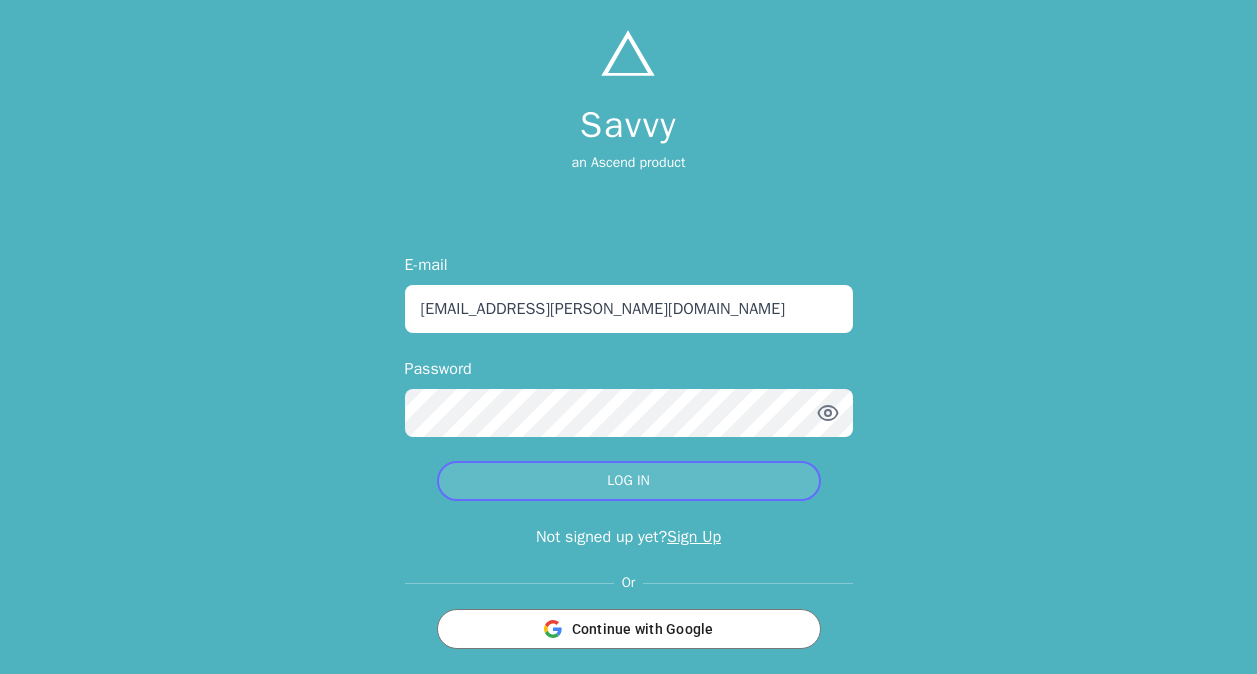 scroll, scrollTop: 0, scrollLeft: 0, axis: both 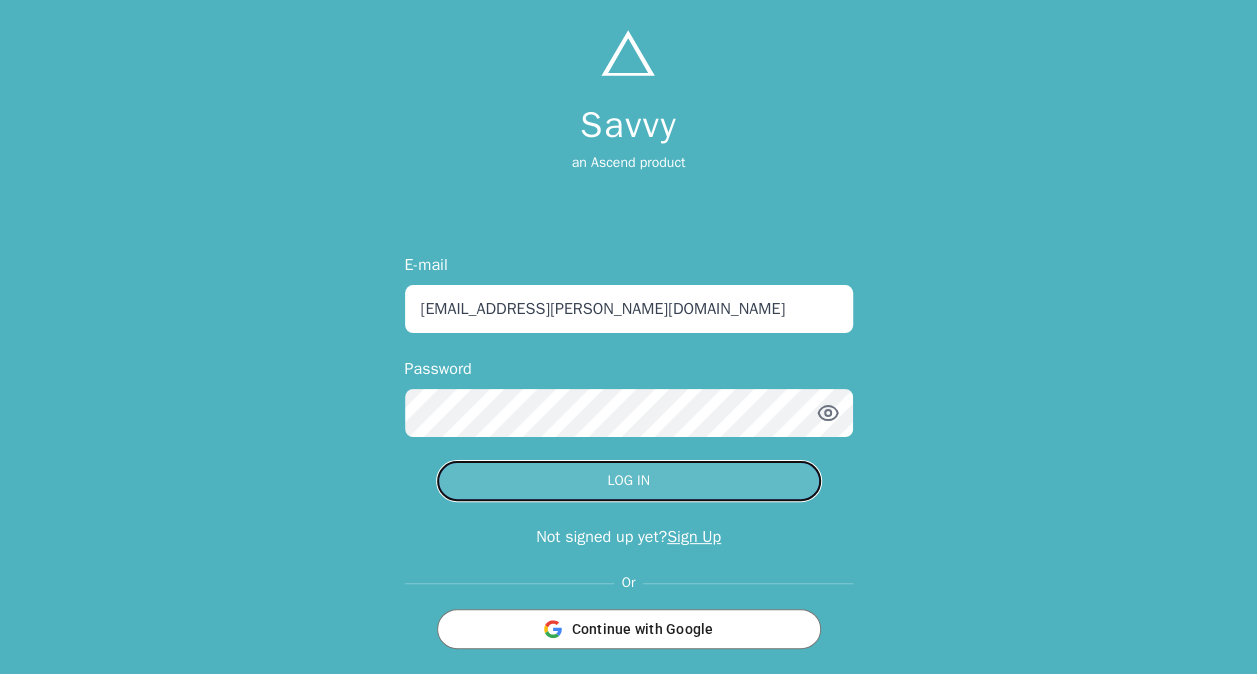 click on "LOG IN" at bounding box center [629, 481] 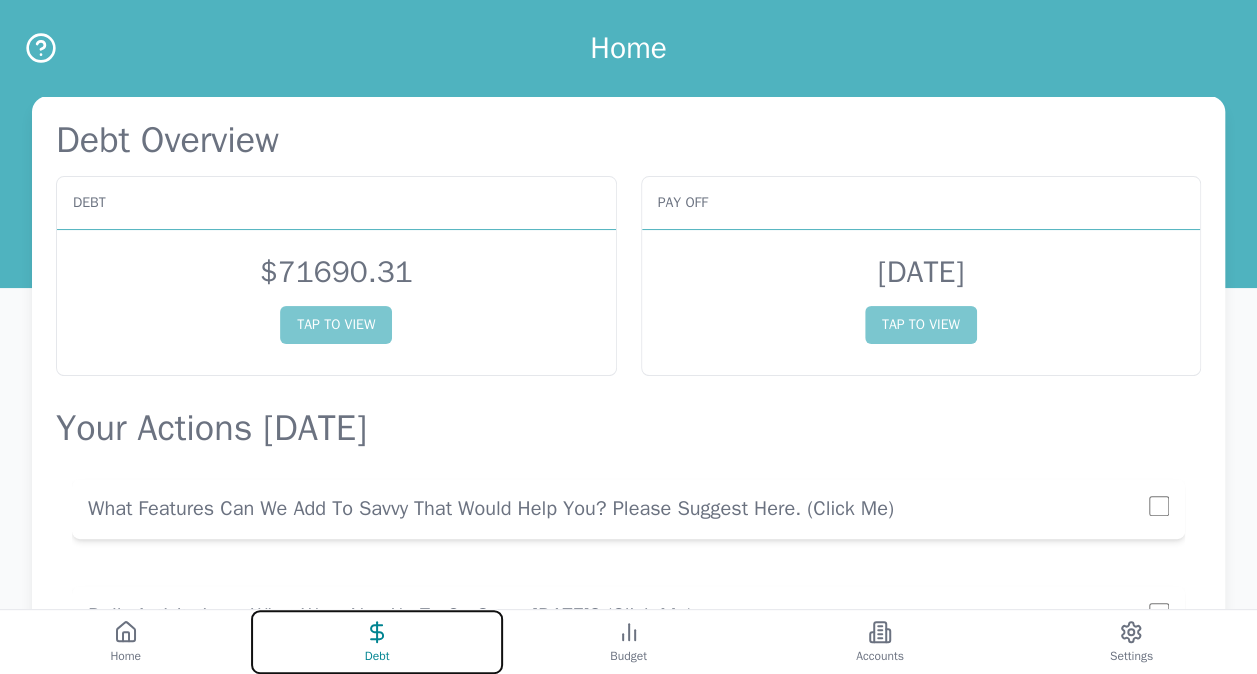 click on "Debt" at bounding box center (377, 656) 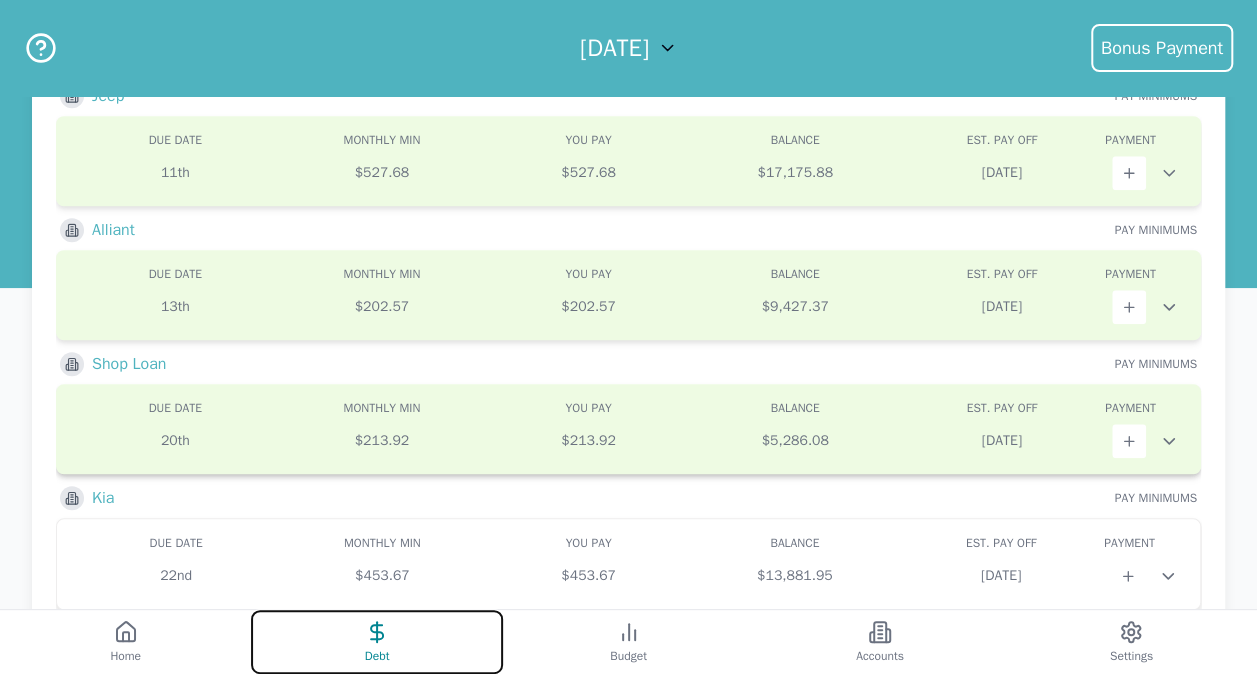 scroll, scrollTop: 871, scrollLeft: 0, axis: vertical 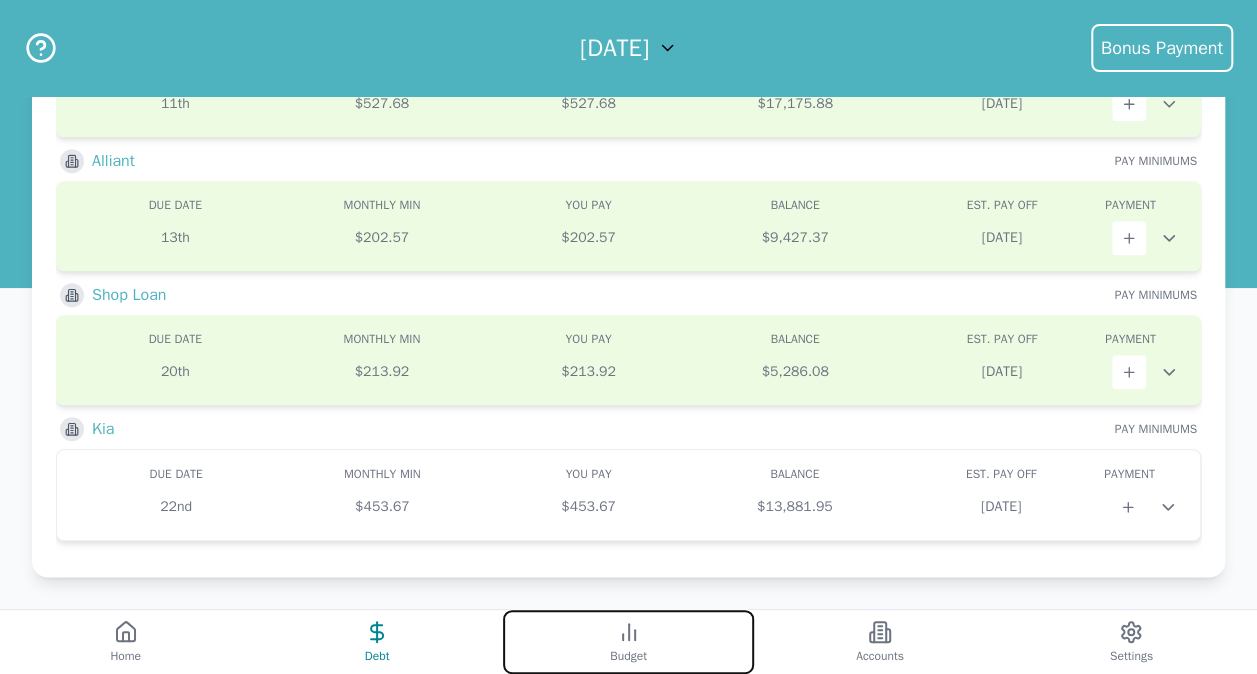 click on "Budget" at bounding box center [628, 642] 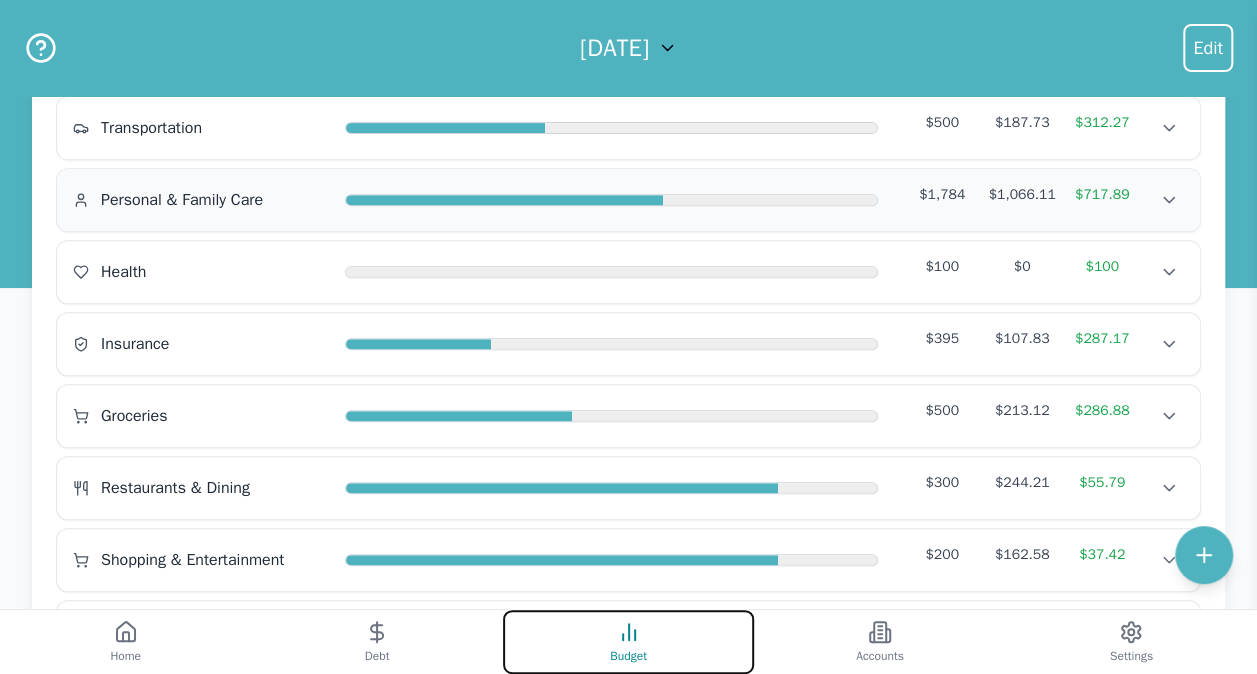 scroll, scrollTop: 362, scrollLeft: 0, axis: vertical 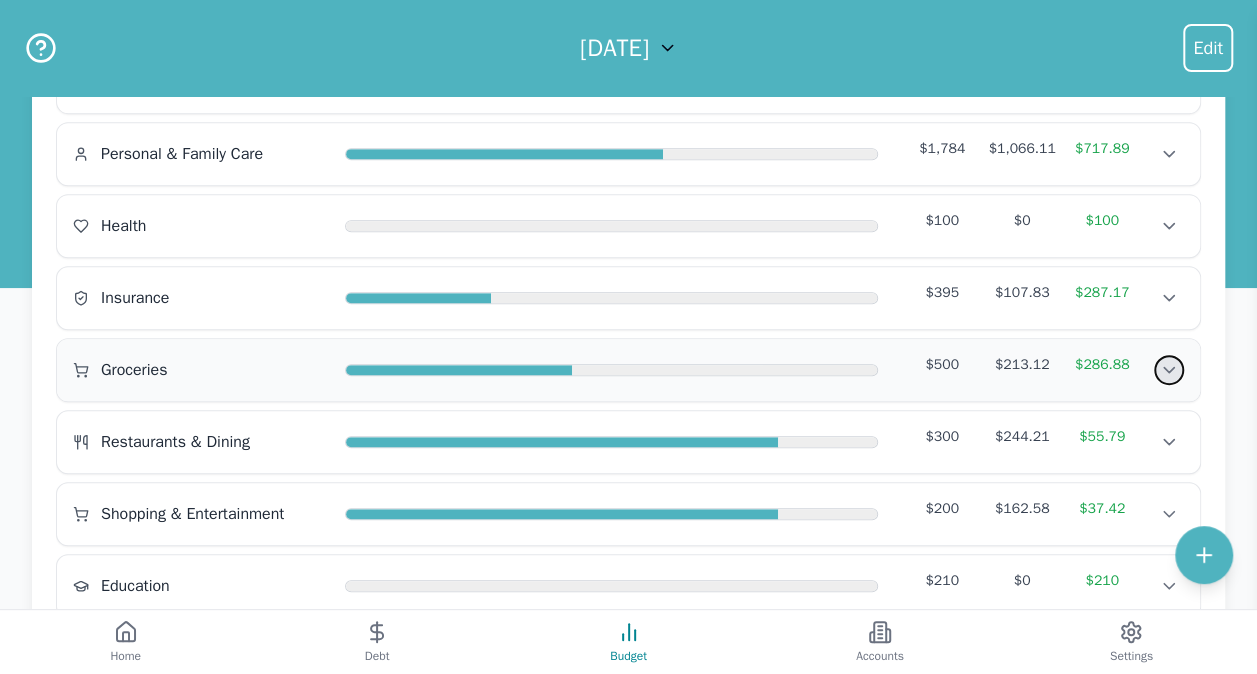 click at bounding box center [1169, 370] 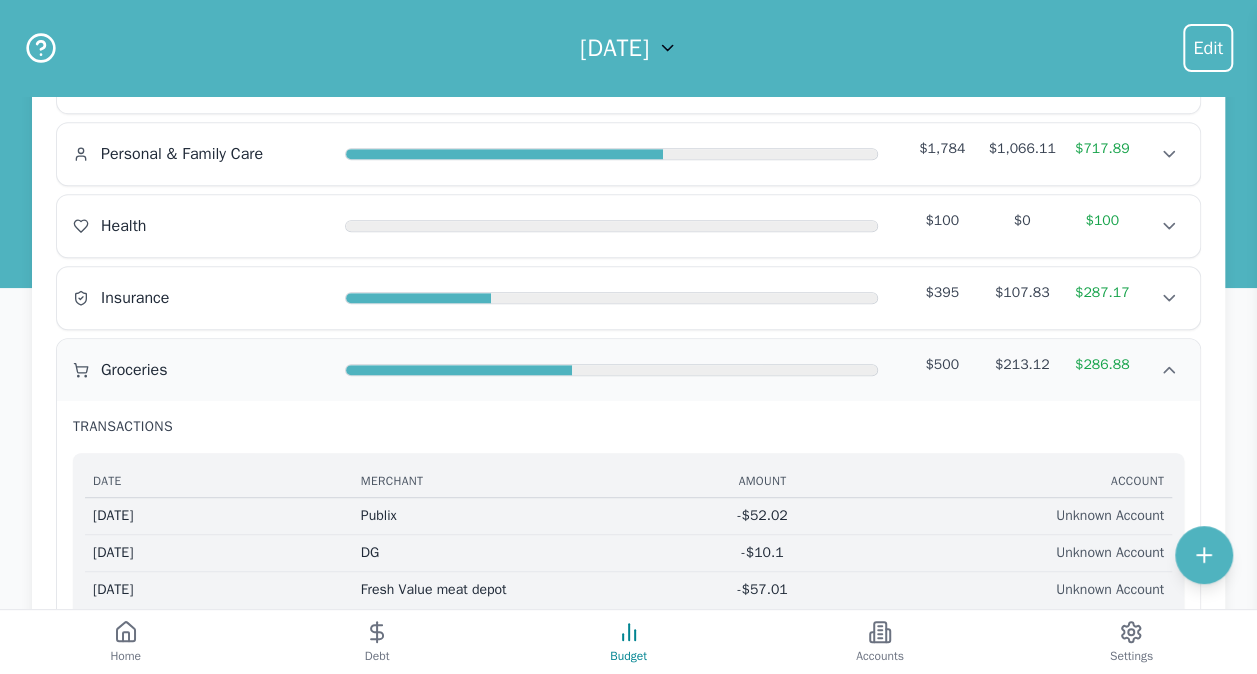 click on "$286.88" at bounding box center (1102, 365) 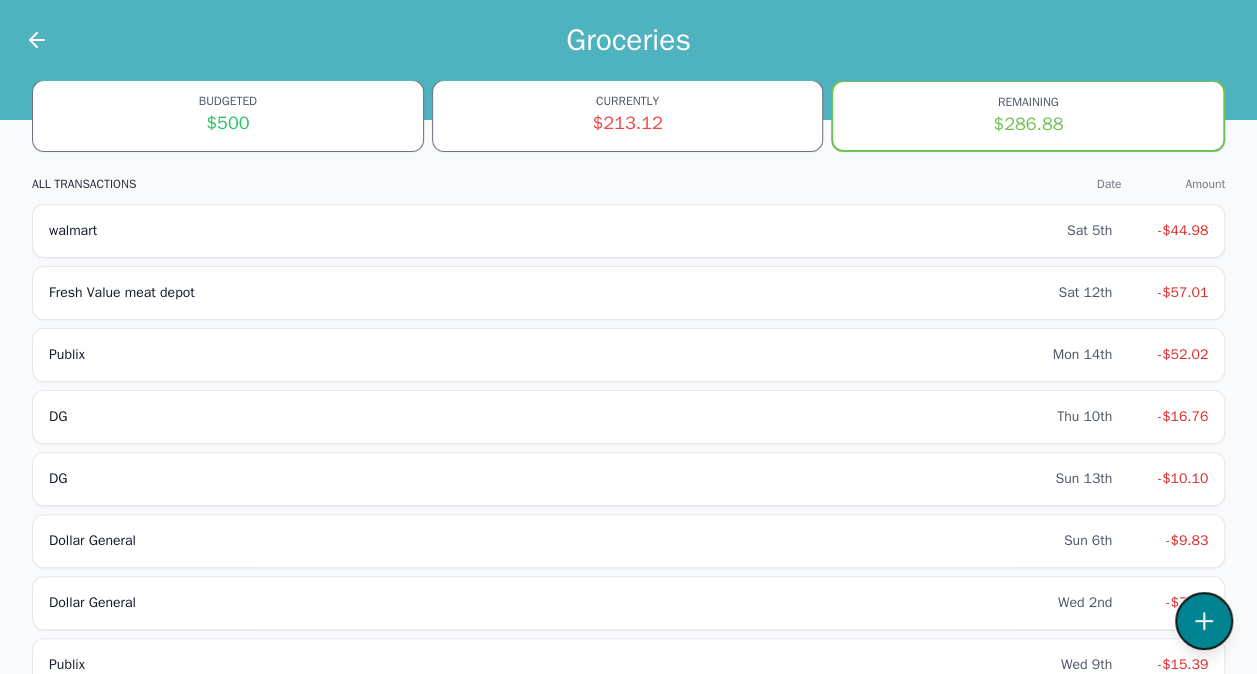 click 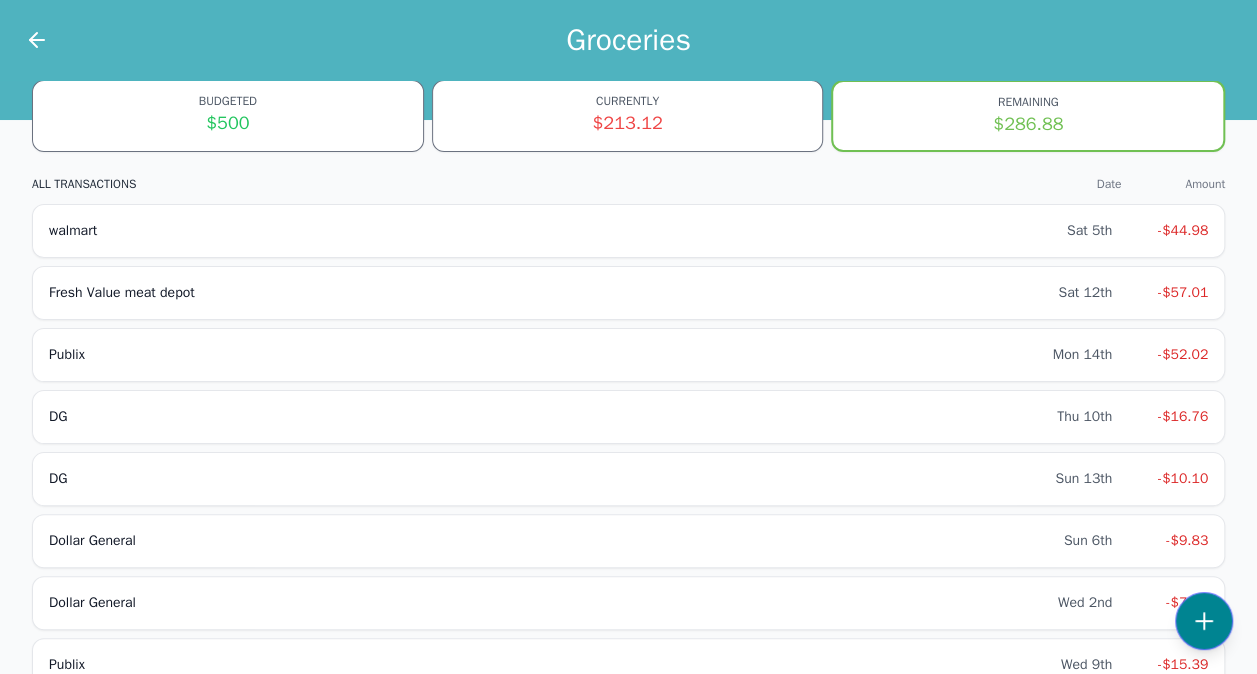 select on "groceries" 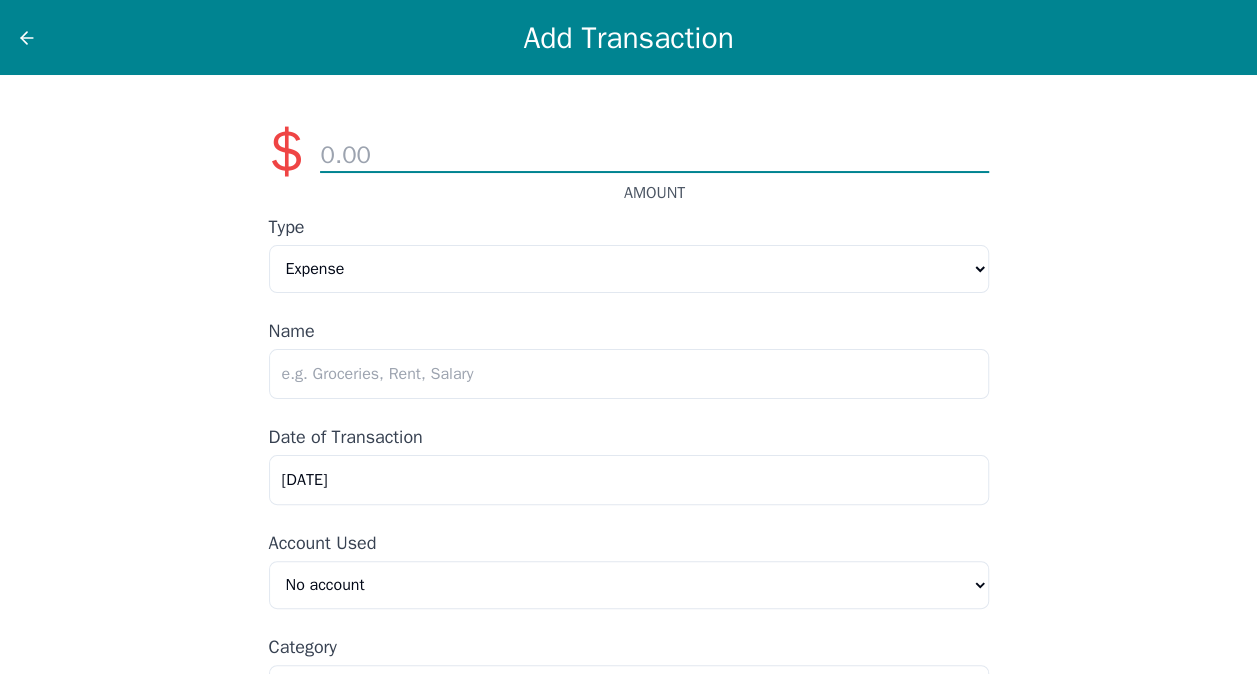 click at bounding box center (654, 156) 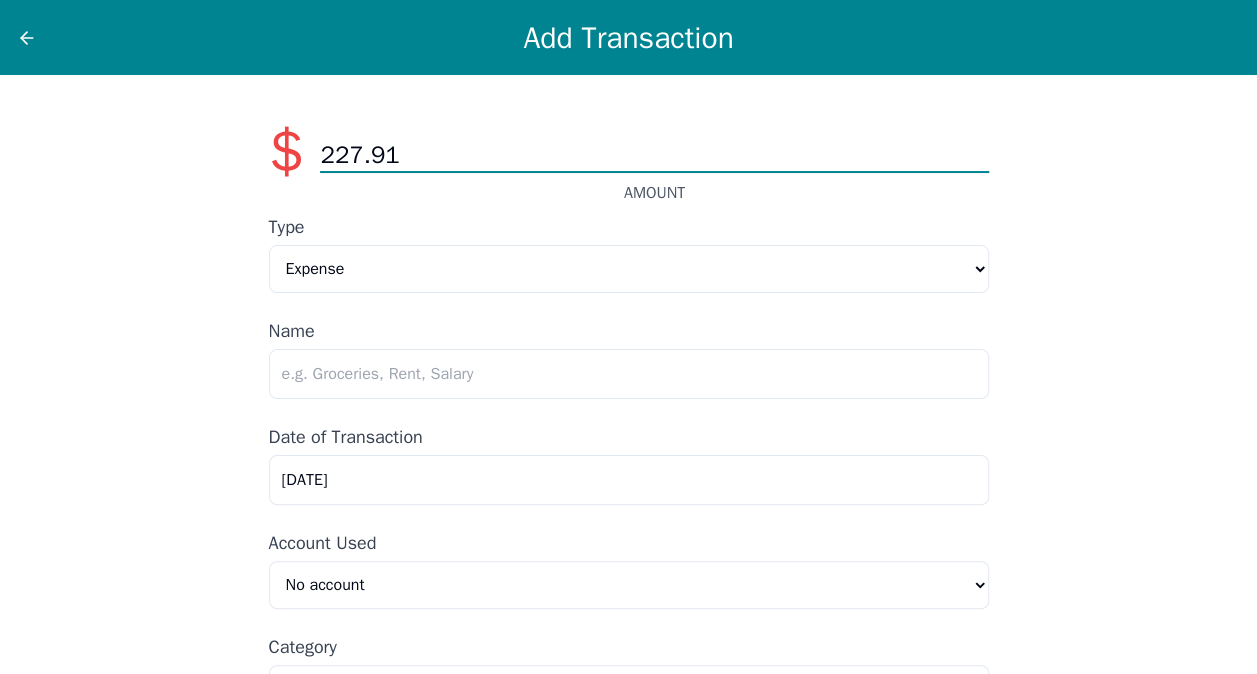 type on "227.91" 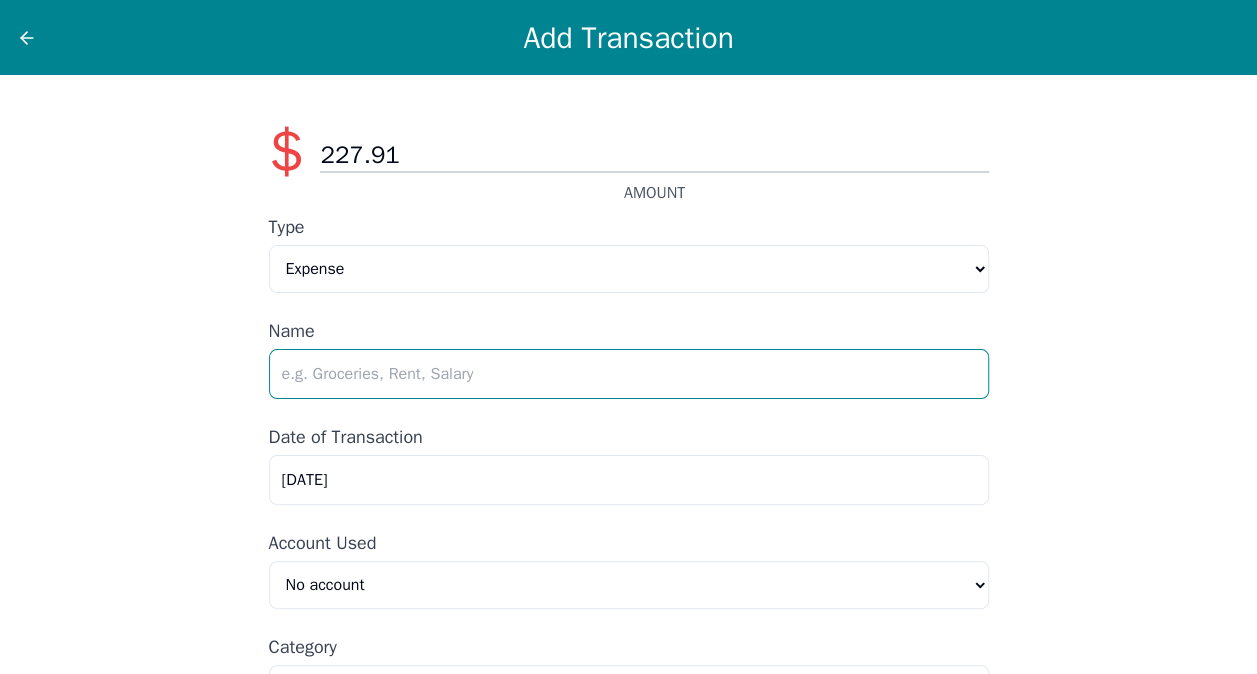 click at bounding box center [629, 374] 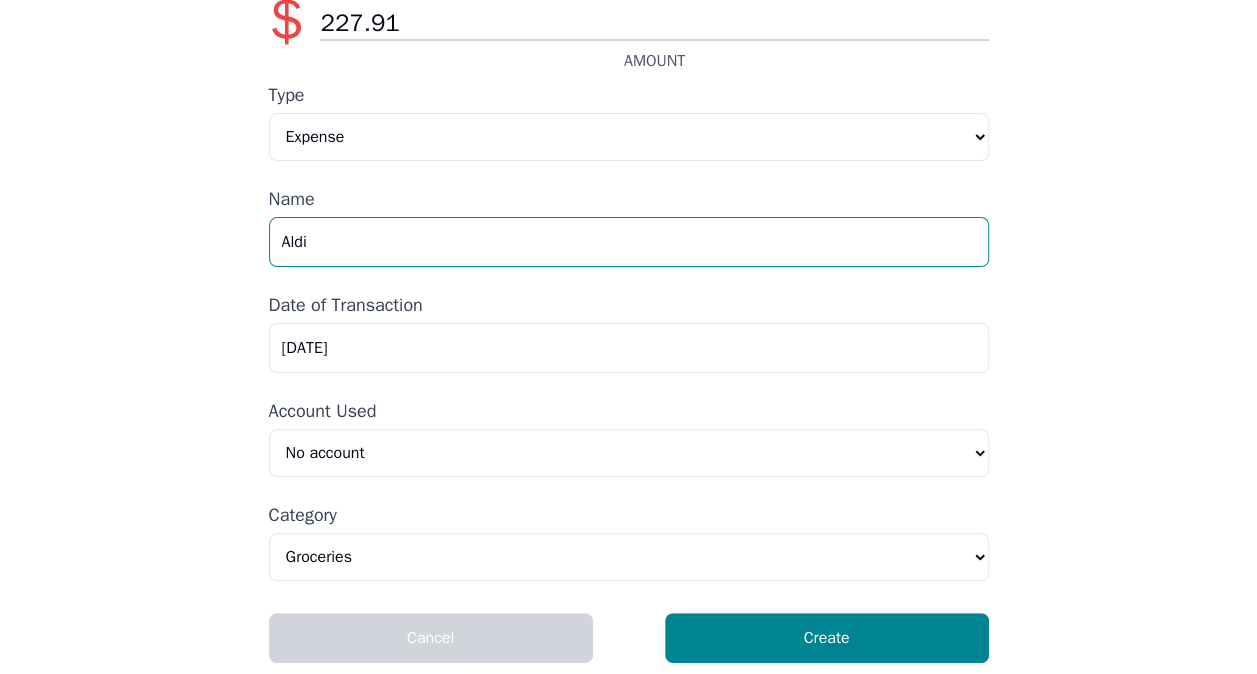 scroll, scrollTop: 143, scrollLeft: 0, axis: vertical 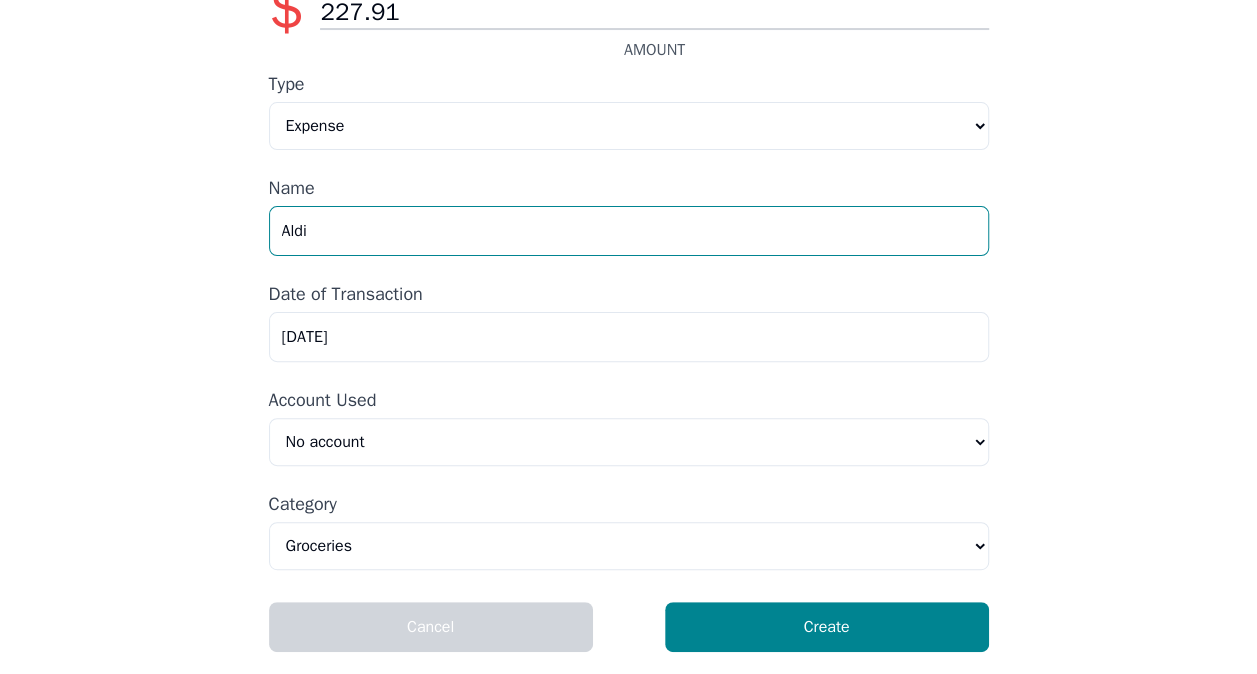type on "Aldi" 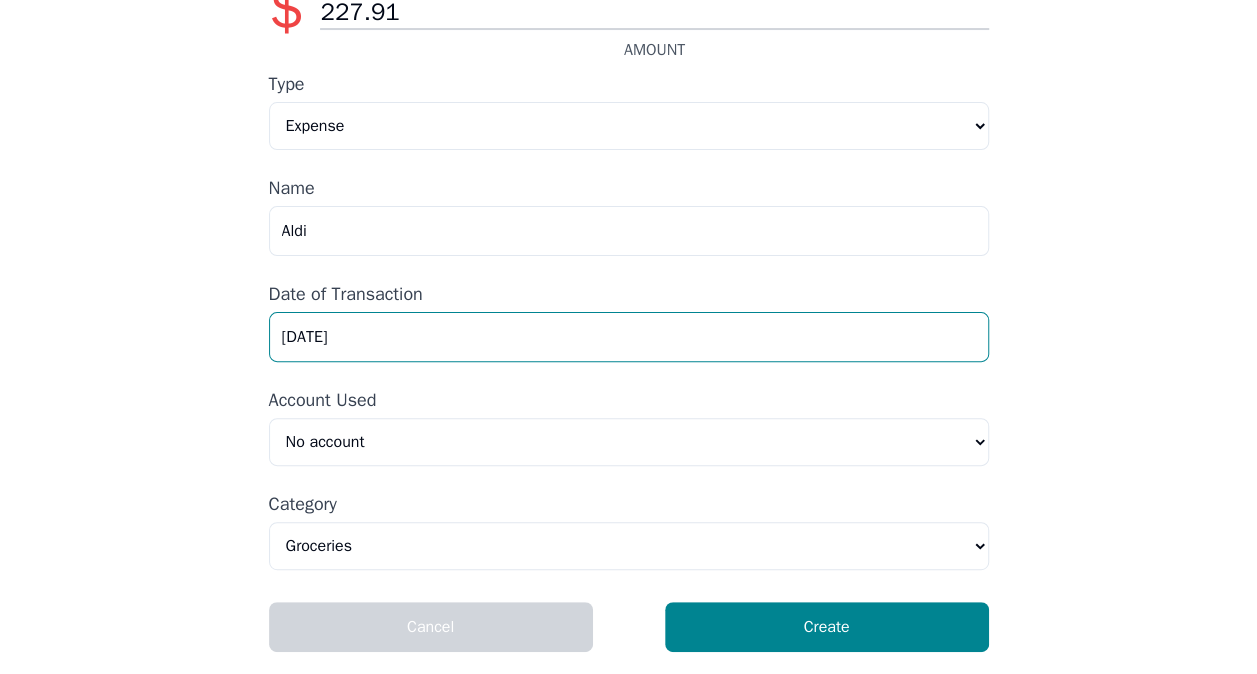 drag, startPoint x: 404, startPoint y: 353, endPoint x: 218, endPoint y: 352, distance: 186.00269 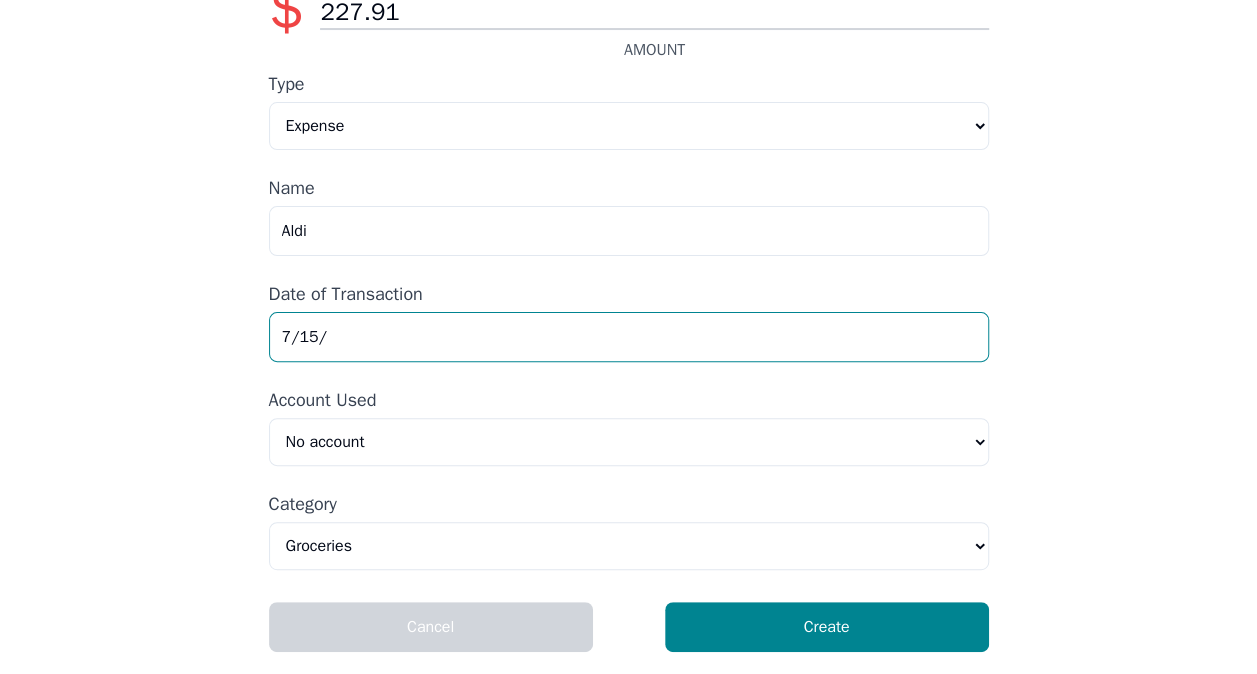 click on "7/15/" at bounding box center [629, 337] 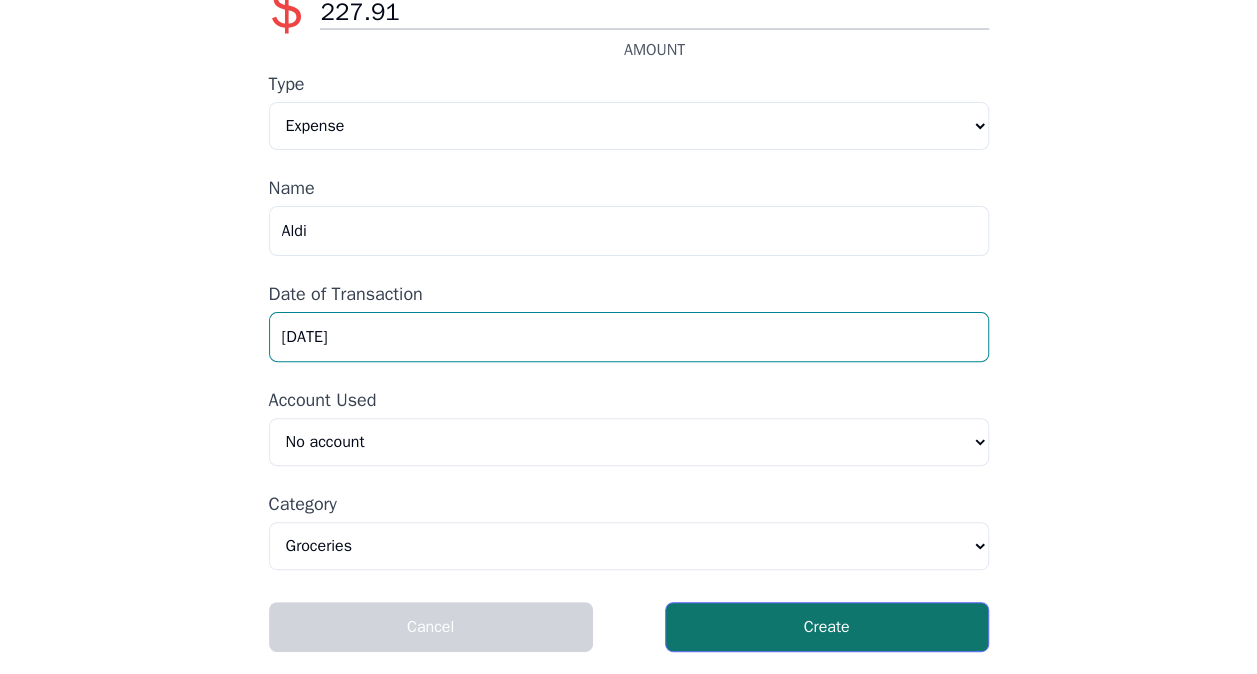type on "[DATE]" 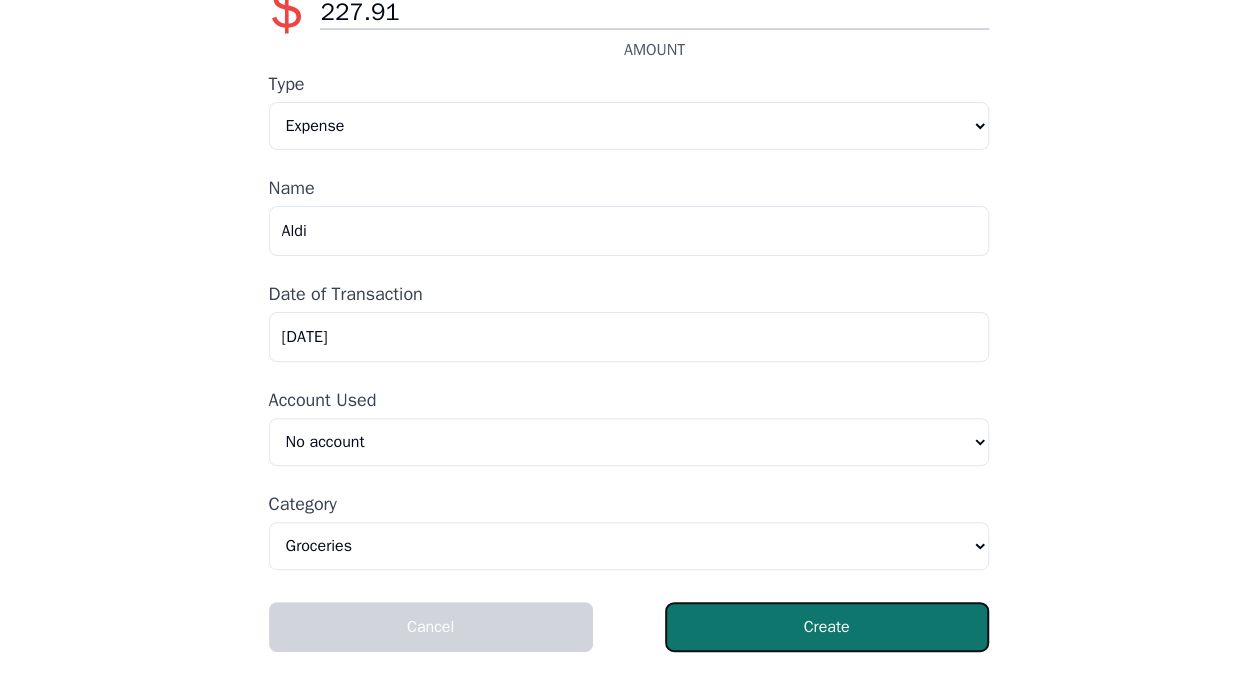click on "Create" at bounding box center [827, 627] 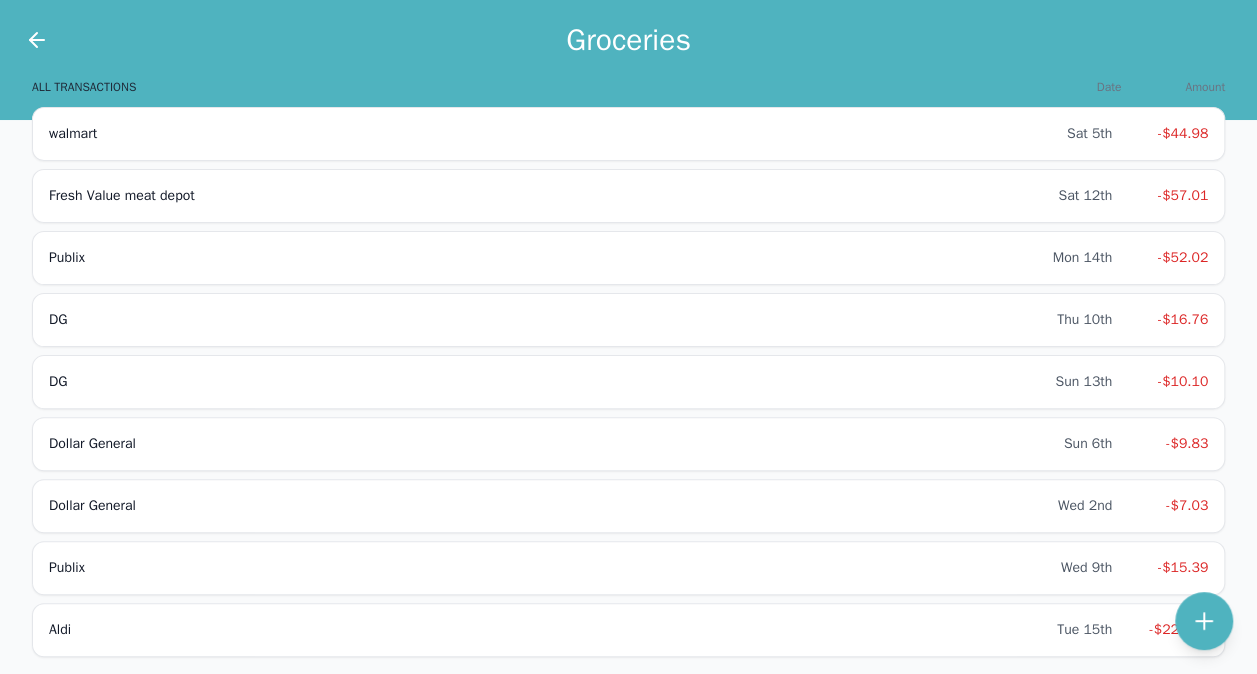 scroll, scrollTop: 100, scrollLeft: 0, axis: vertical 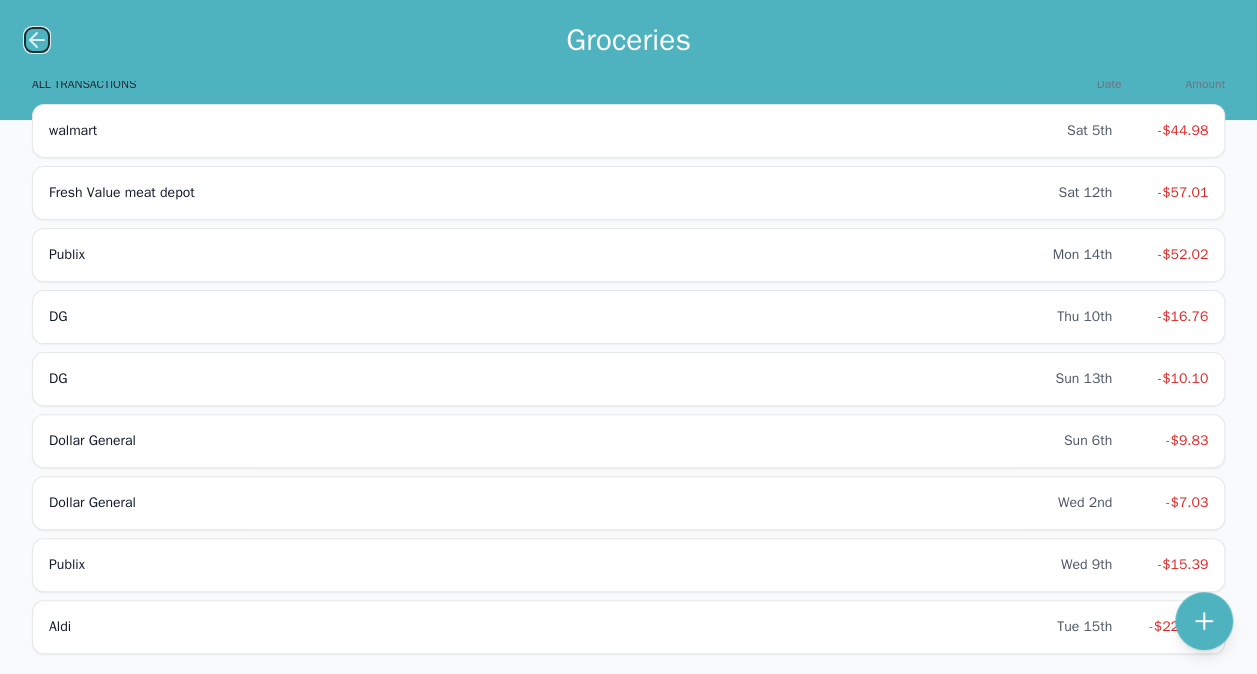 click 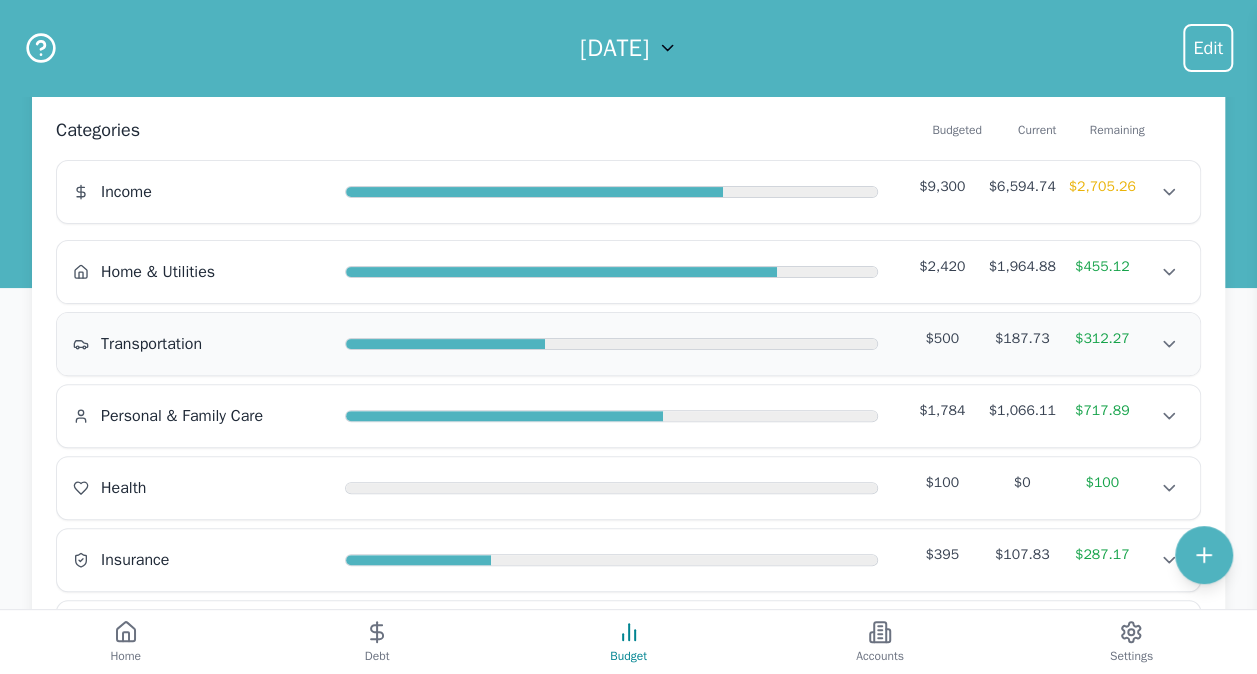 click on "Transportation $500 $187.73 $312.27 Transportation $500 $187.73 $312.27 Transportation $500 $187.73 $312.27" at bounding box center (628, 344) 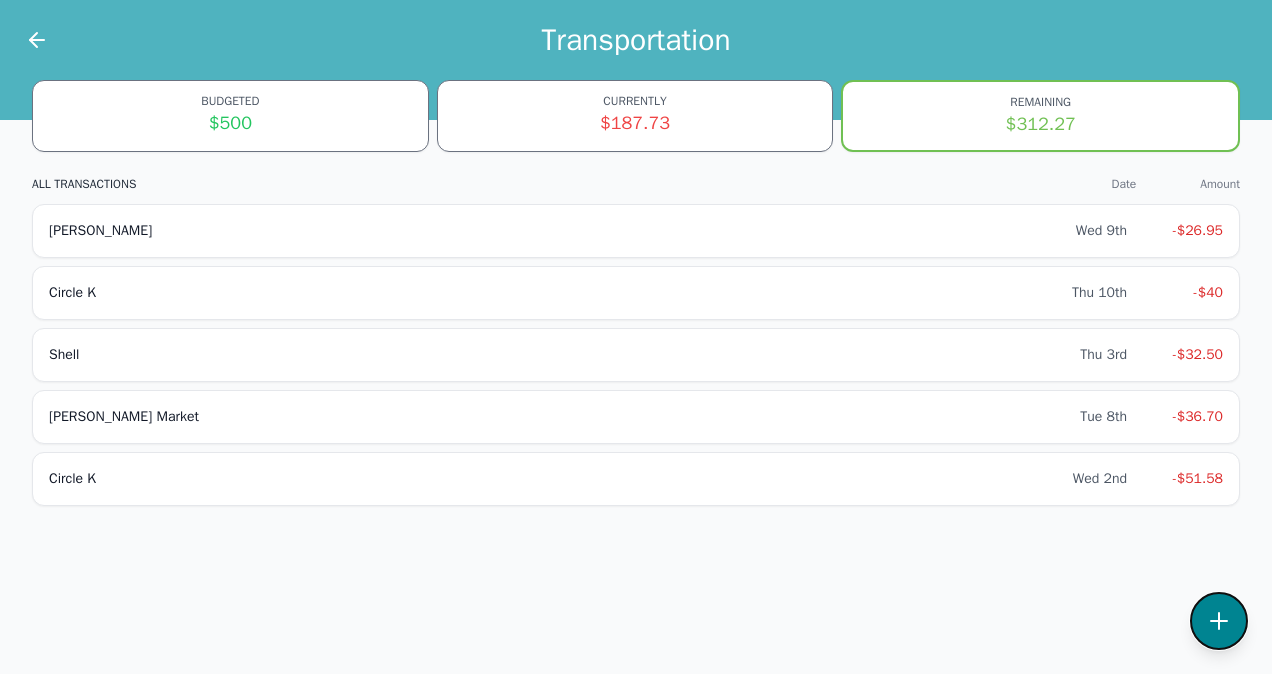 click at bounding box center [1219, 621] 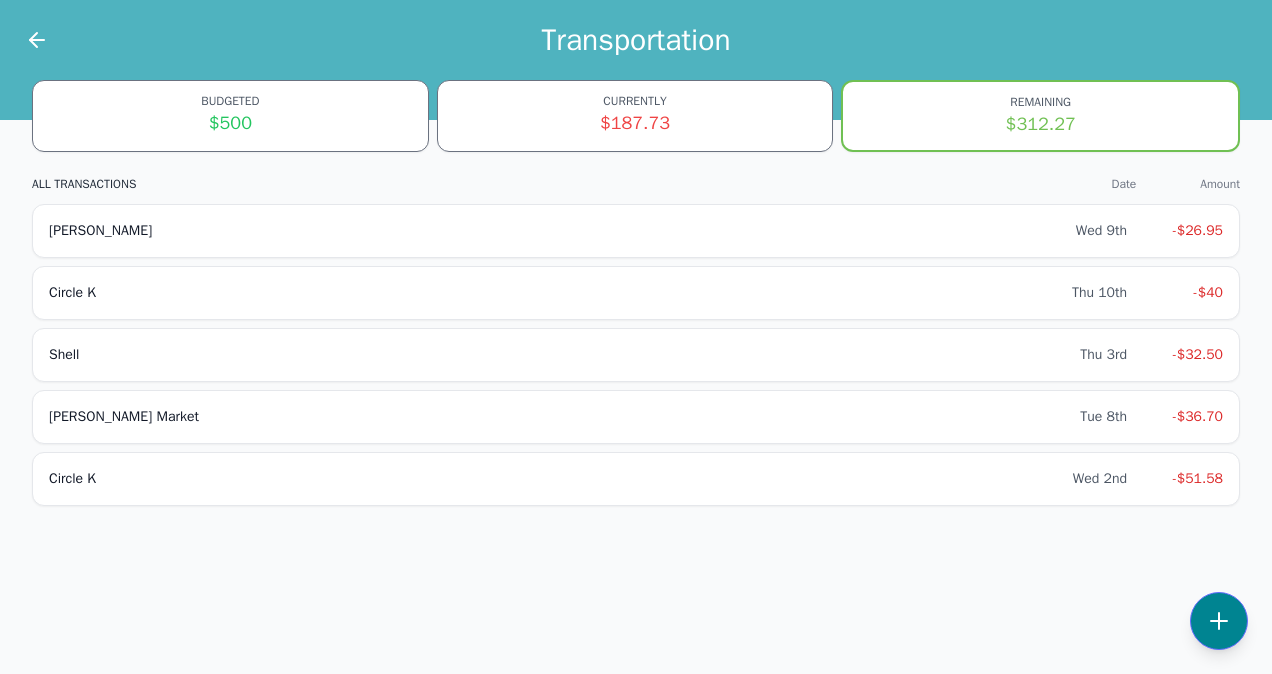 select on "transportation" 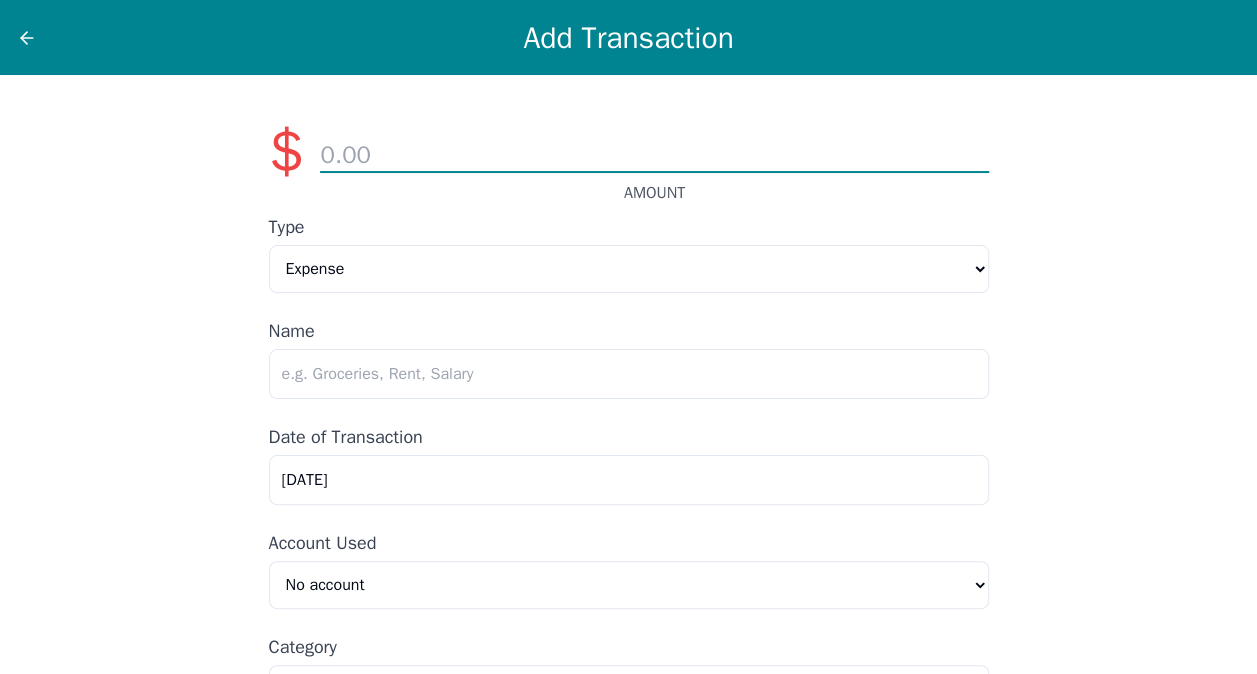 click at bounding box center [654, 156] 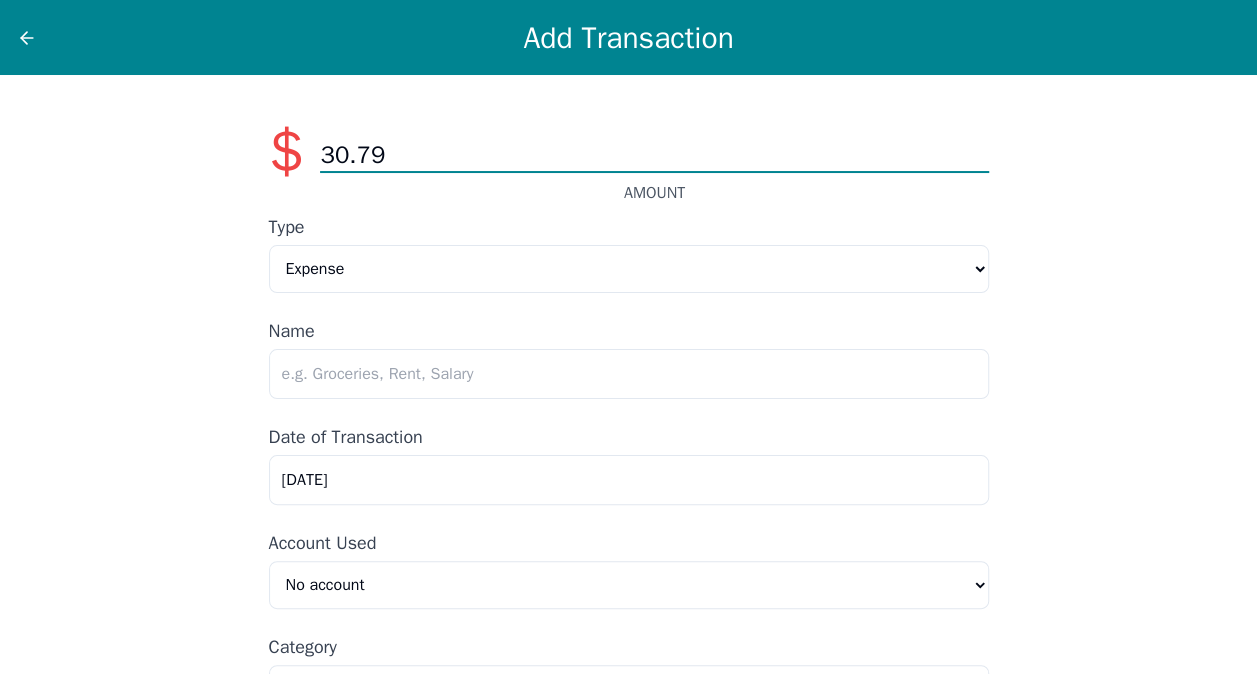 type on "30.79" 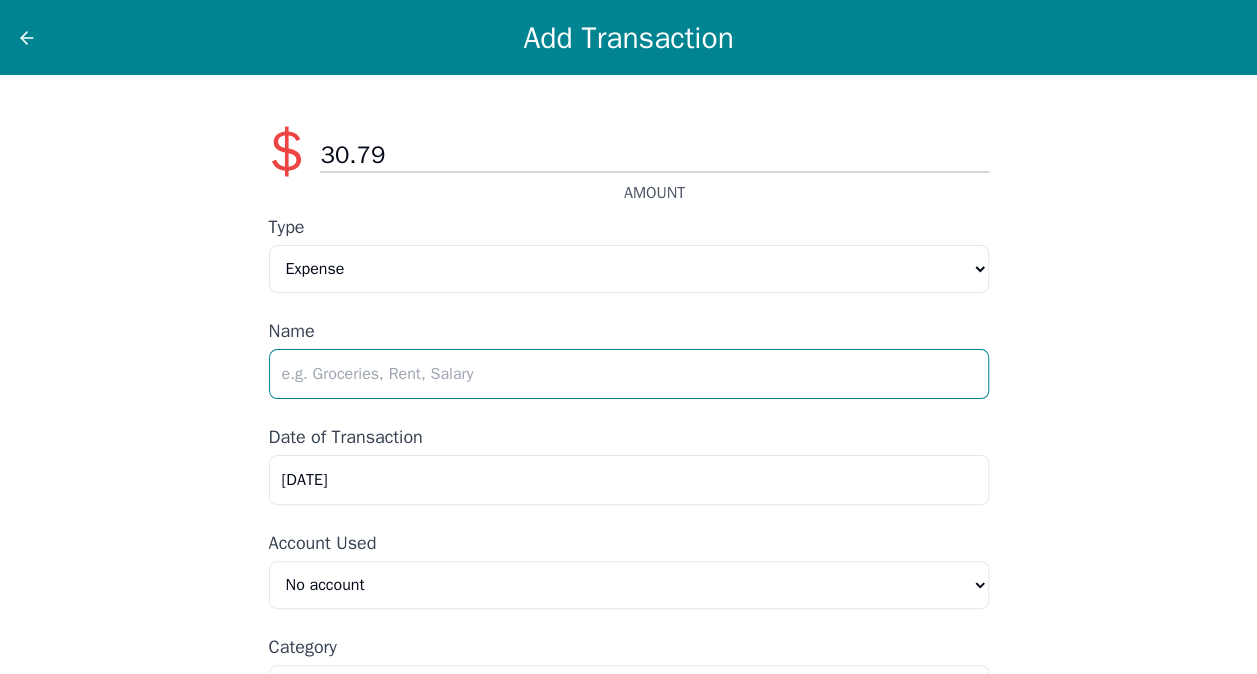 click at bounding box center [629, 374] 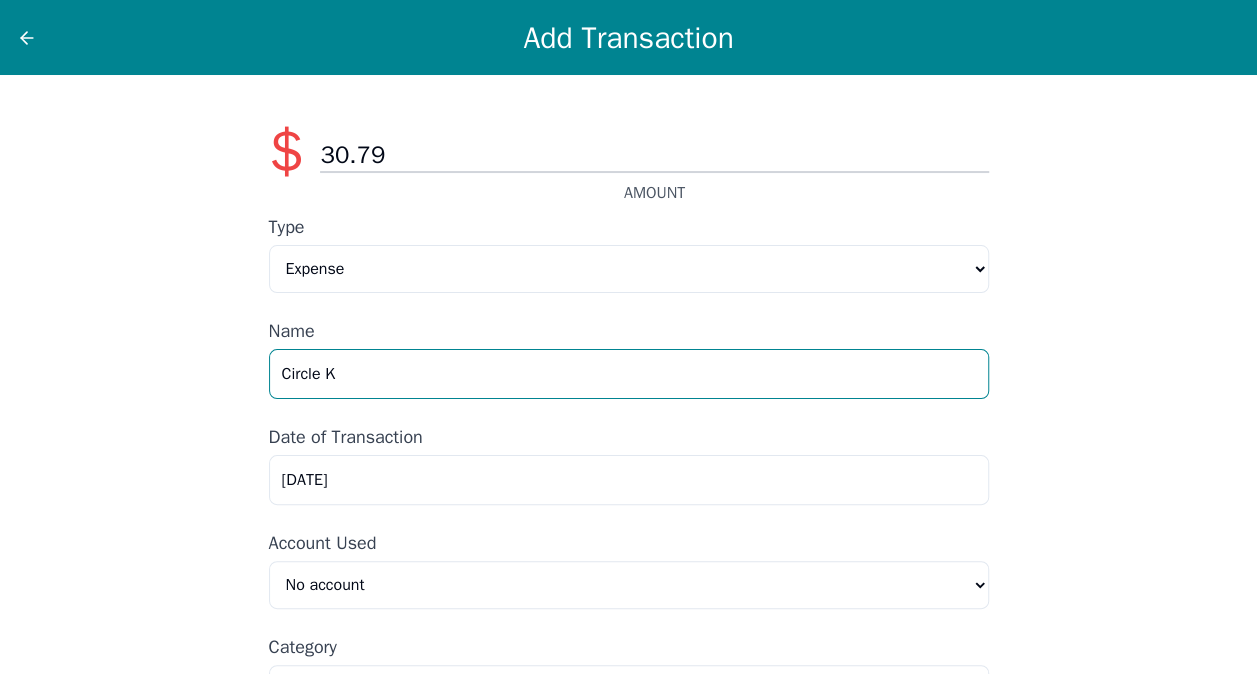type on "Circle K" 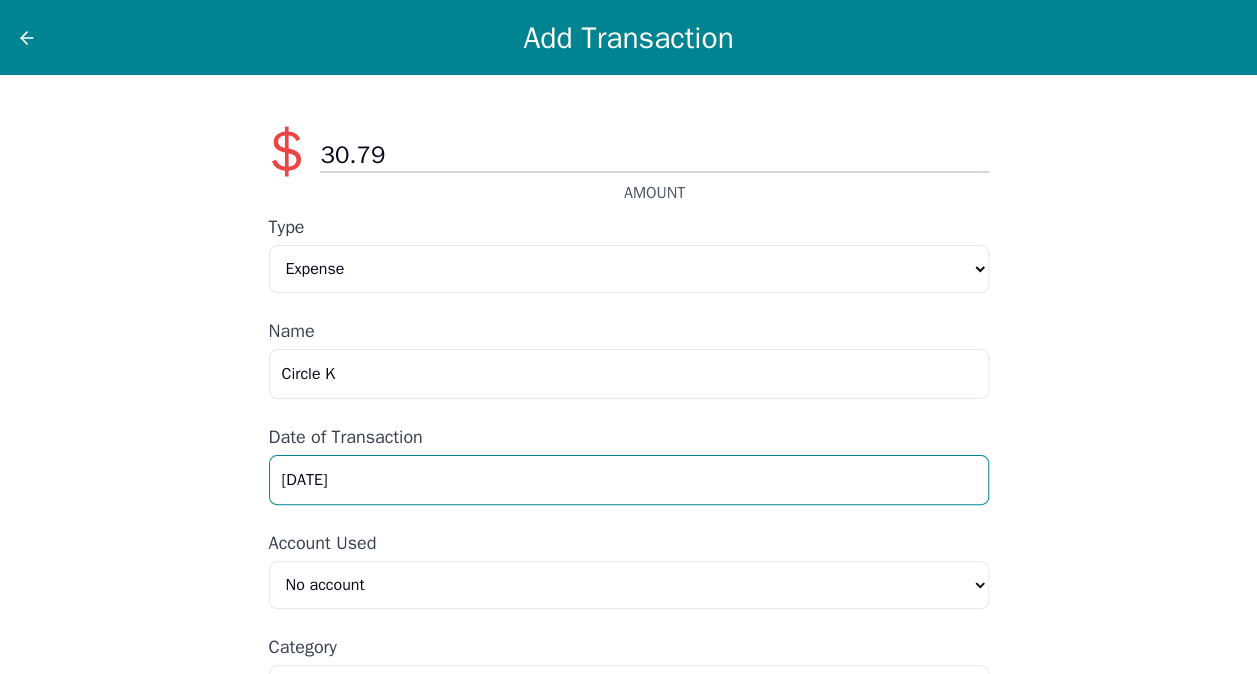 drag, startPoint x: 306, startPoint y: 484, endPoint x: 156, endPoint y: 477, distance: 150.16324 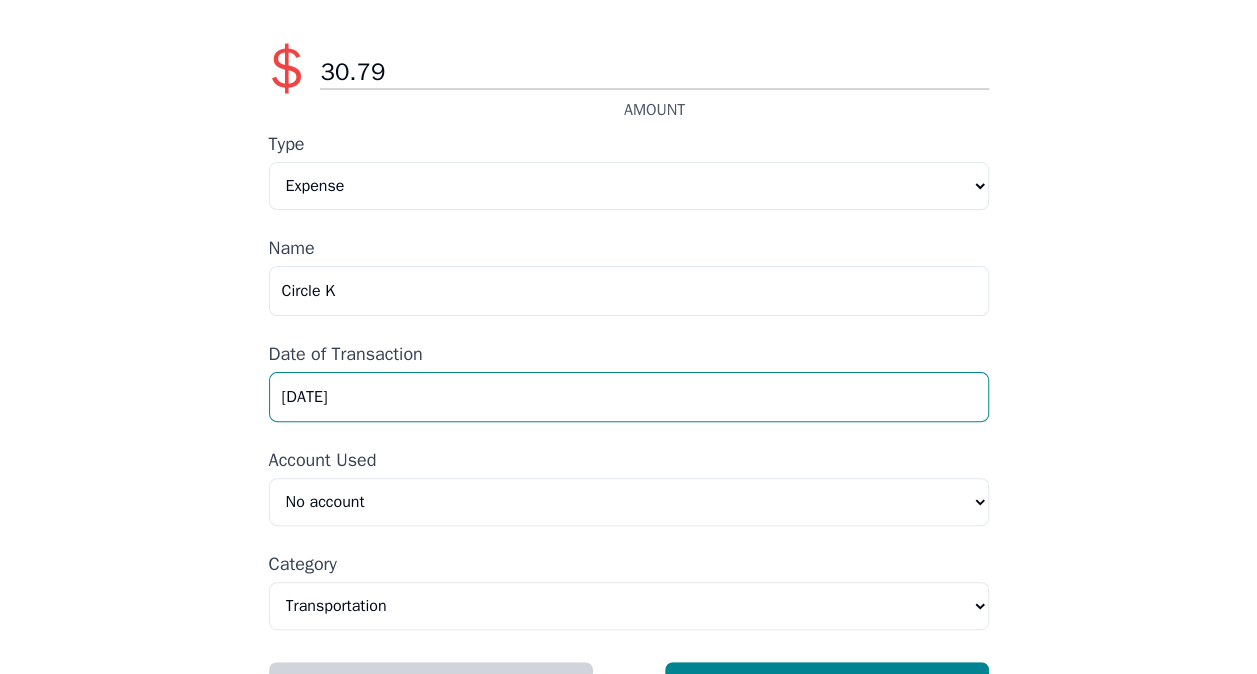 scroll, scrollTop: 143, scrollLeft: 0, axis: vertical 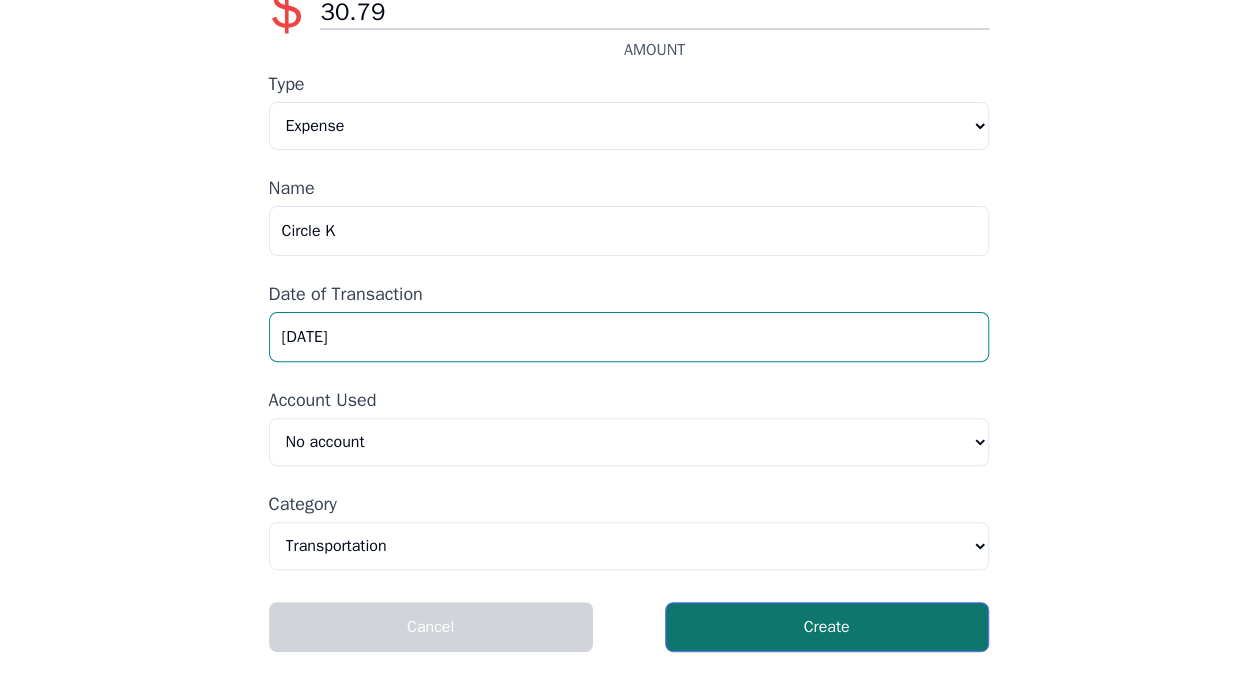 type on "[DATE]" 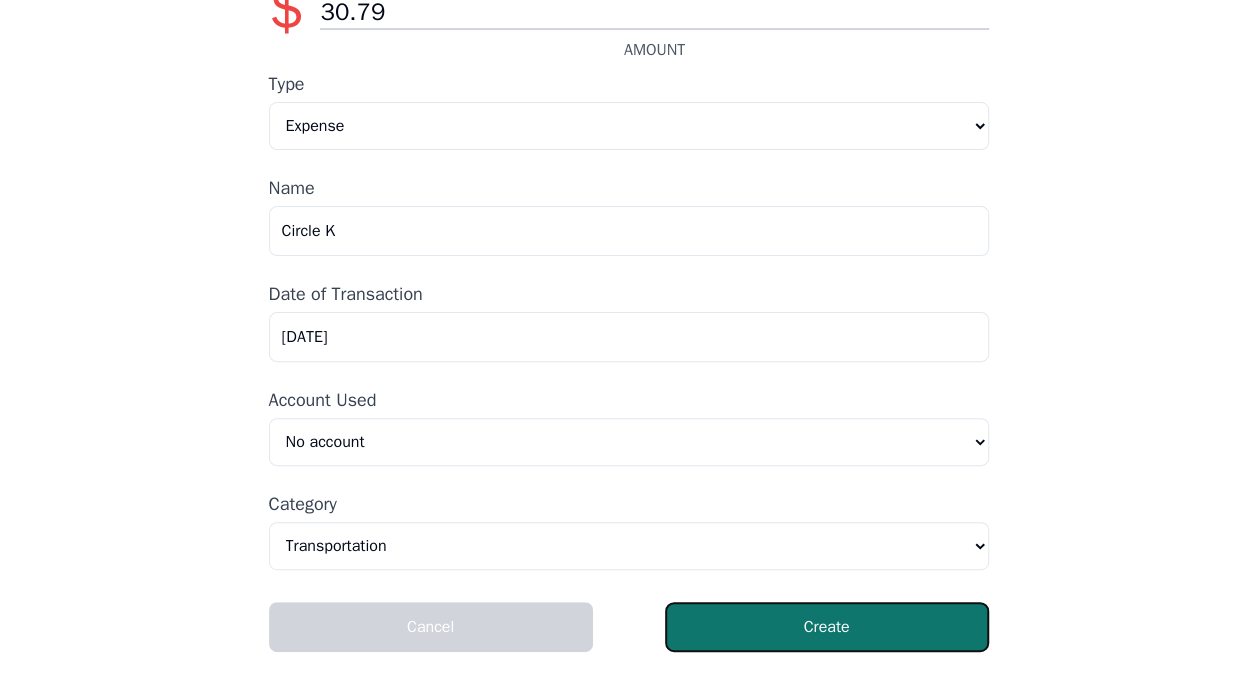 click on "Create" at bounding box center [827, 627] 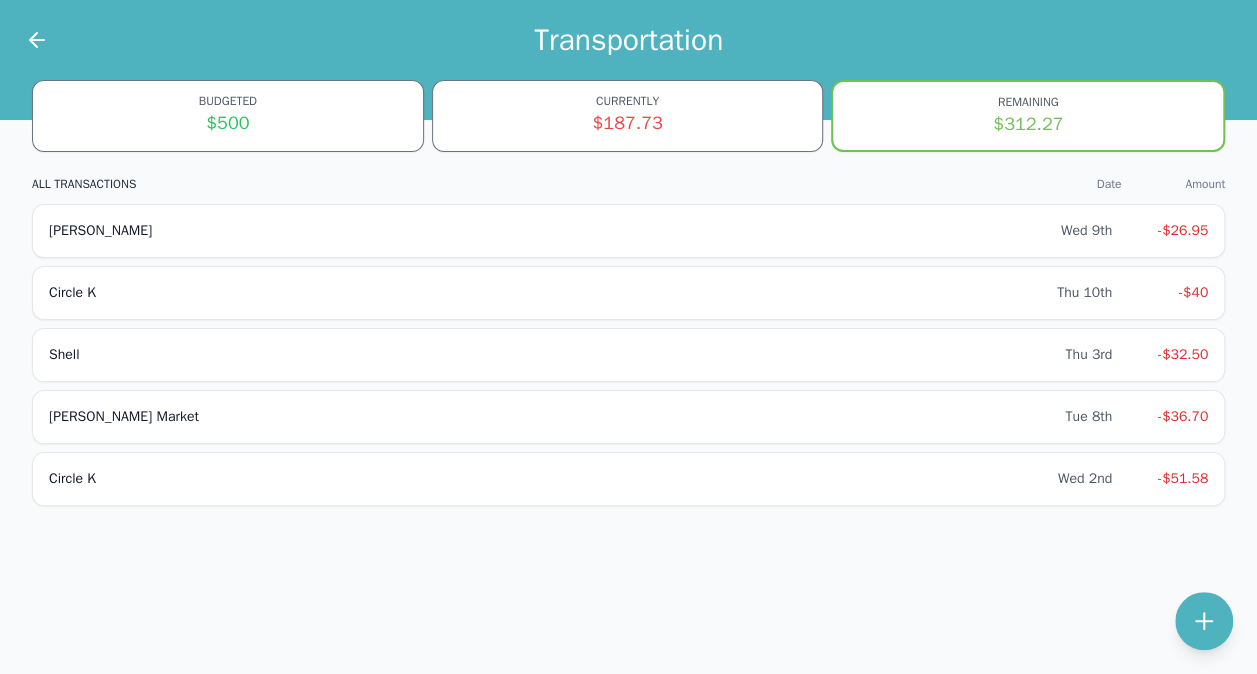 scroll, scrollTop: 0, scrollLeft: 0, axis: both 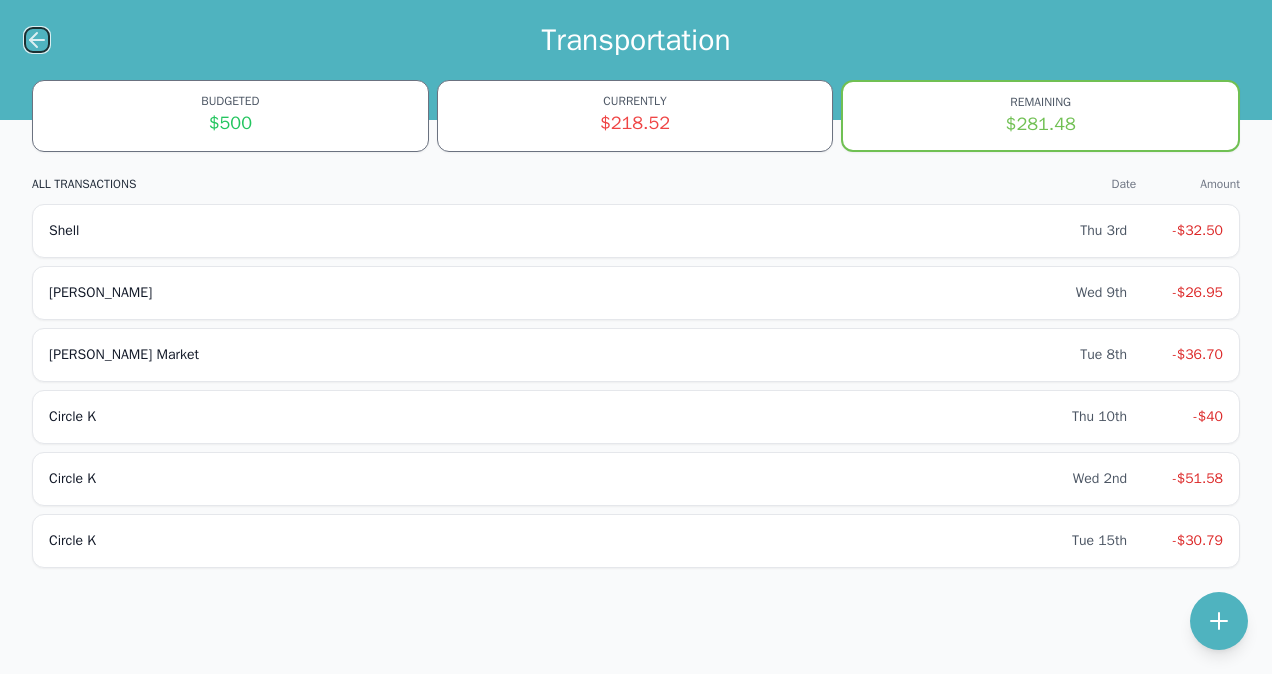 click 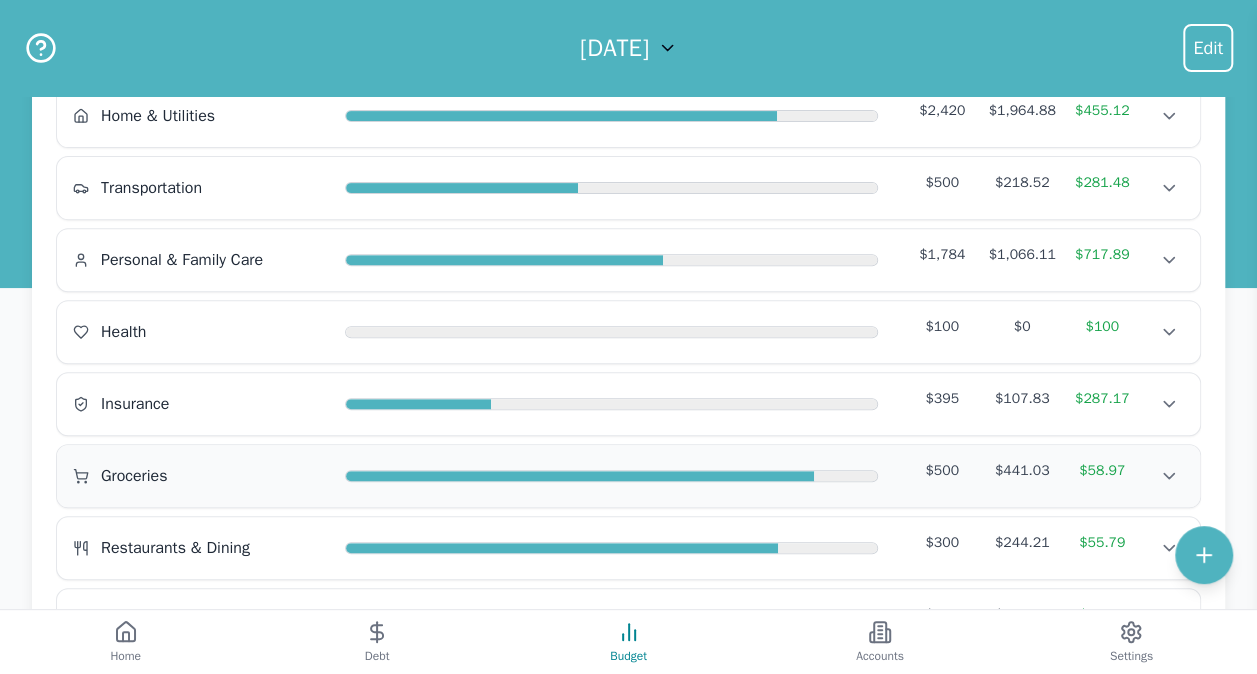scroll, scrollTop: 300, scrollLeft: 0, axis: vertical 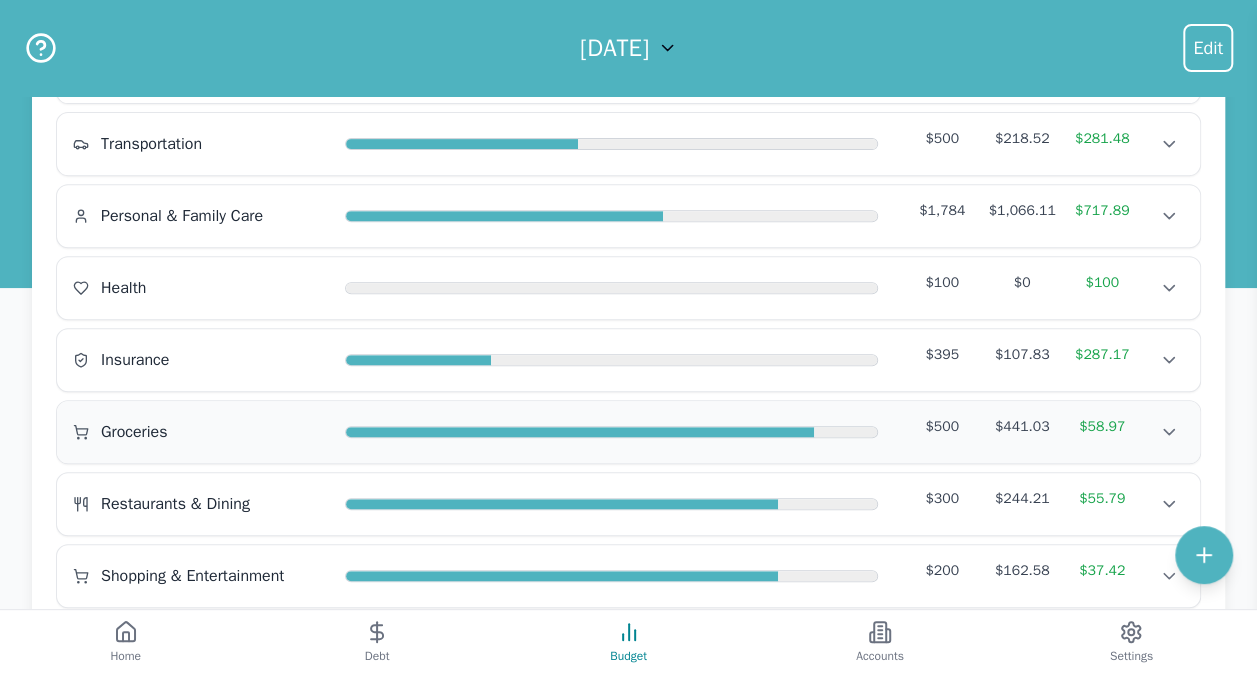 click on "Groceries" at bounding box center (201, 432) 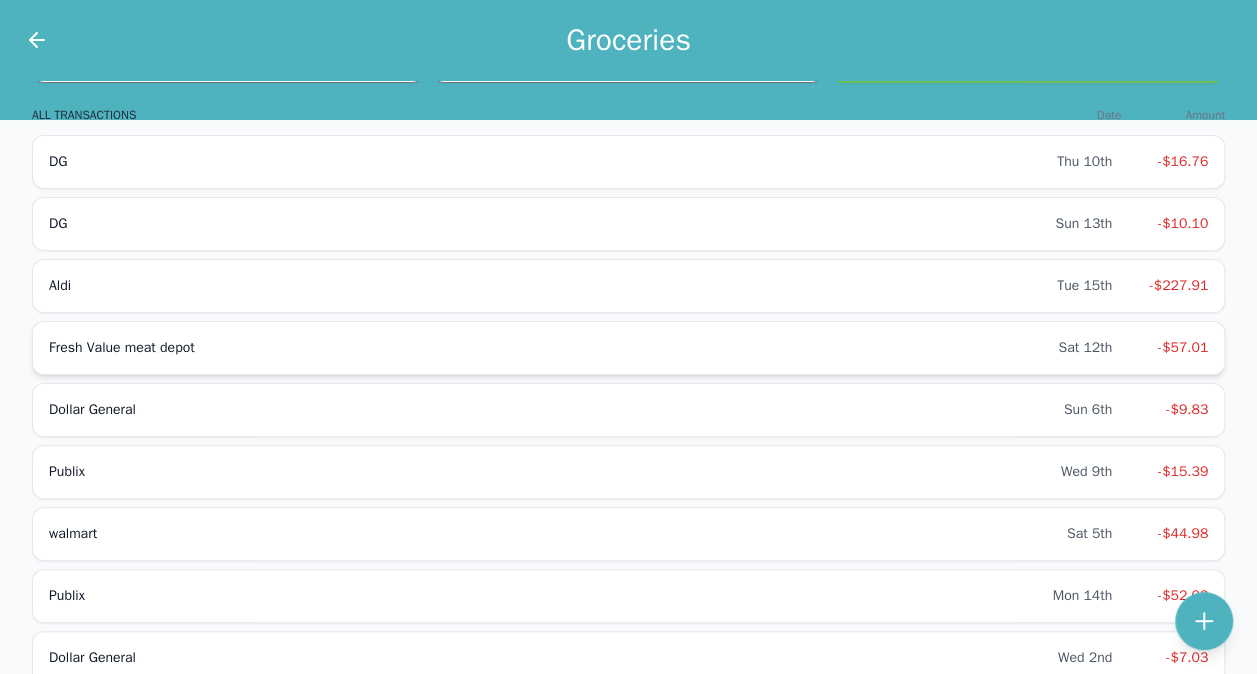 scroll, scrollTop: 178, scrollLeft: 0, axis: vertical 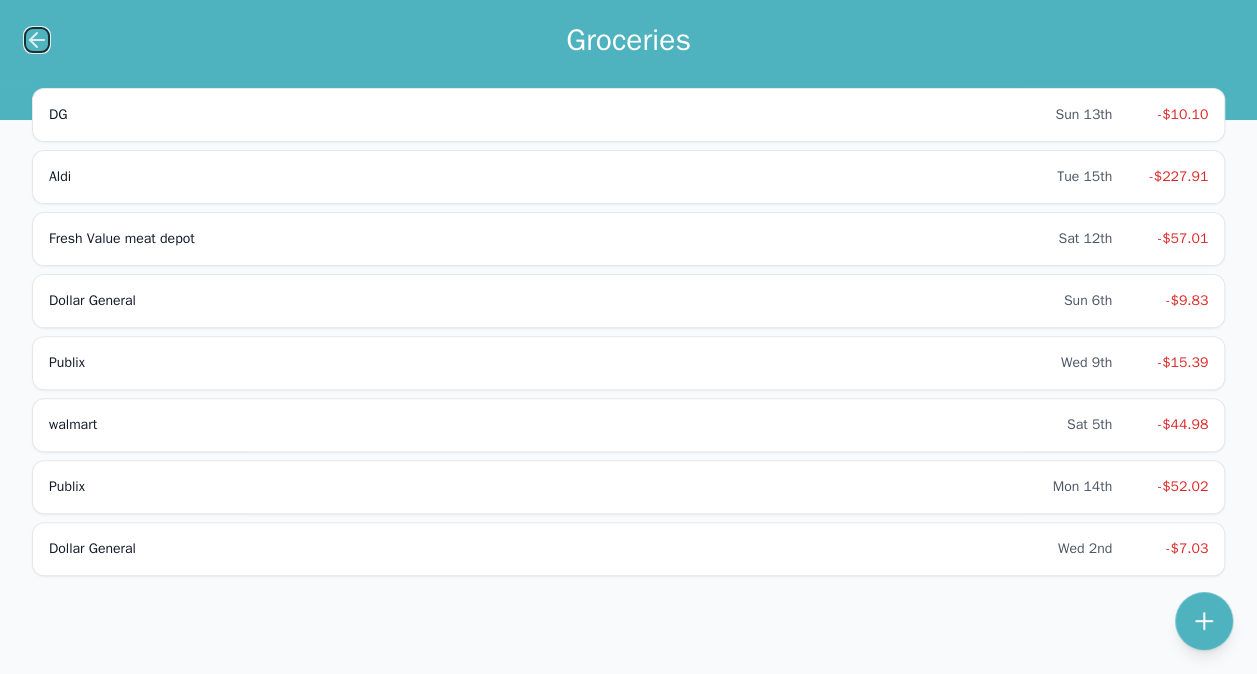 click 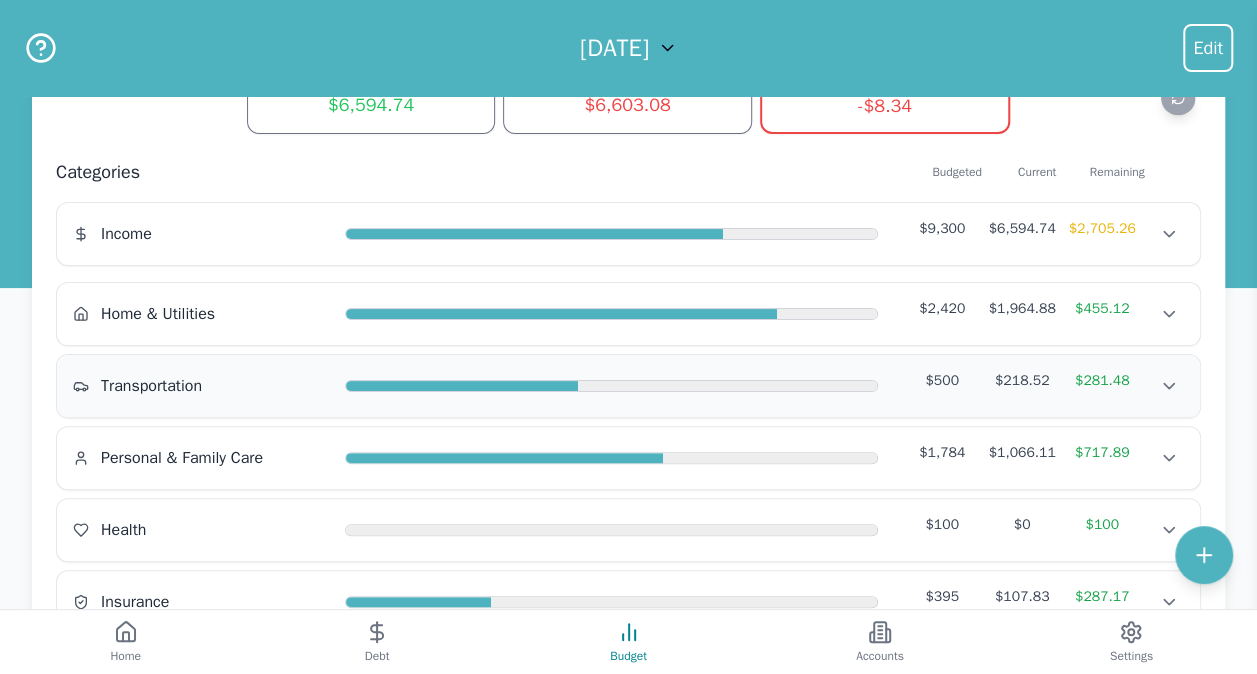 scroll, scrollTop: 100, scrollLeft: 0, axis: vertical 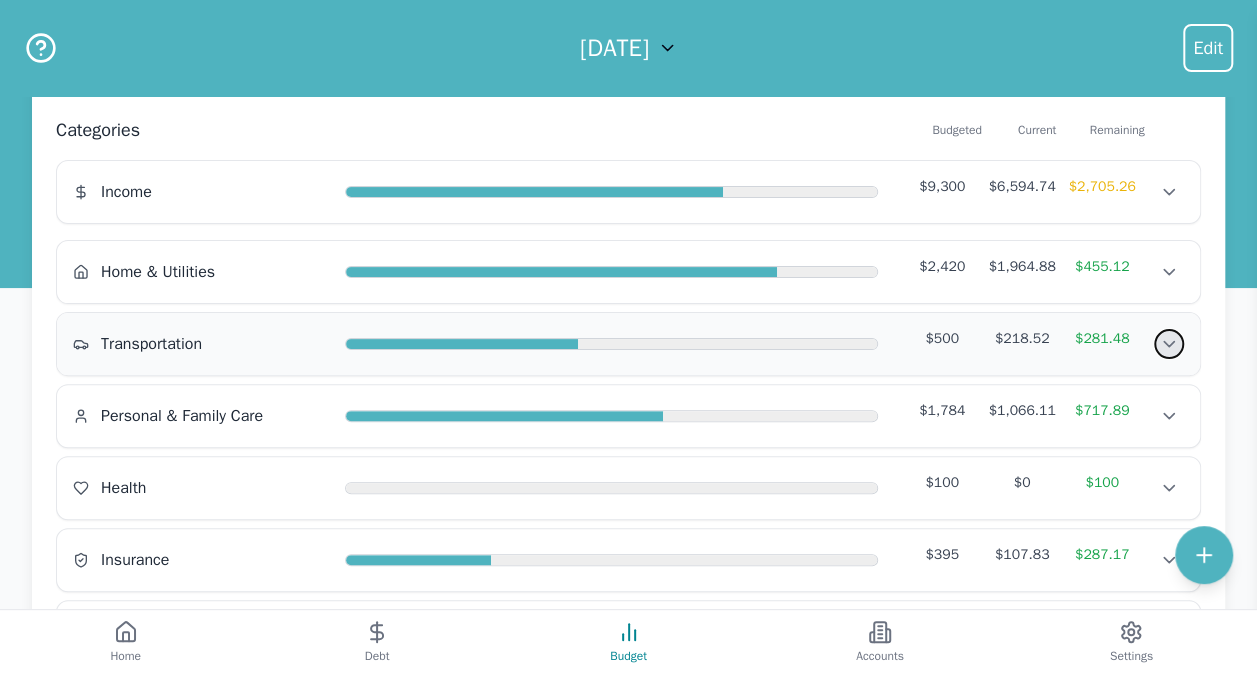 click 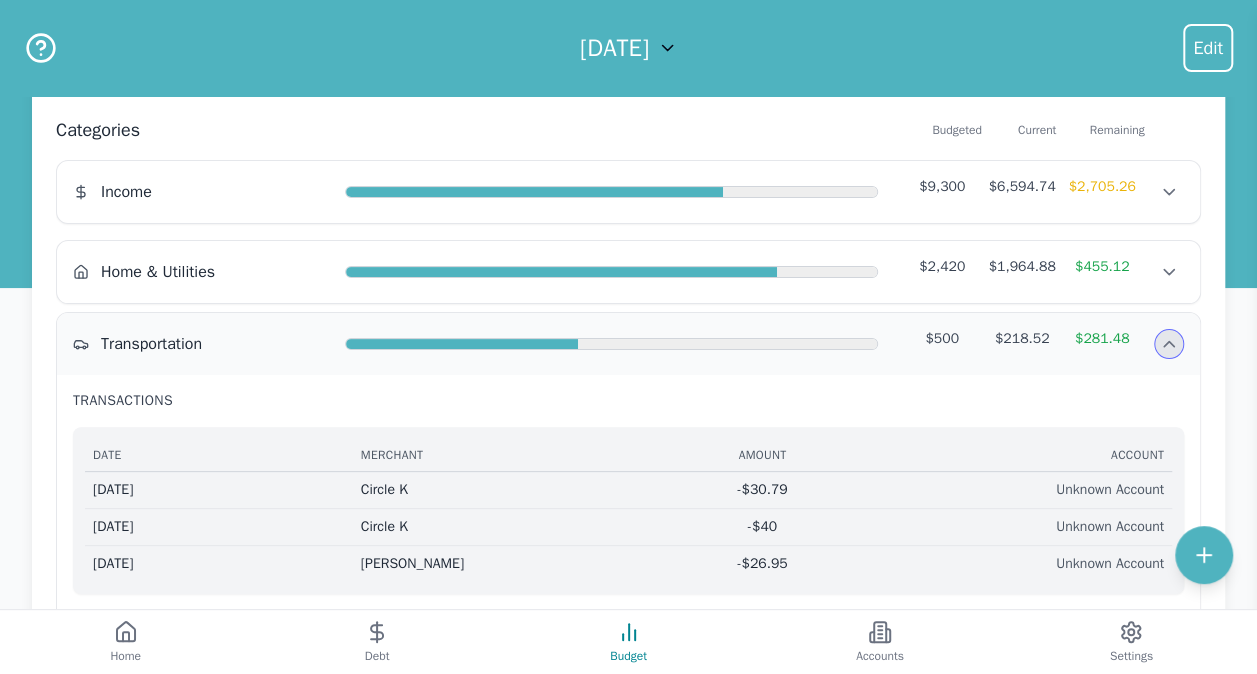 click on "$500" at bounding box center (942, 339) 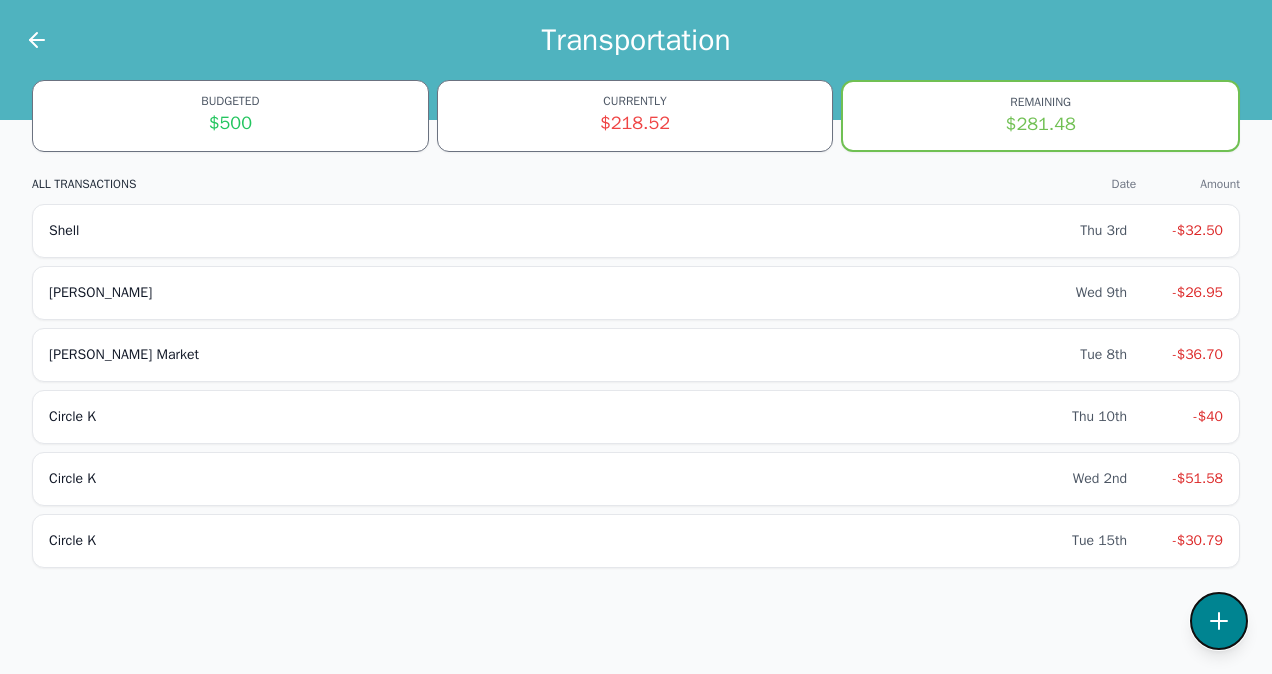 click at bounding box center (1219, 621) 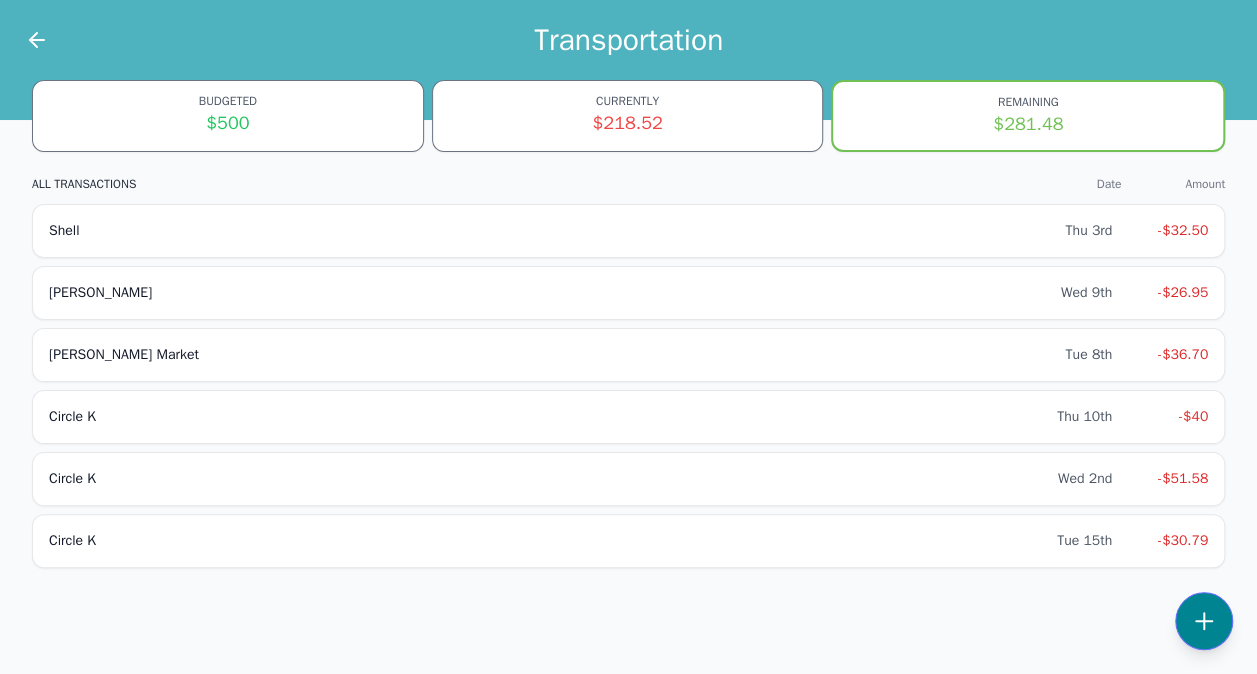 select on "transportation" 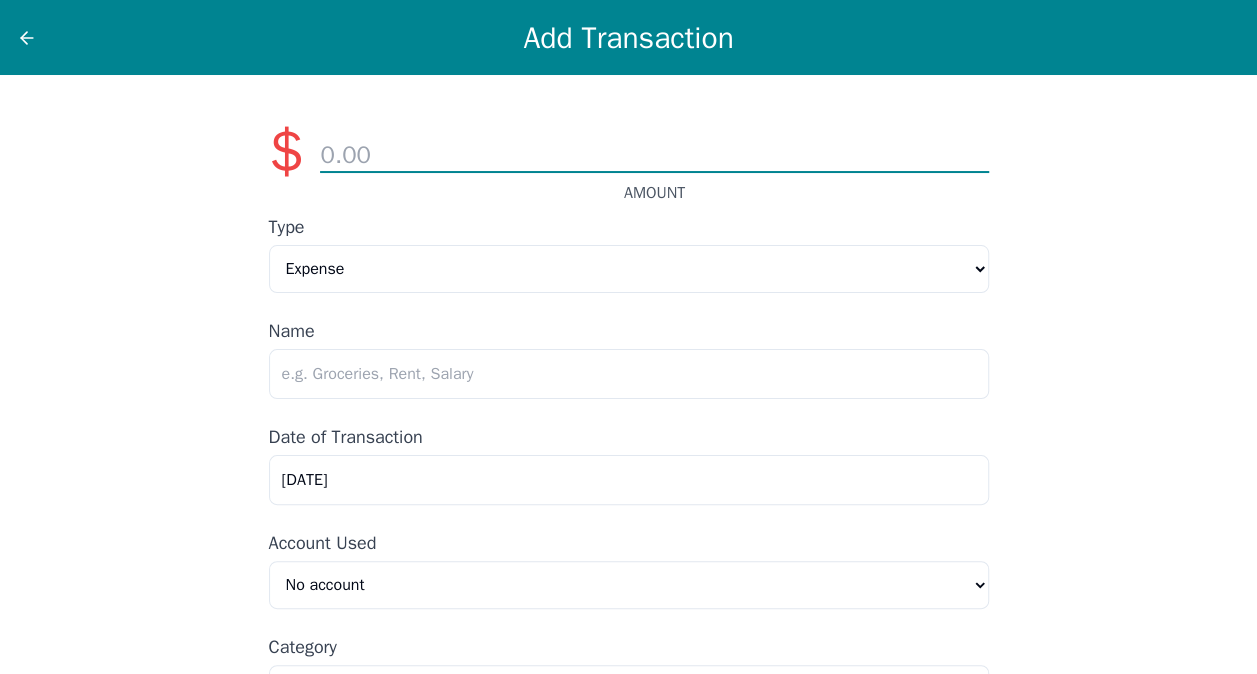 click at bounding box center [654, 156] 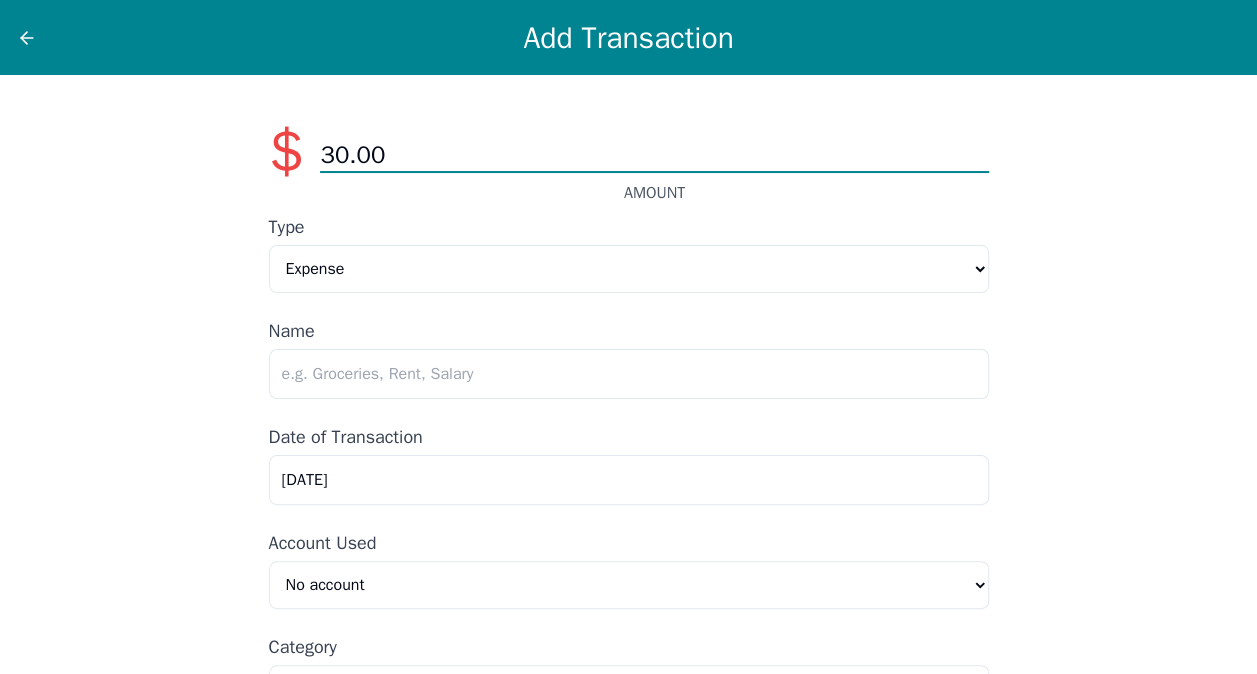 type on "30.00" 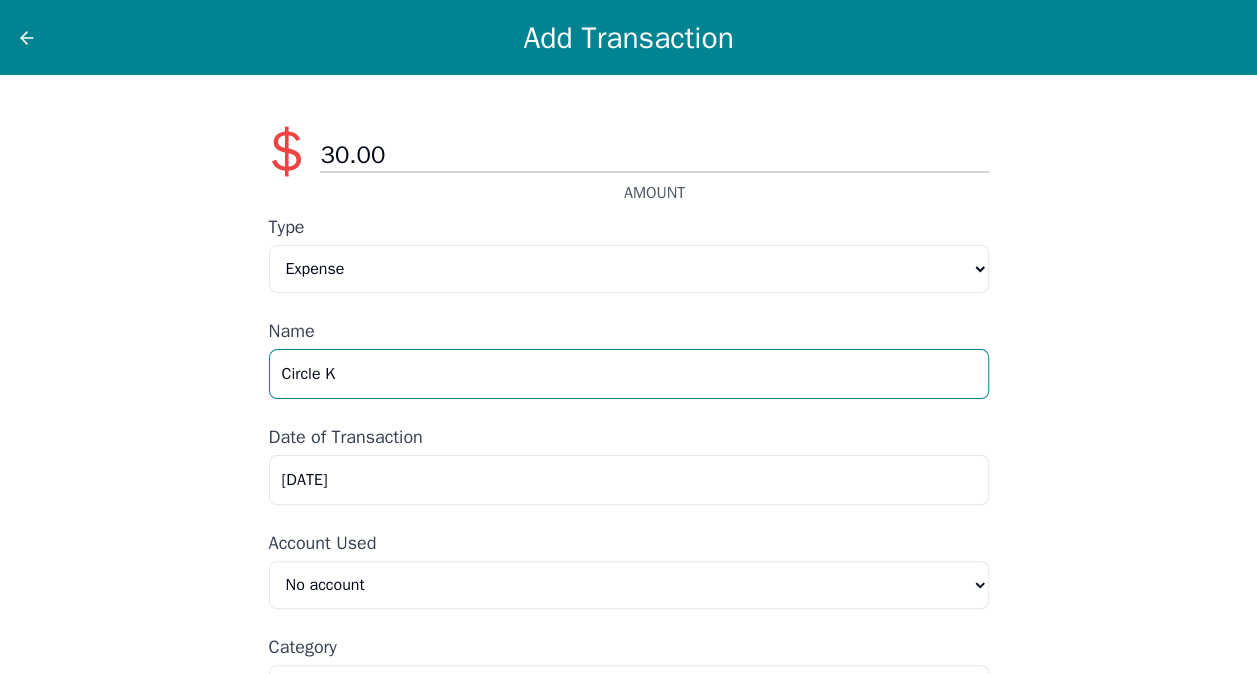 type on "Circle K" 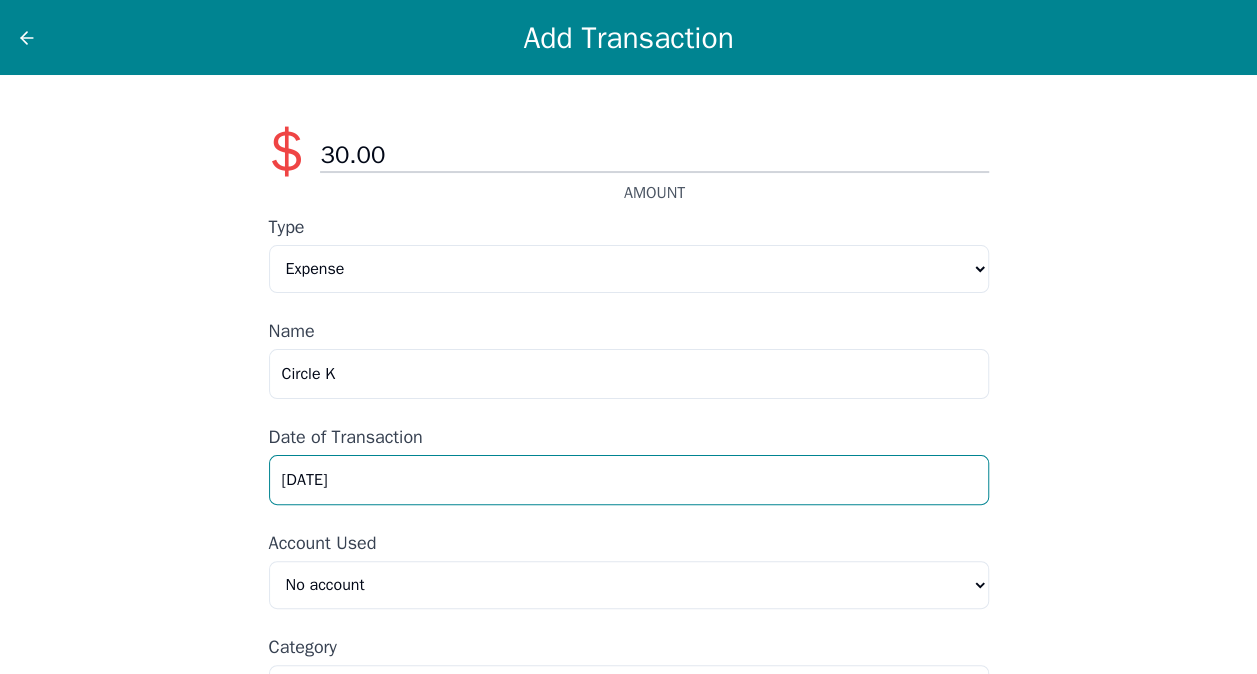 drag, startPoint x: 353, startPoint y: 482, endPoint x: 218, endPoint y: 480, distance: 135.01482 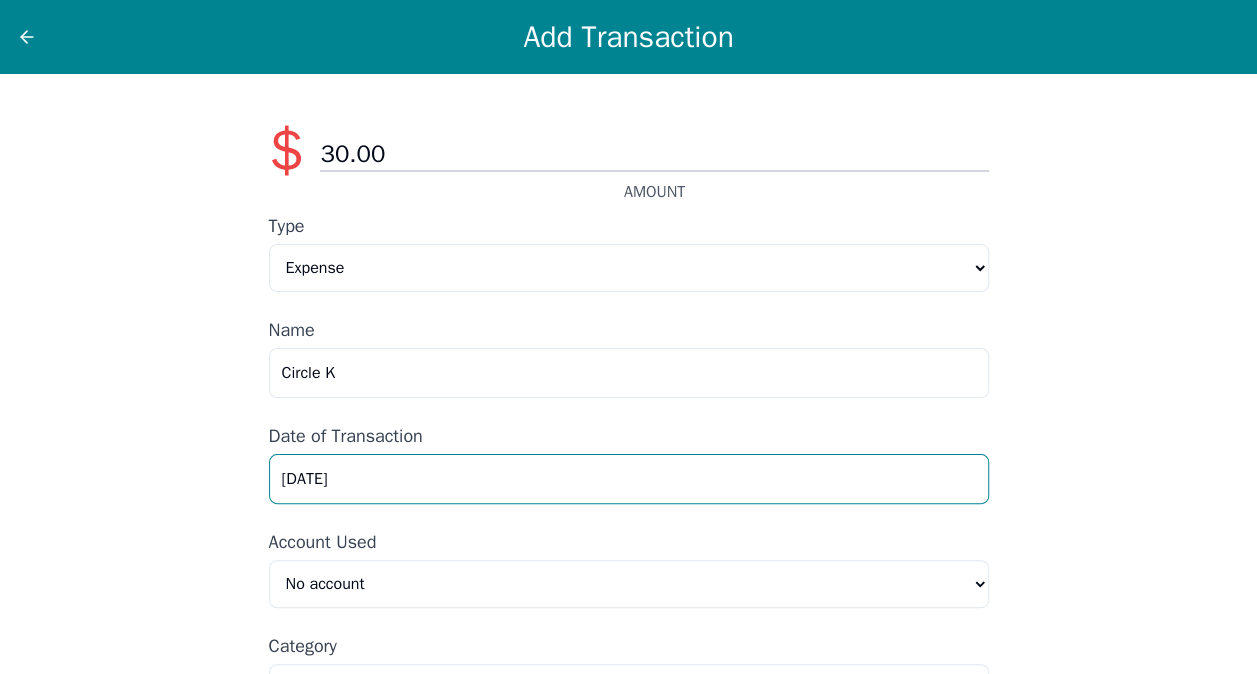 scroll, scrollTop: 143, scrollLeft: 0, axis: vertical 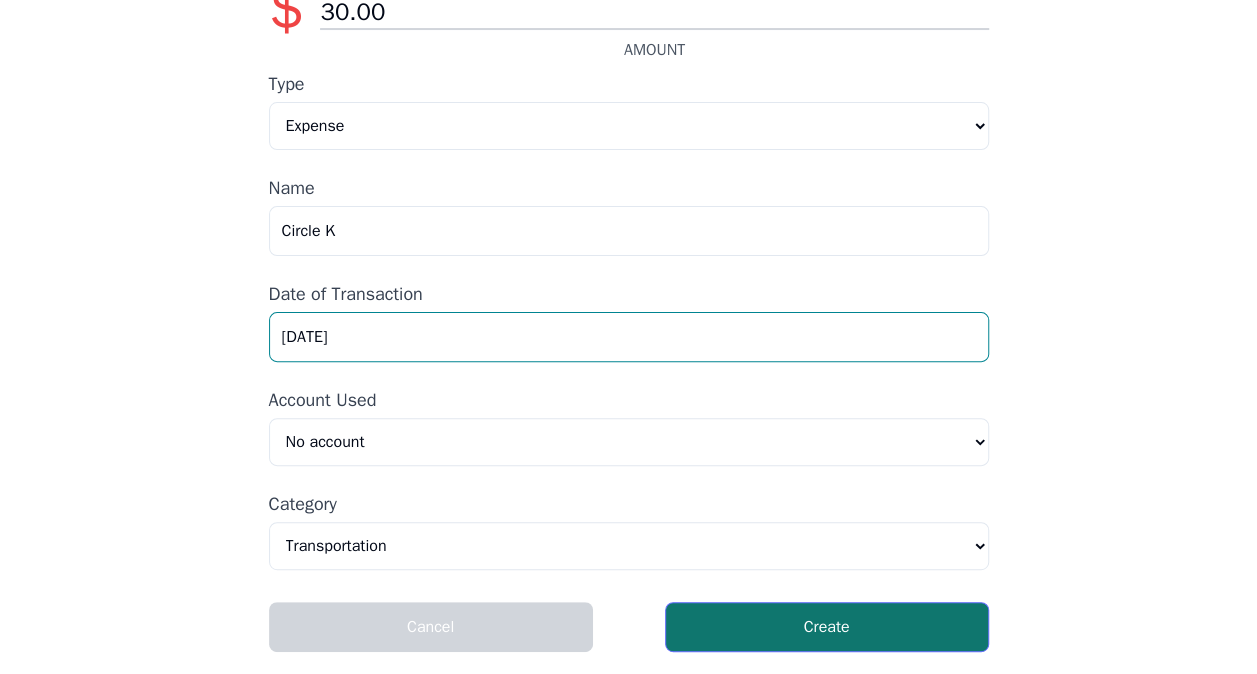 type on "[DATE]" 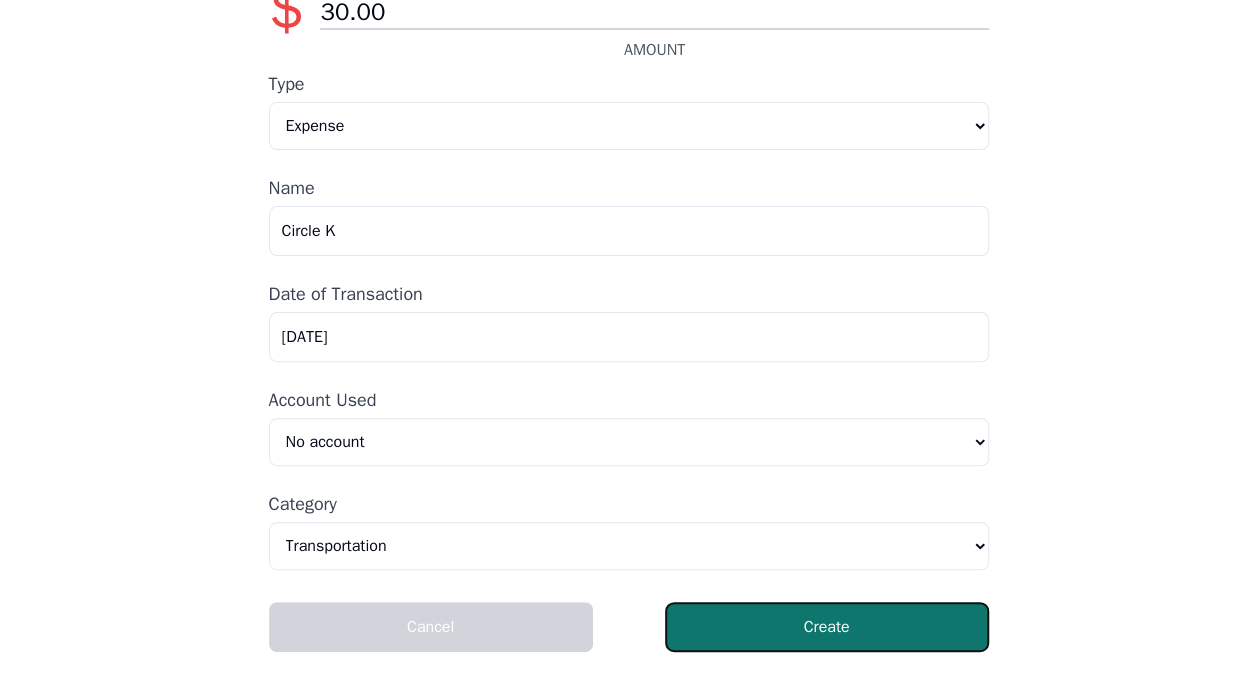 click on "Create" at bounding box center [827, 627] 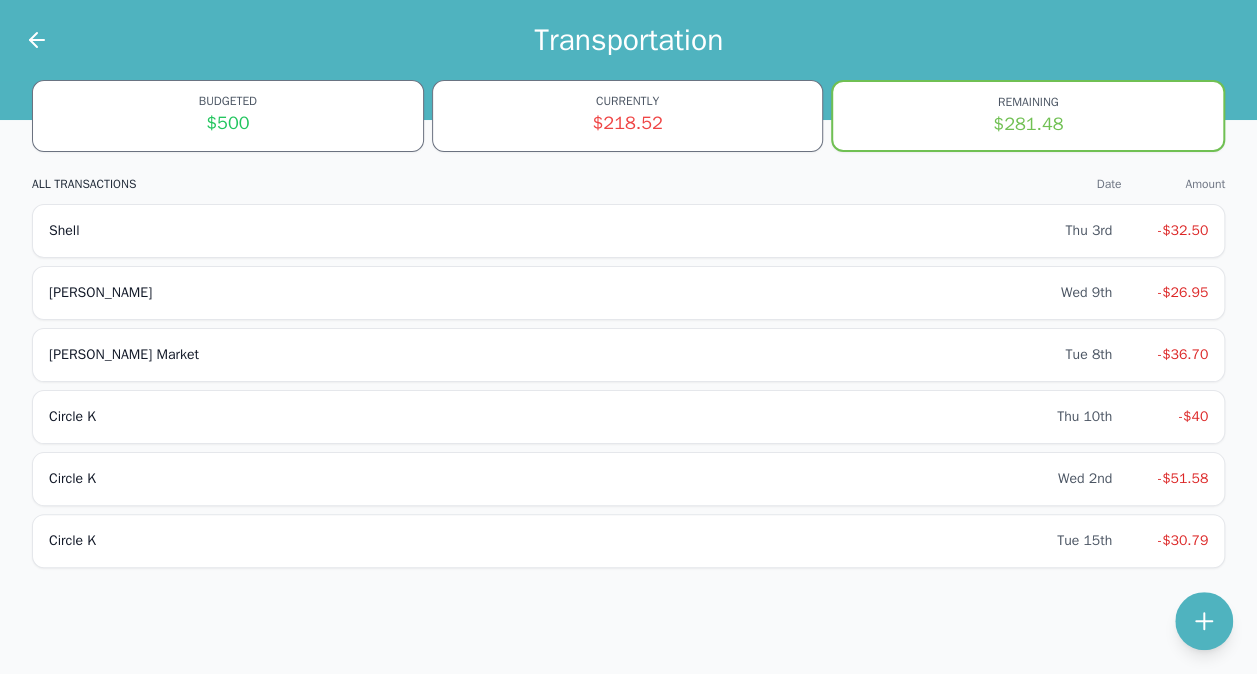 scroll, scrollTop: 0, scrollLeft: 0, axis: both 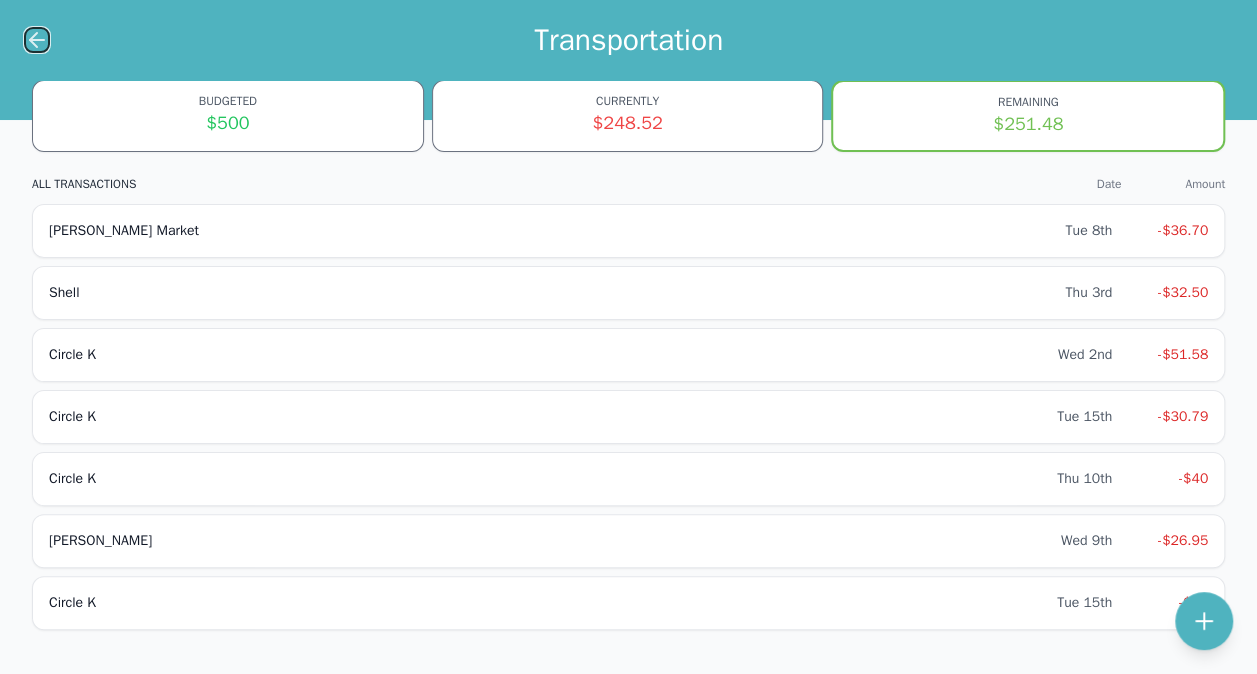 click 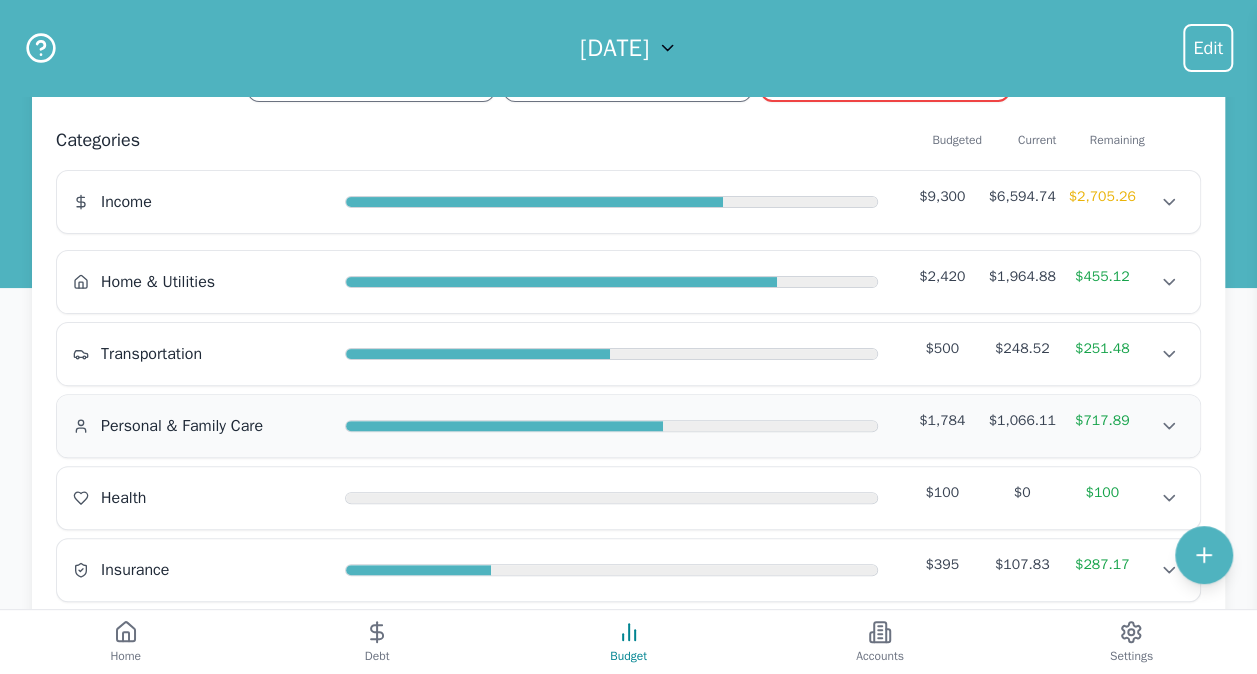 scroll, scrollTop: 62, scrollLeft: 0, axis: vertical 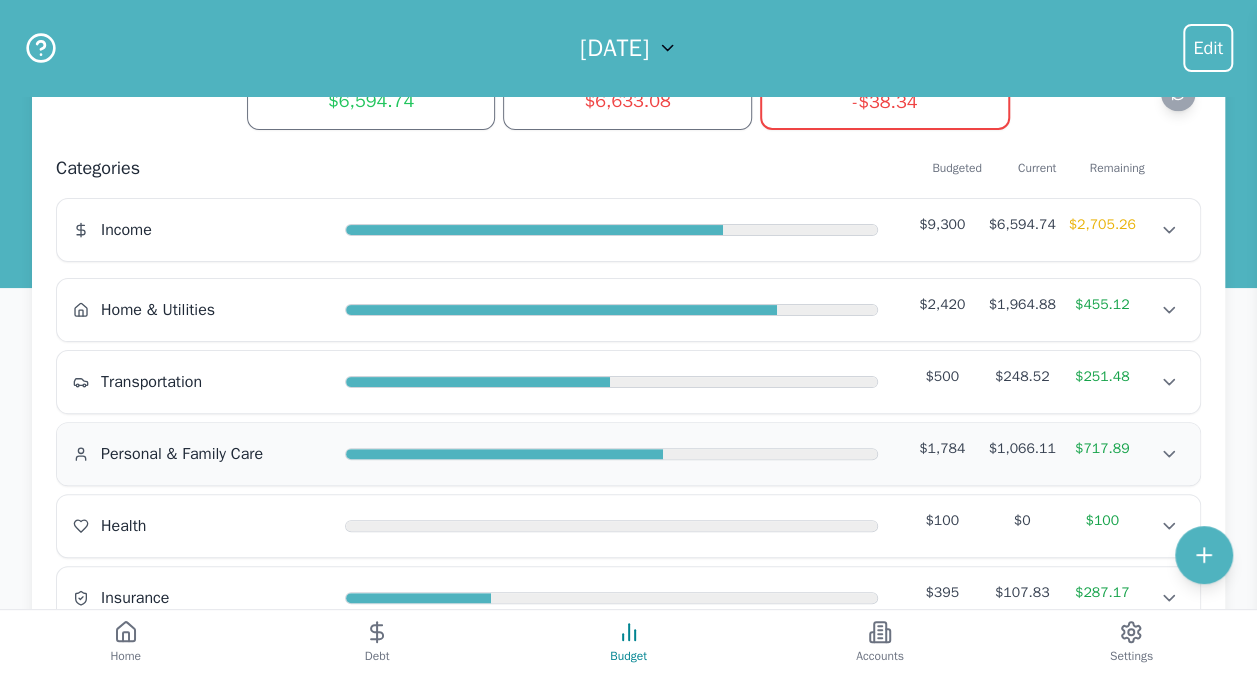 click on "Personal & Family Care $1,784 $1,066.11 $717.89 Personal & Family Care $1,784 $1,066.11 $717.89 Personal & Family Care $1,784 $1,066.11 $717.89" at bounding box center (628, 454) 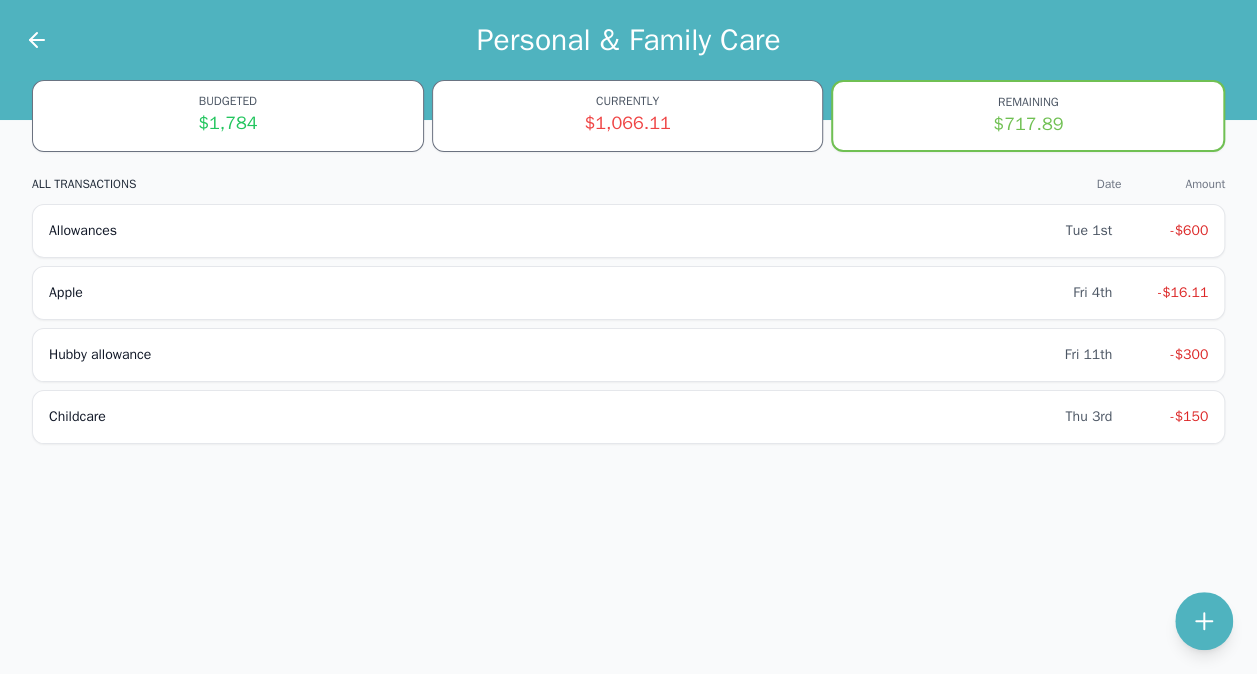 scroll, scrollTop: 0, scrollLeft: 0, axis: both 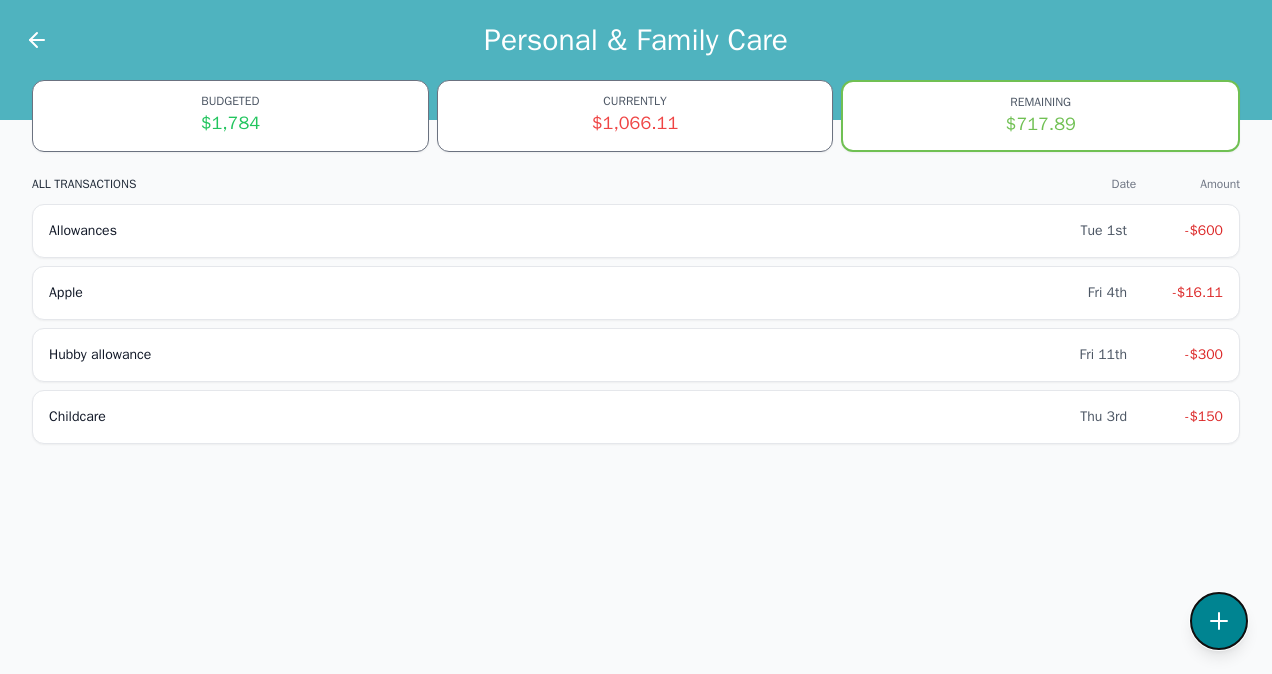 click 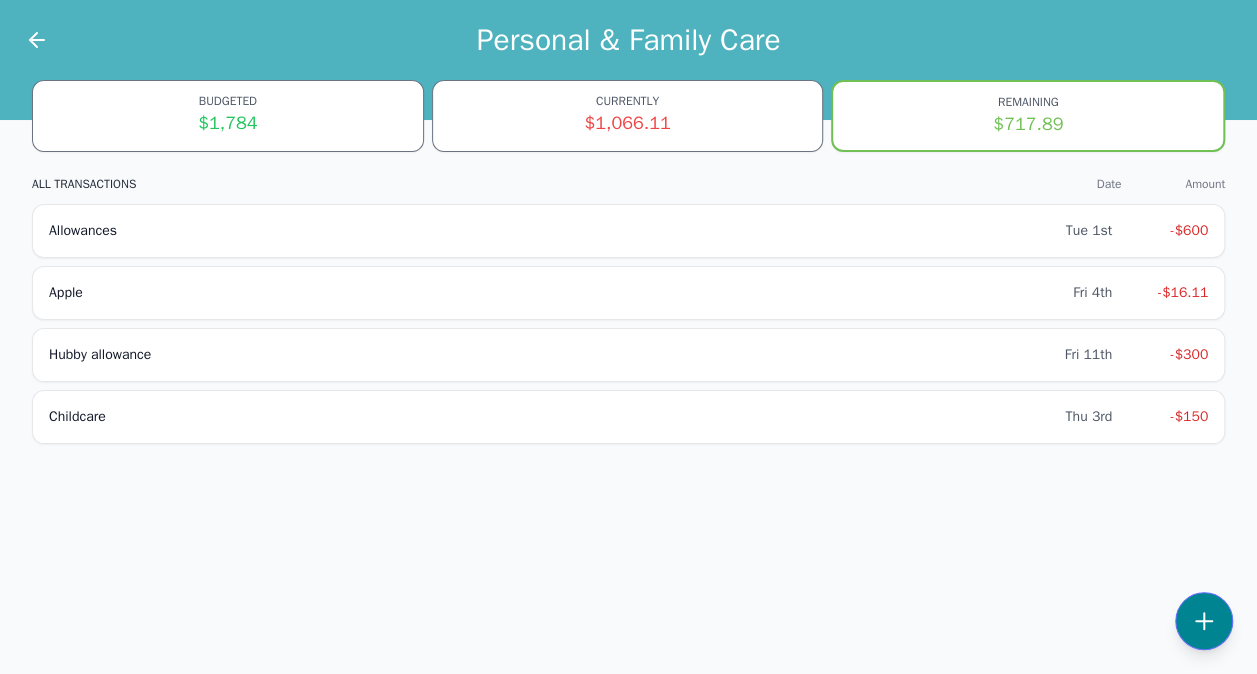 select on "personalFamilyCare" 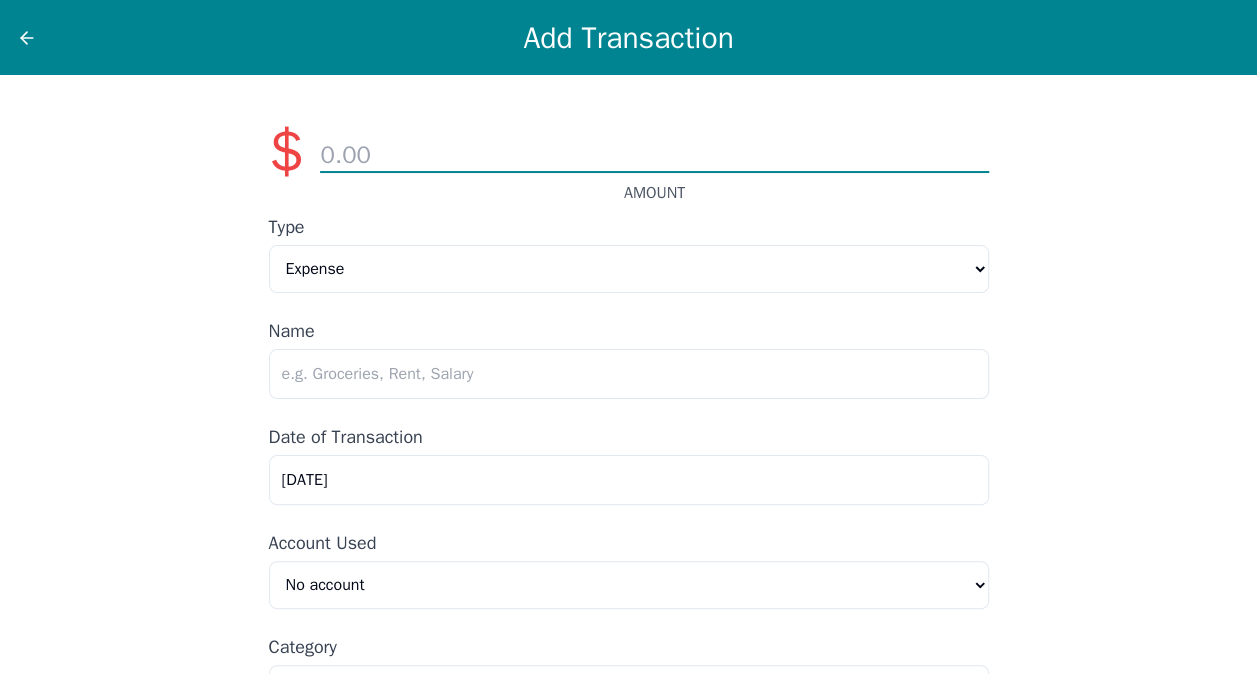 click at bounding box center (654, 156) 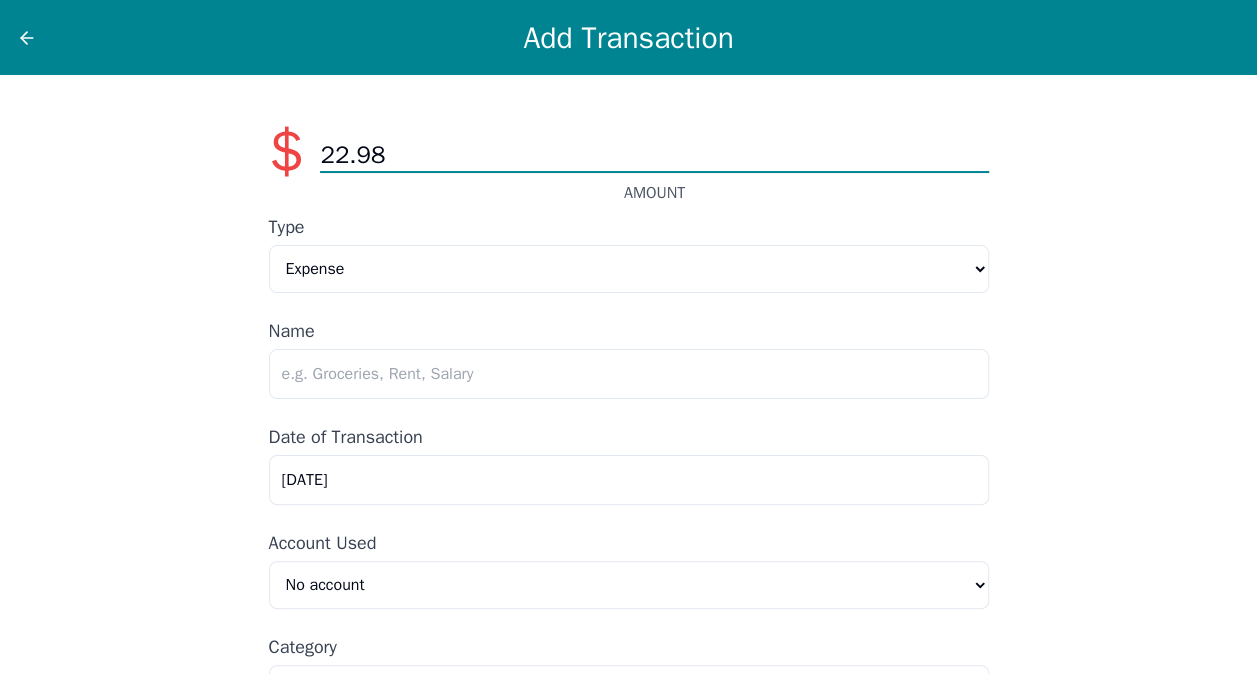 type on "22.98" 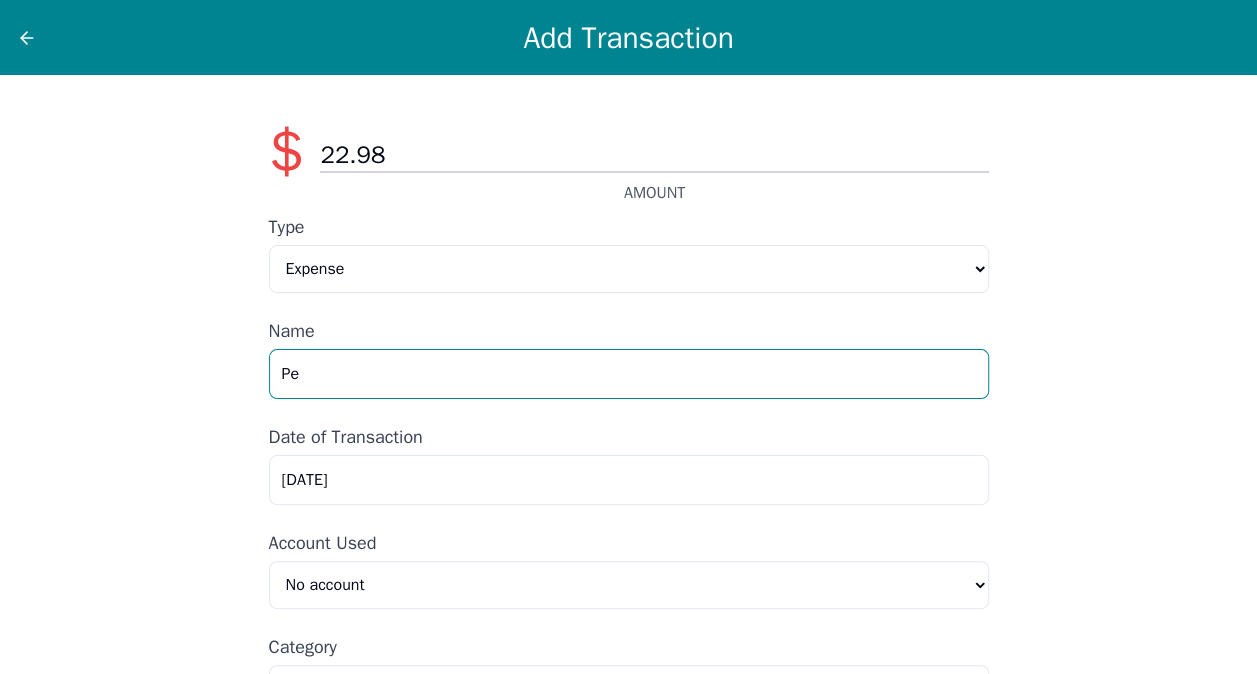 type on "P" 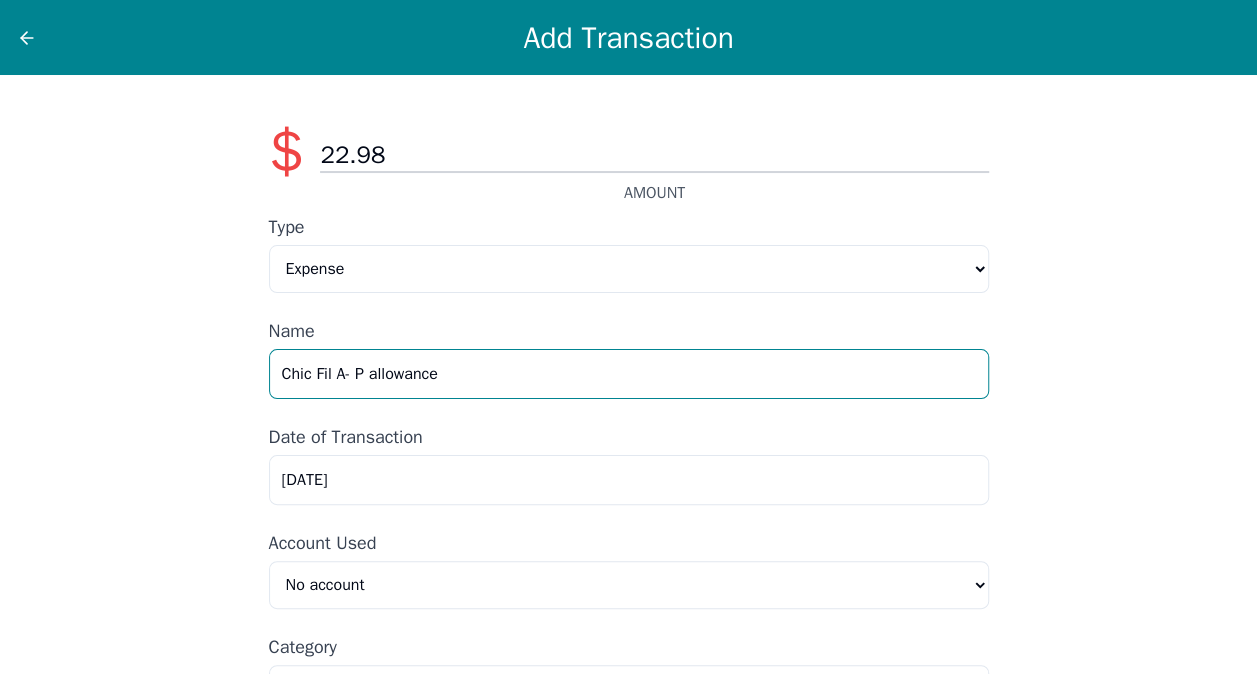 type on "Chic Fil A- P allowance" 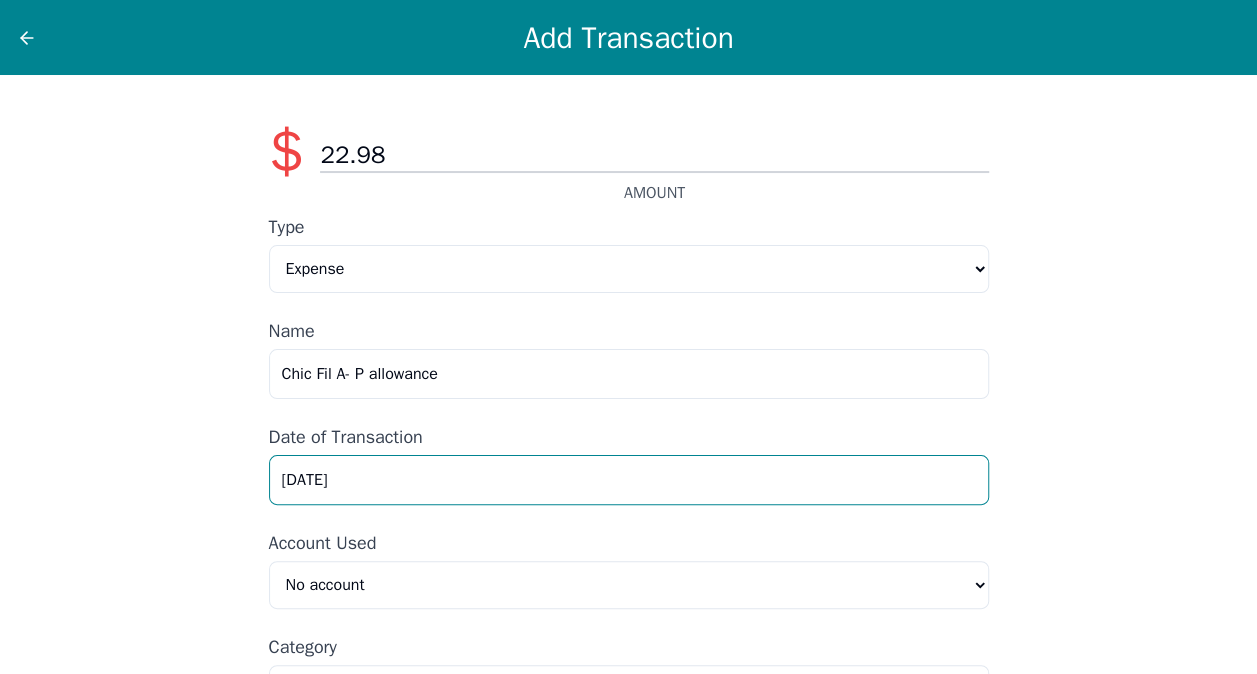 drag, startPoint x: 376, startPoint y: 484, endPoint x: 198, endPoint y: 492, distance: 178.17969 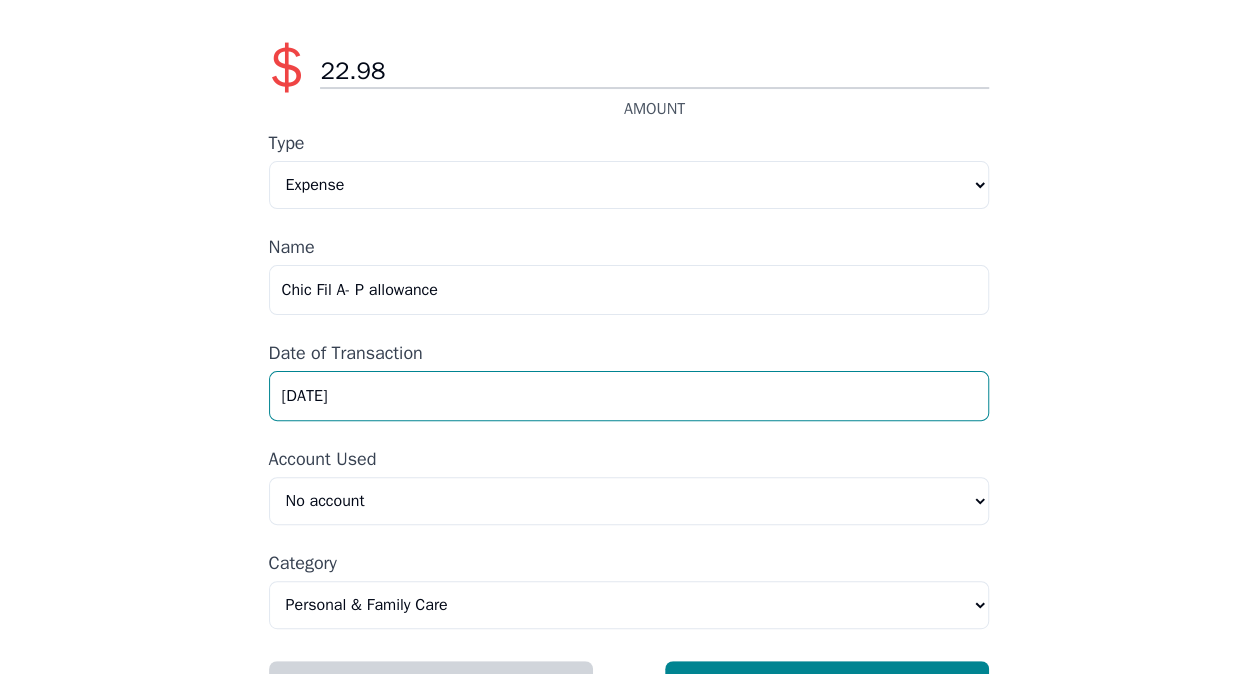 scroll, scrollTop: 143, scrollLeft: 0, axis: vertical 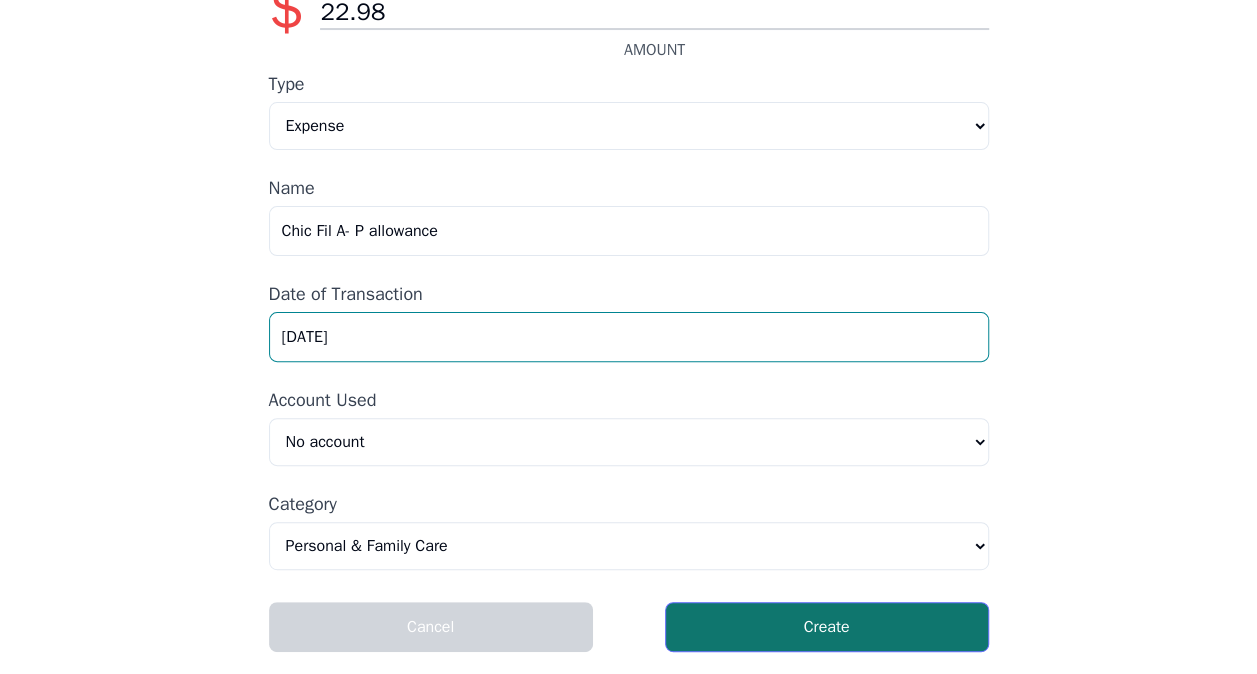 type on "[DATE]" 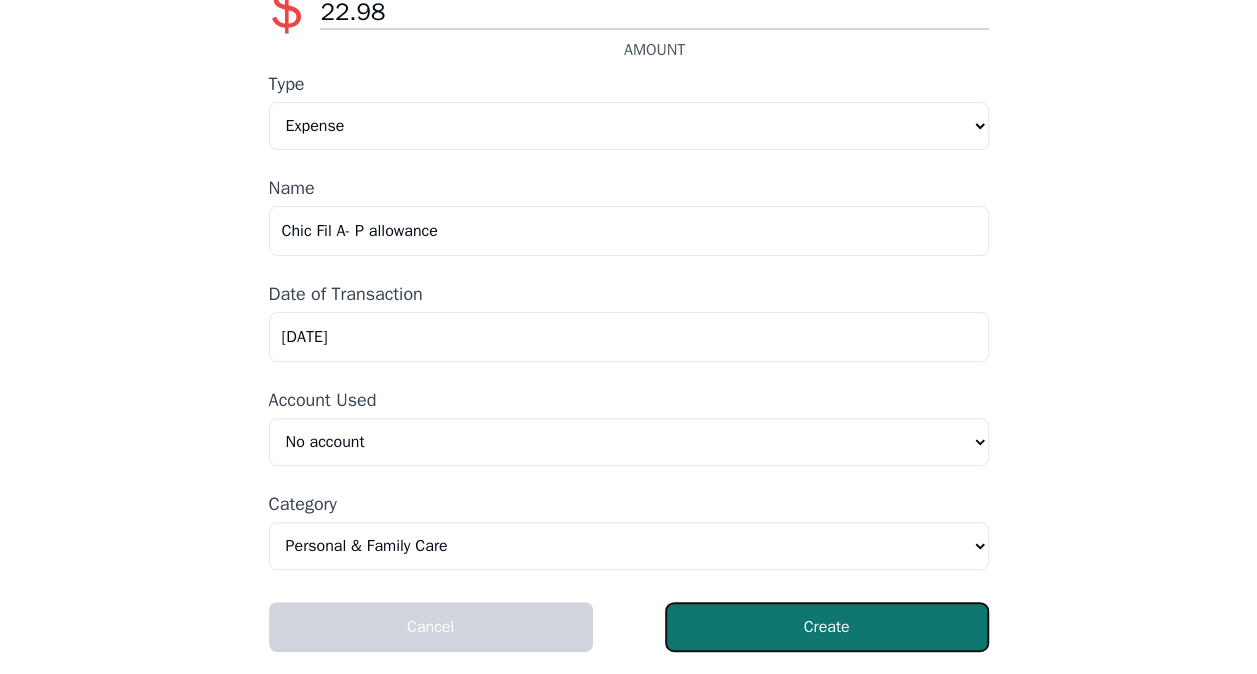 click on "Create" at bounding box center (827, 627) 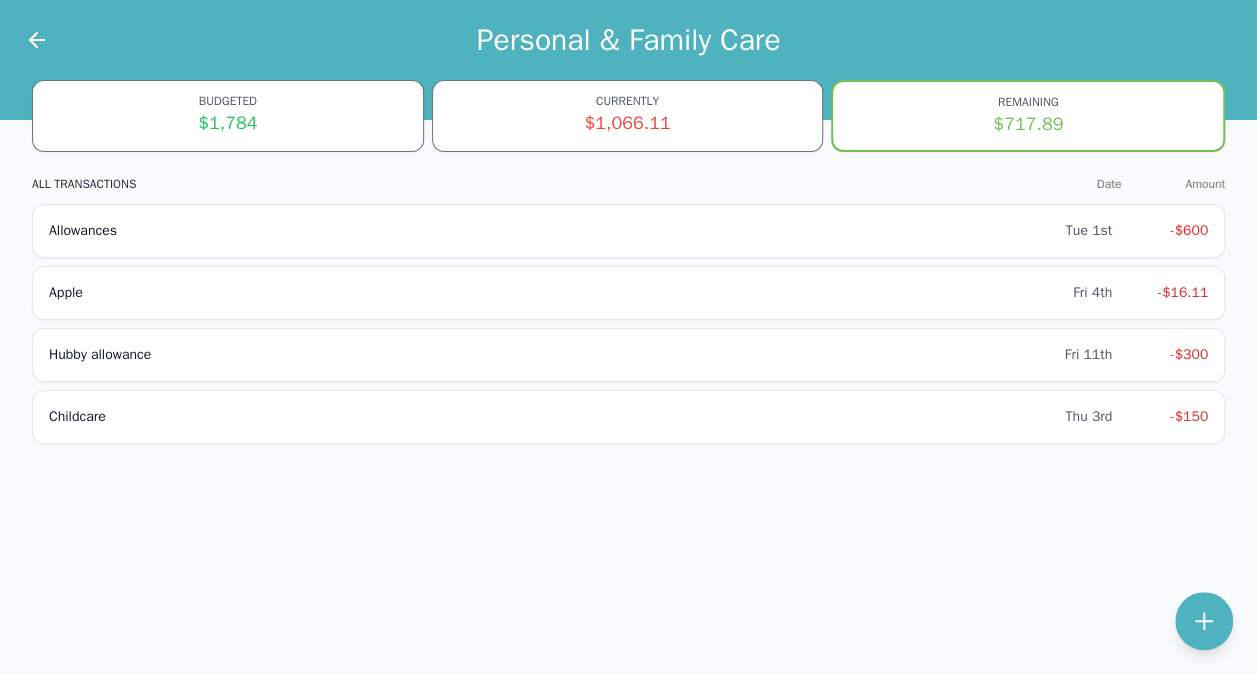 scroll, scrollTop: 0, scrollLeft: 0, axis: both 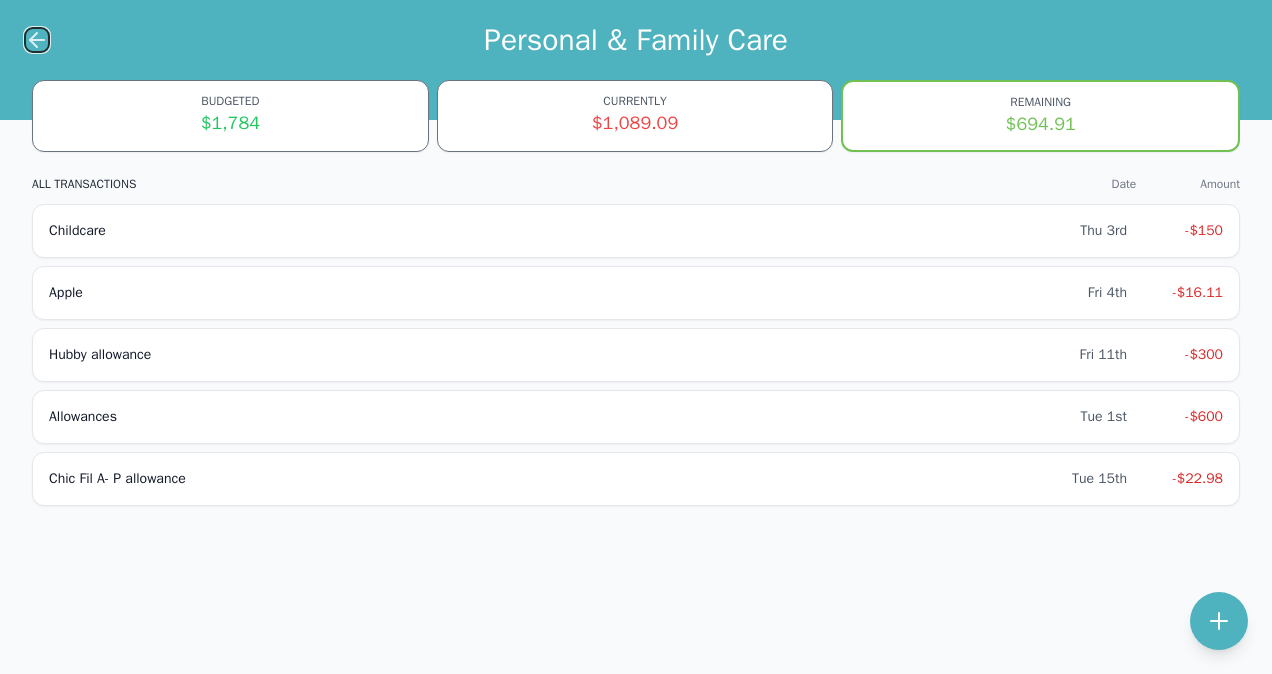 click 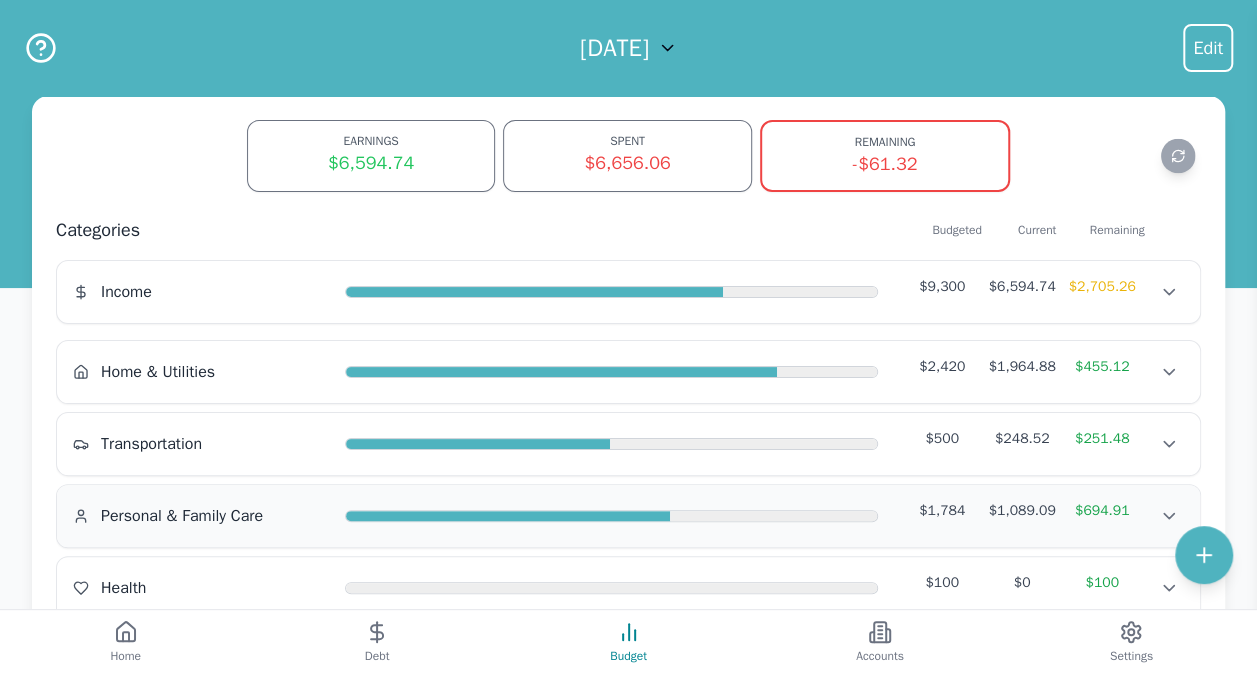 click at bounding box center (611, 516) 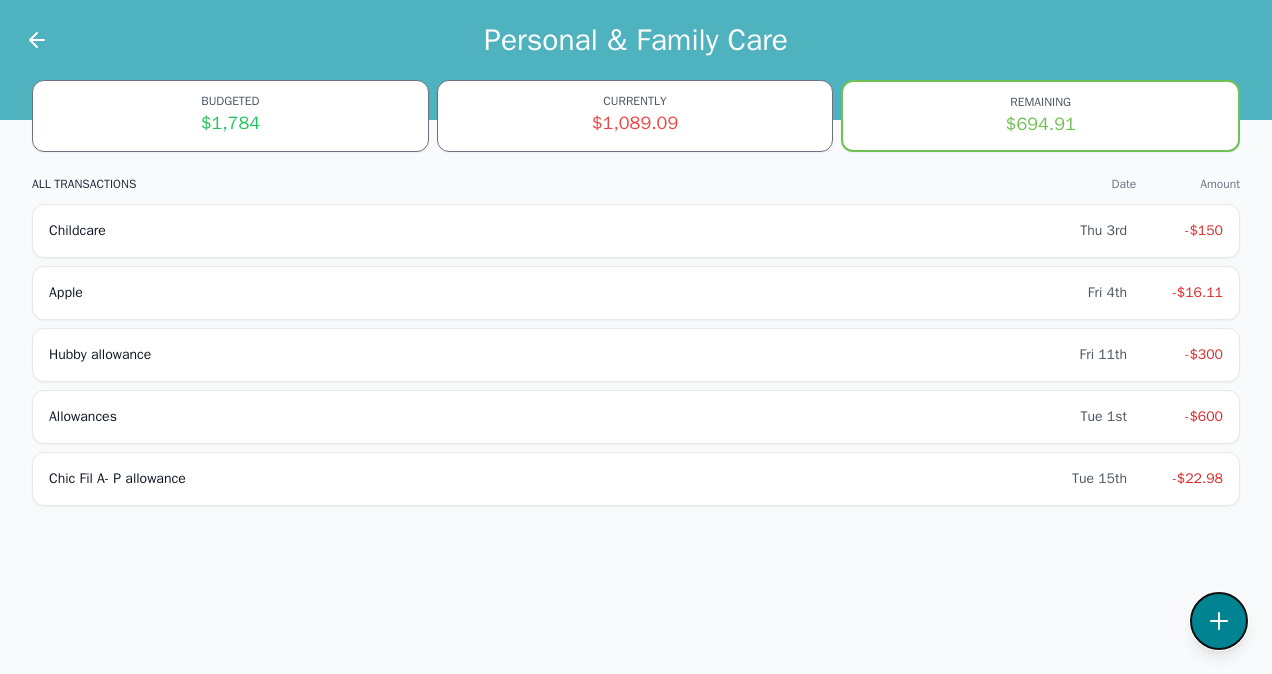 click at bounding box center [1219, 621] 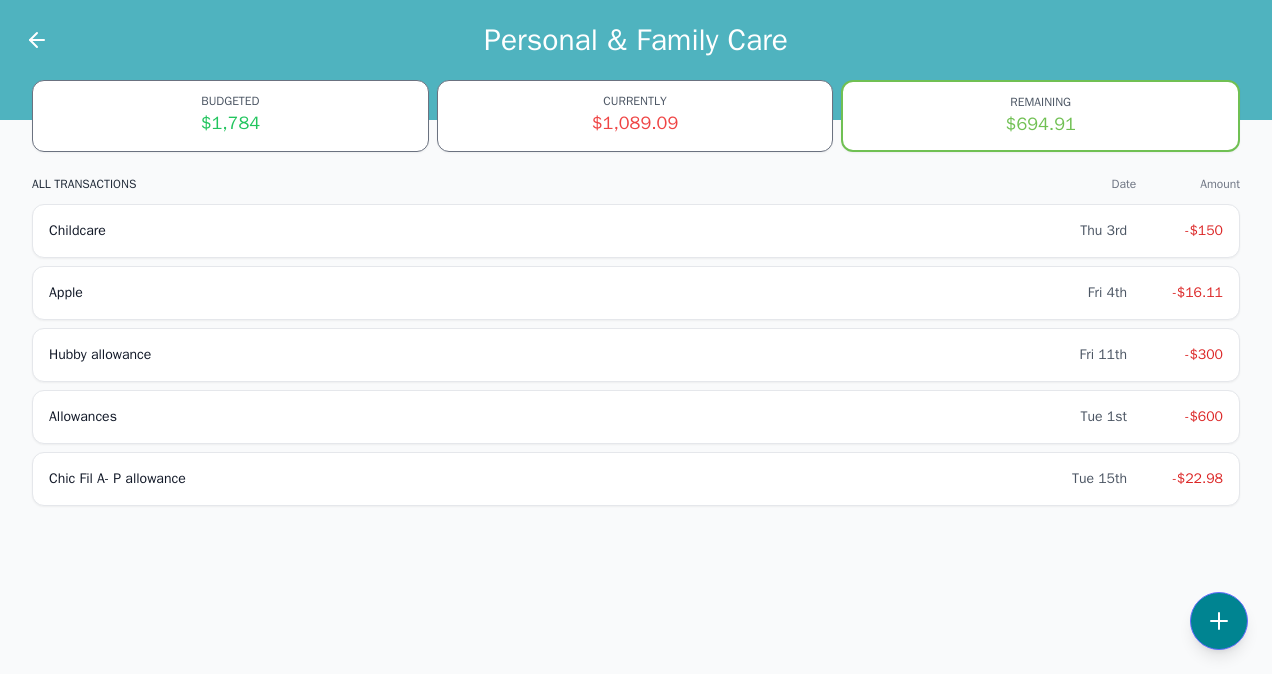 select on "personalFamilyCare" 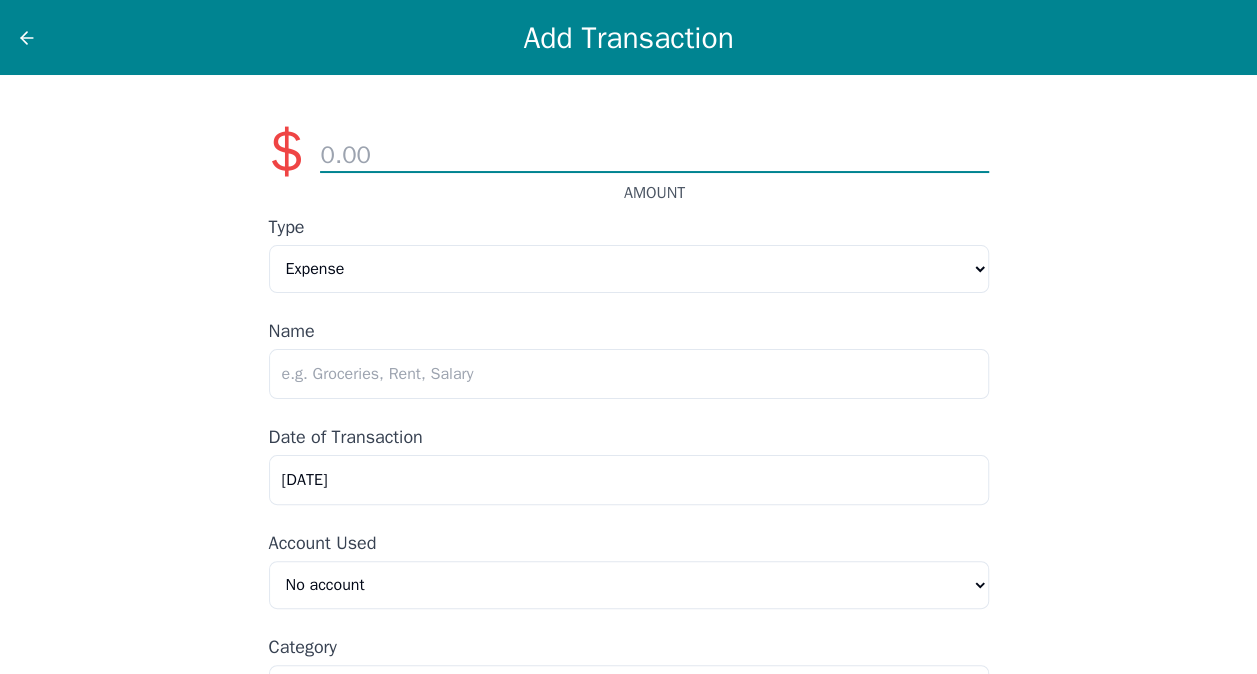 click at bounding box center (654, 156) 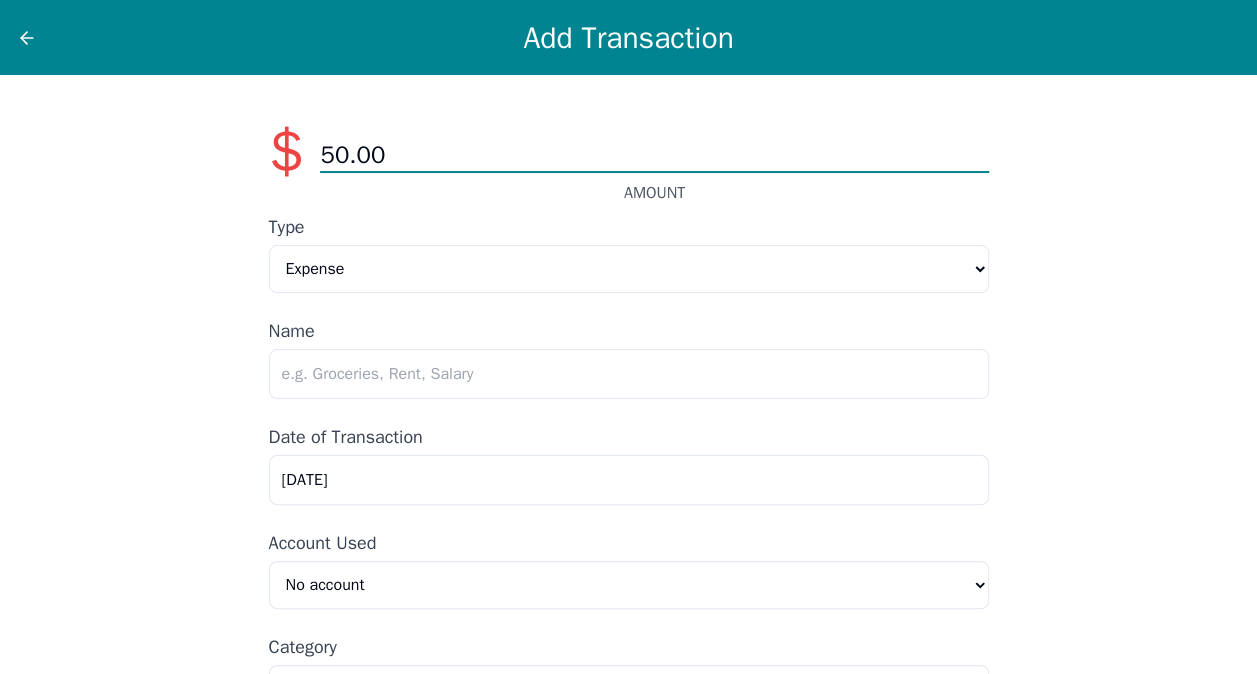 type on "50.00" 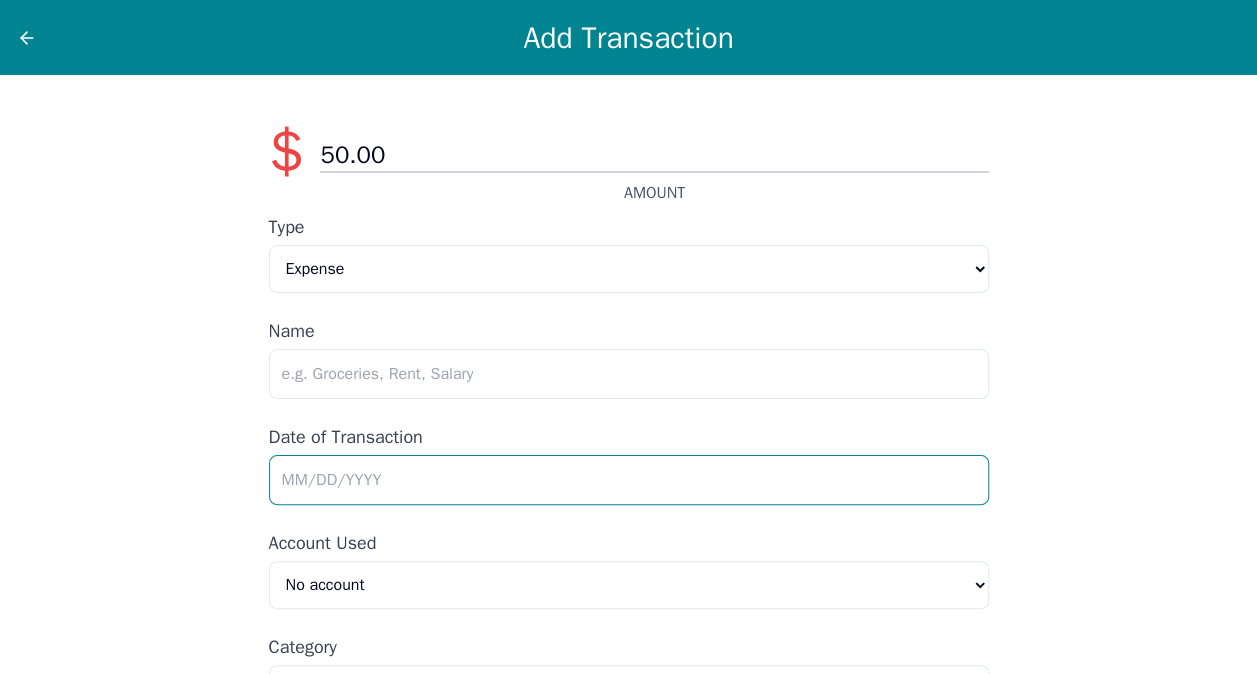 type 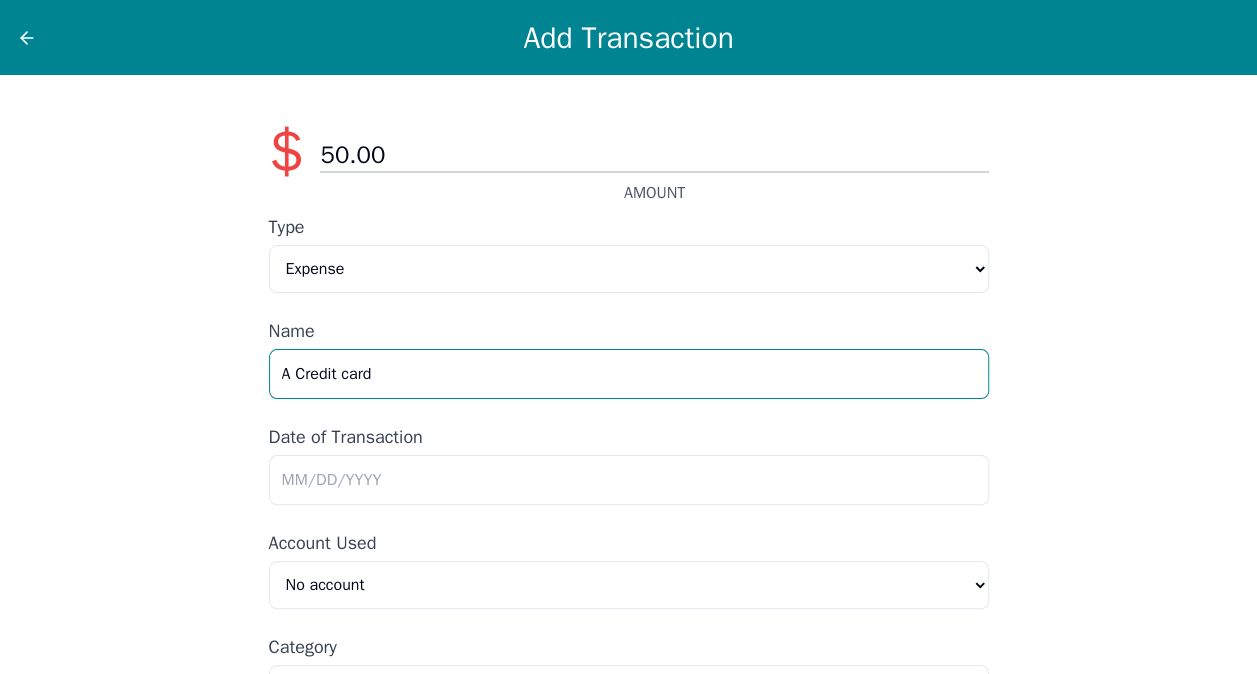 type on "A Credit card" 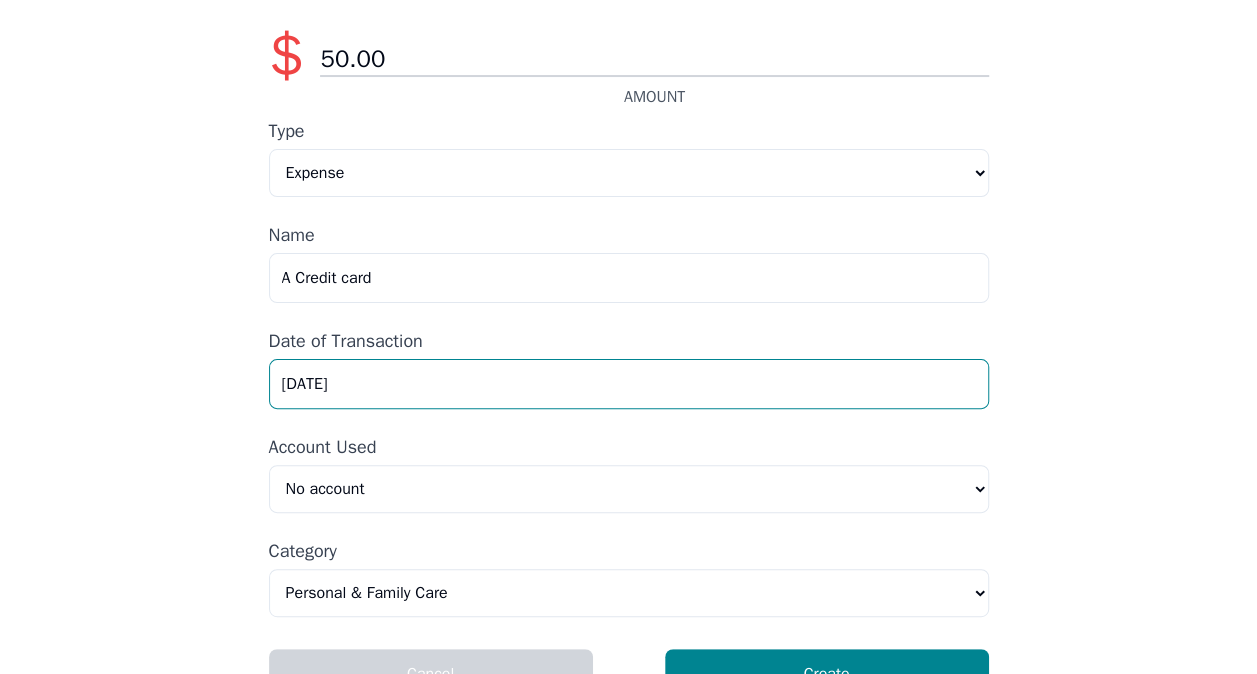 scroll, scrollTop: 143, scrollLeft: 0, axis: vertical 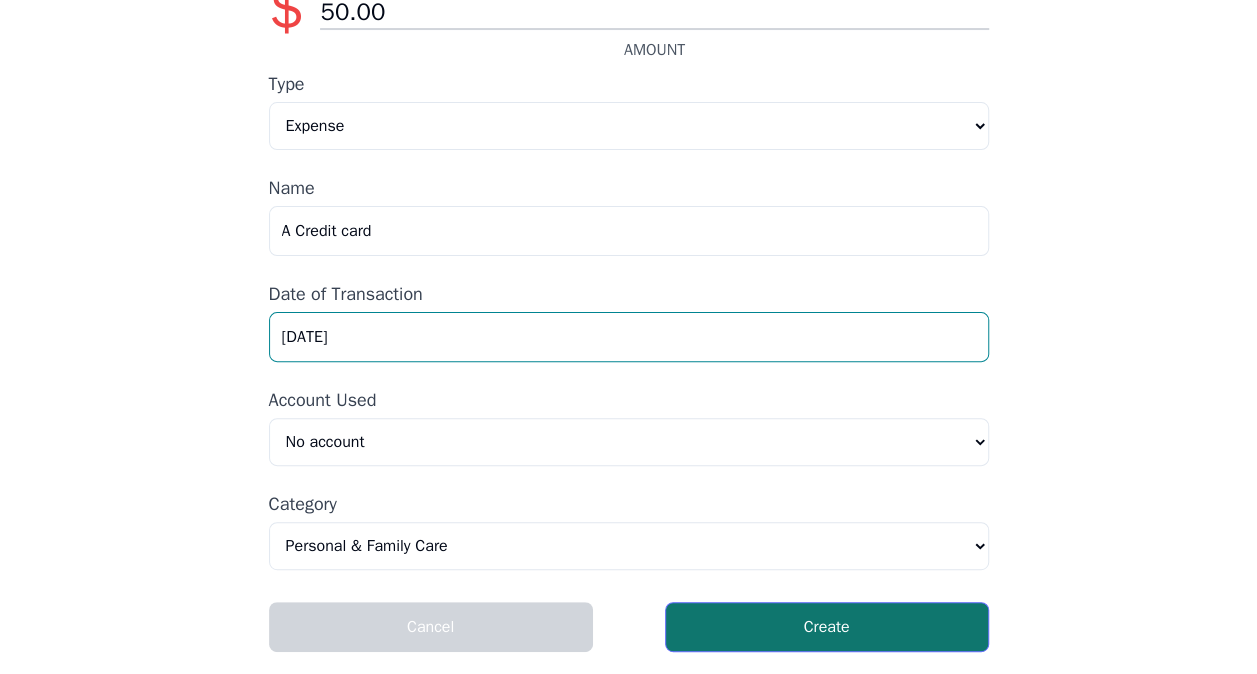 type on "[DATE]" 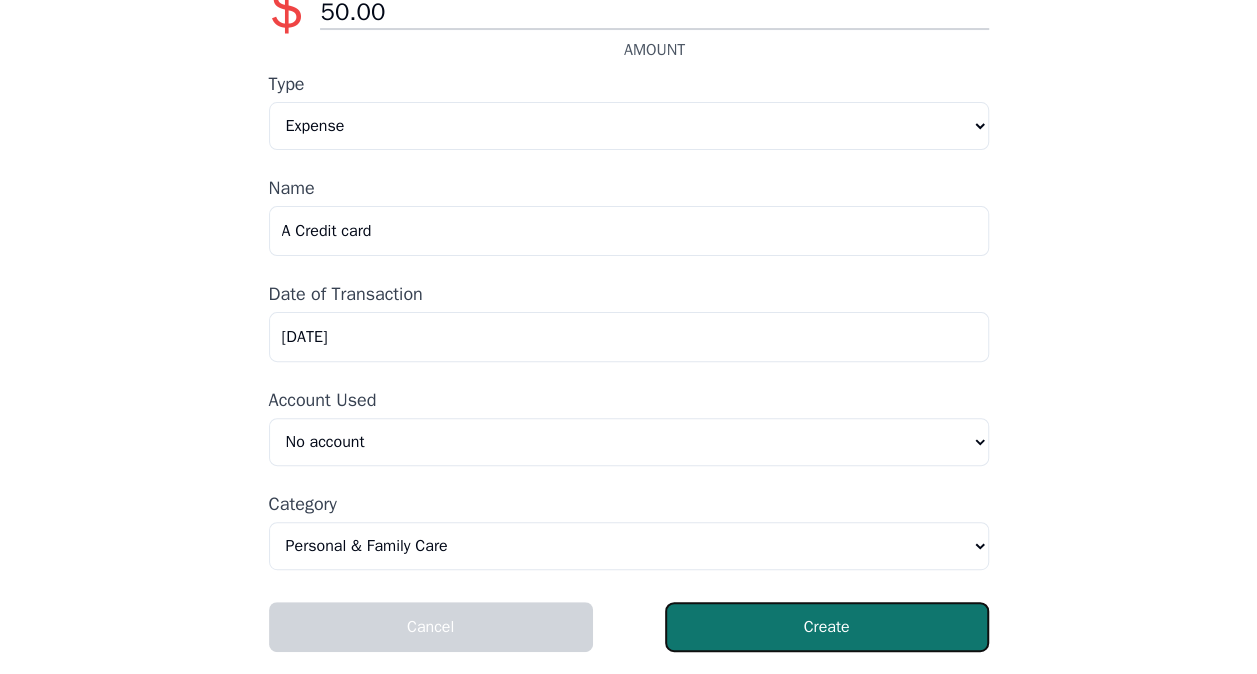 click on "Create" at bounding box center (827, 627) 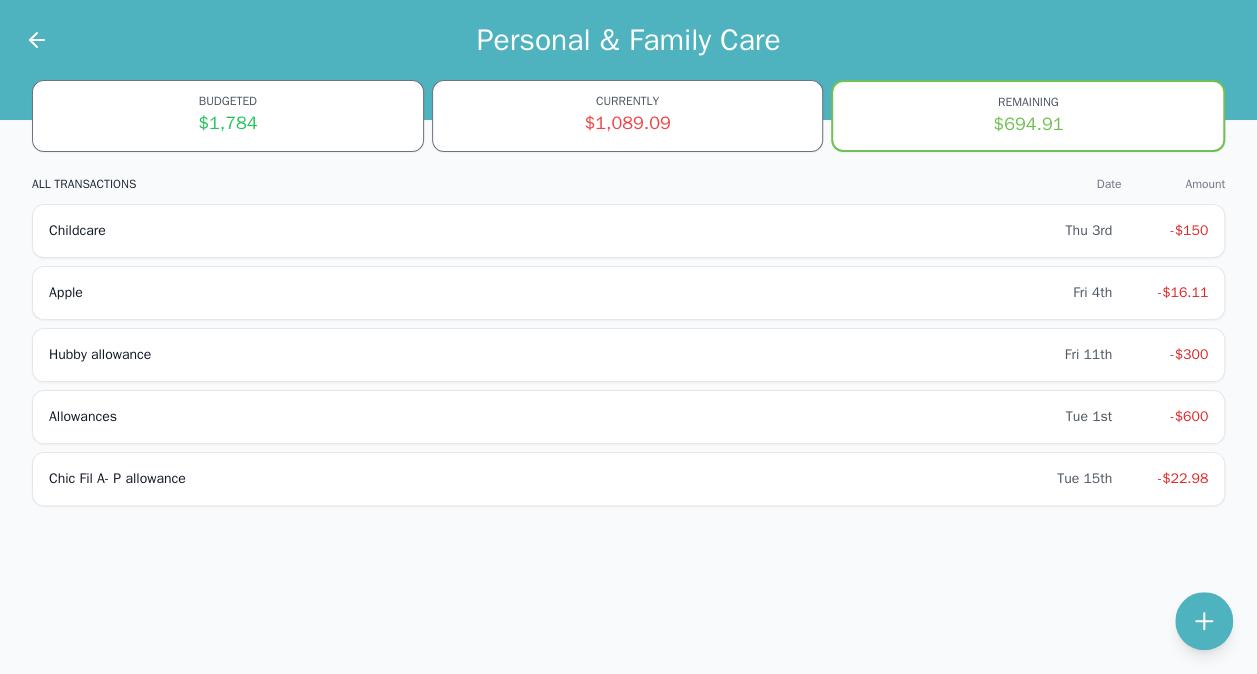 scroll, scrollTop: 0, scrollLeft: 0, axis: both 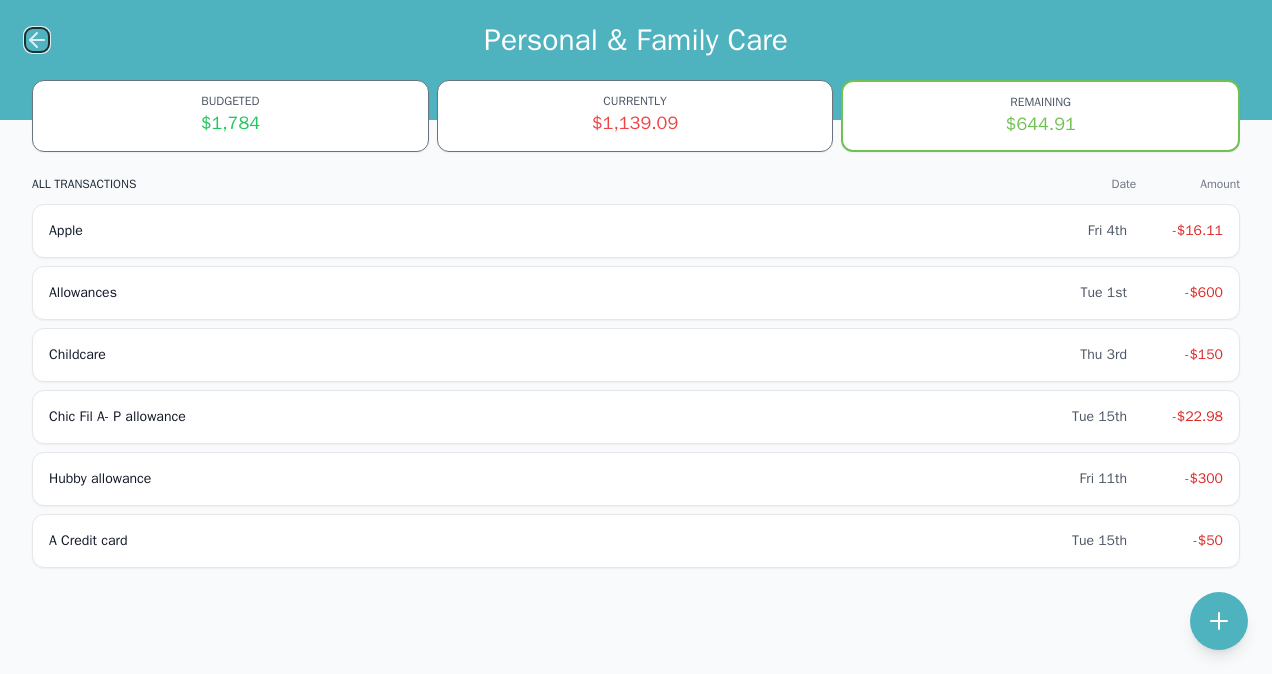 click 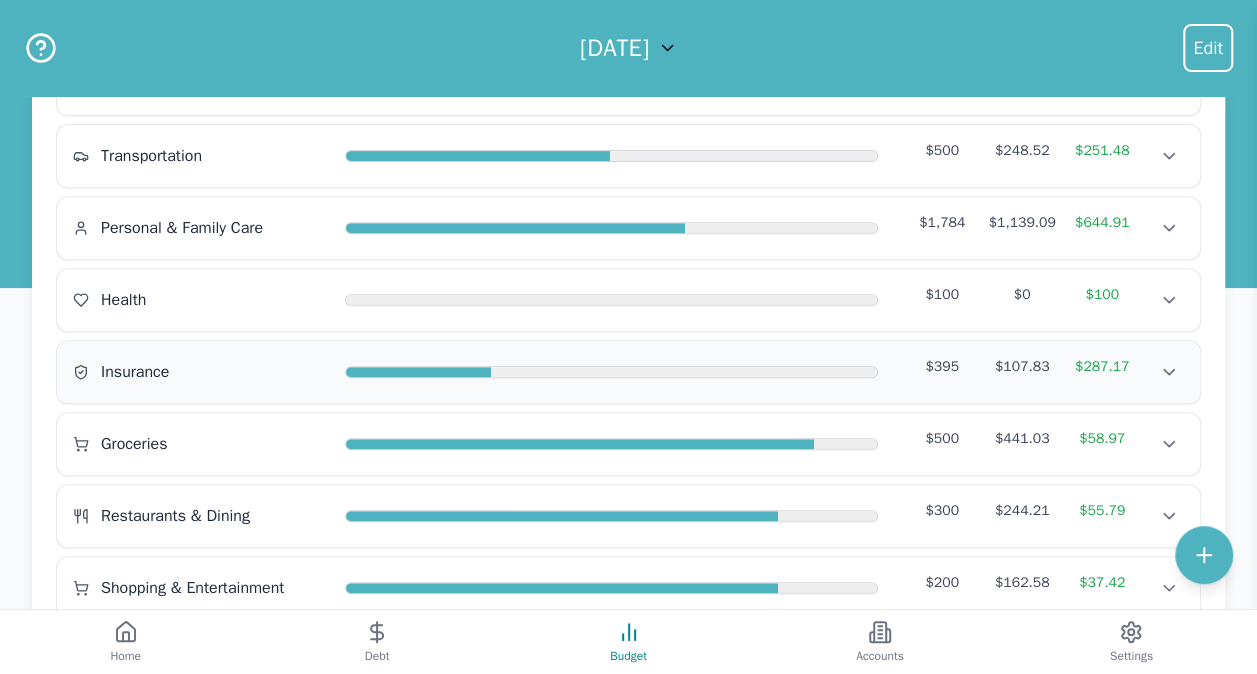 scroll, scrollTop: 300, scrollLeft: 0, axis: vertical 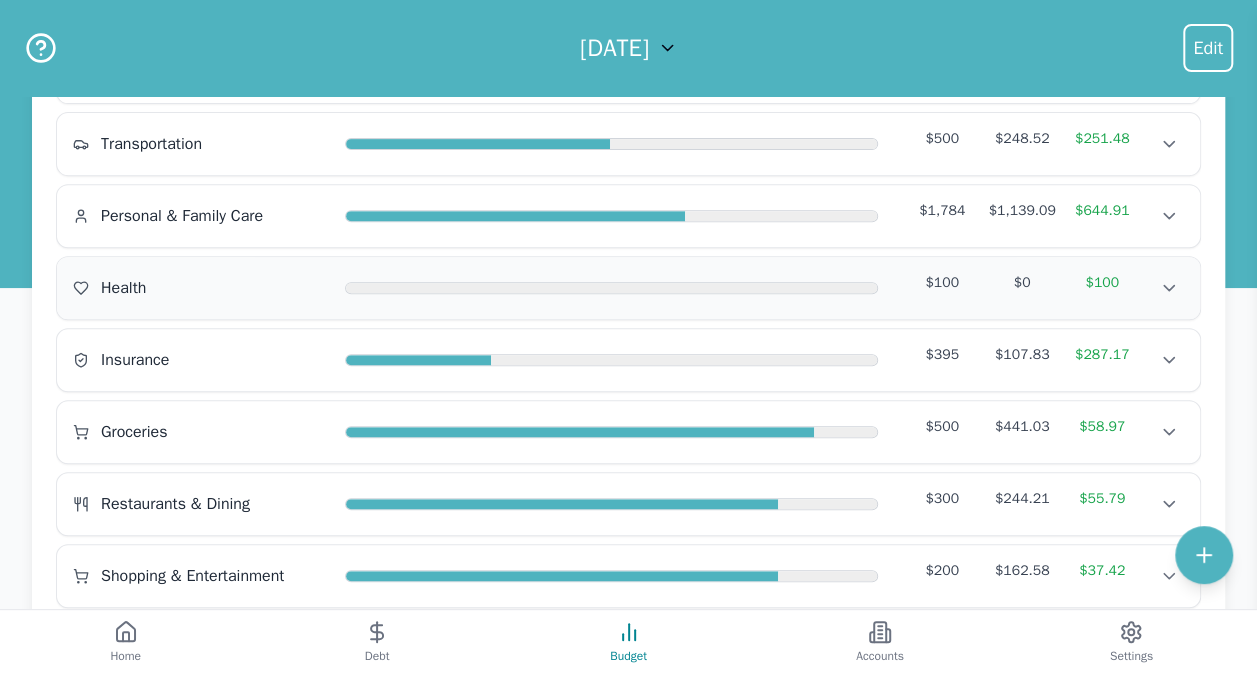 click on "$0" at bounding box center (1022, 283) 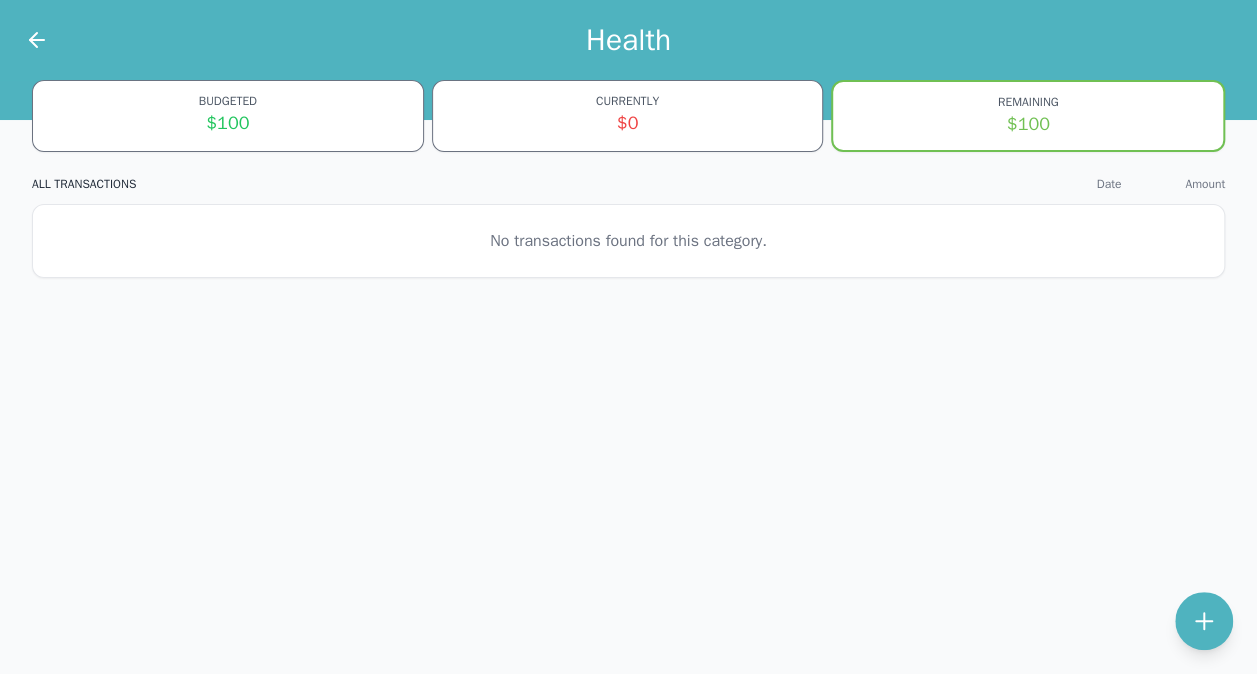 scroll, scrollTop: 0, scrollLeft: 0, axis: both 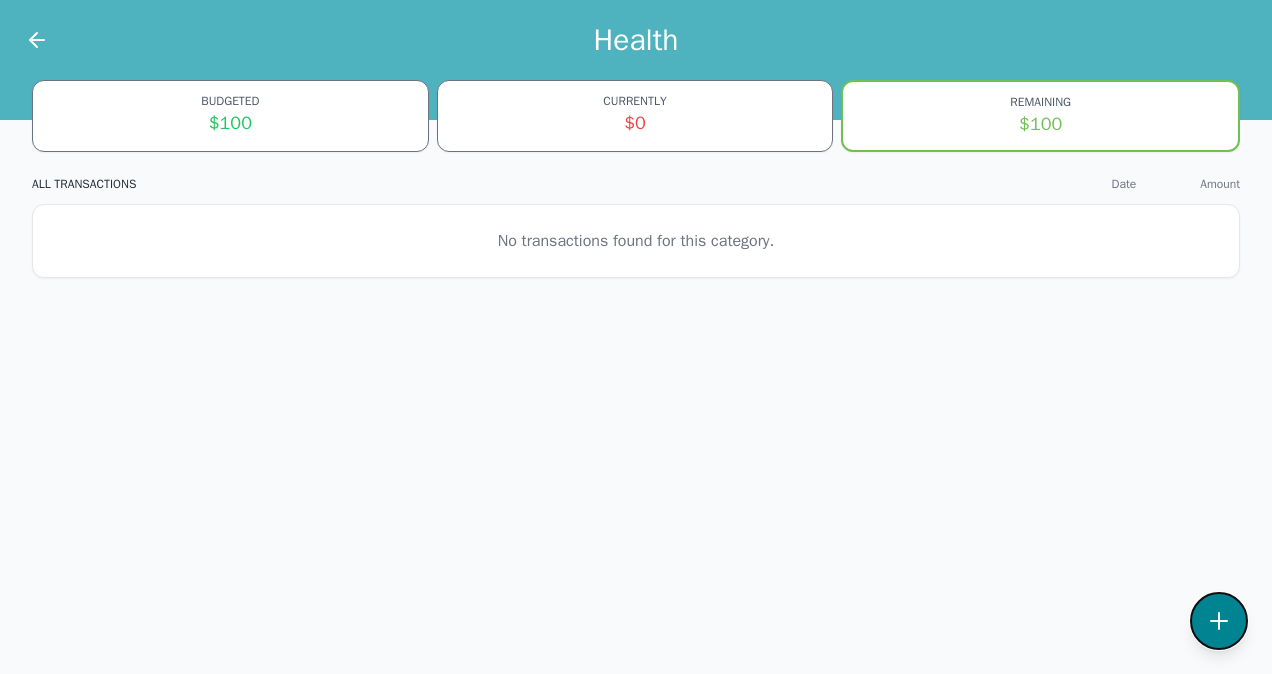 click 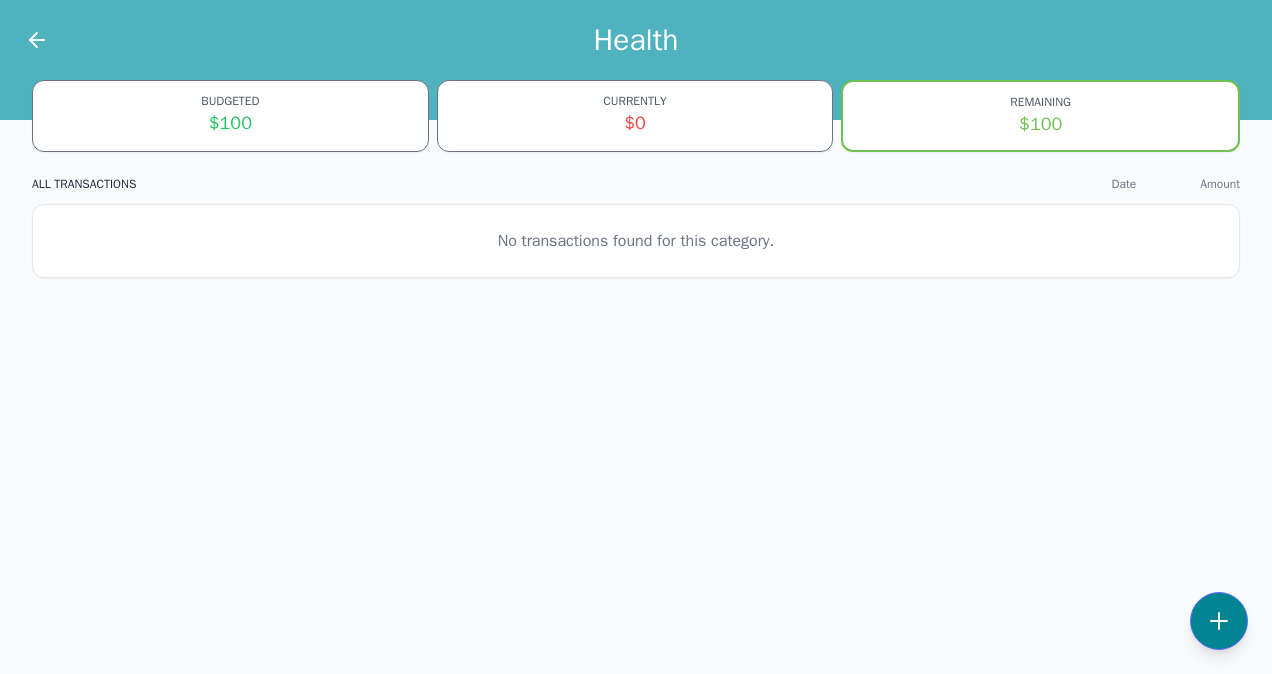 select on "health" 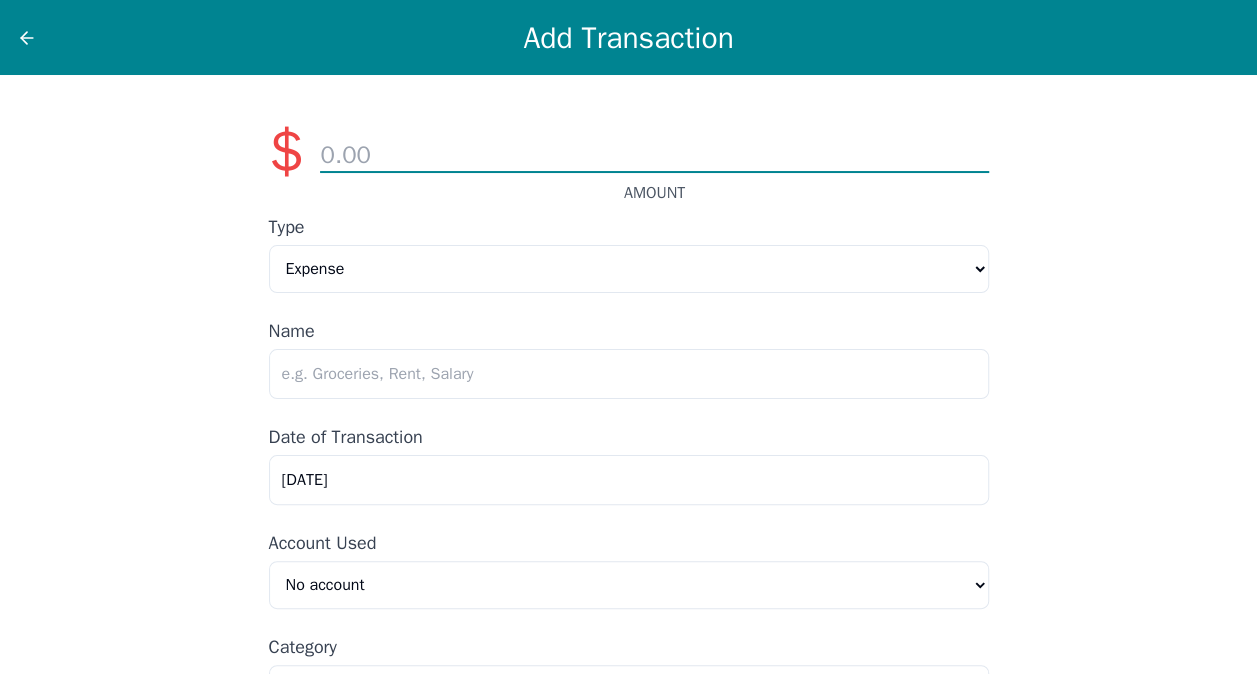 click at bounding box center (654, 156) 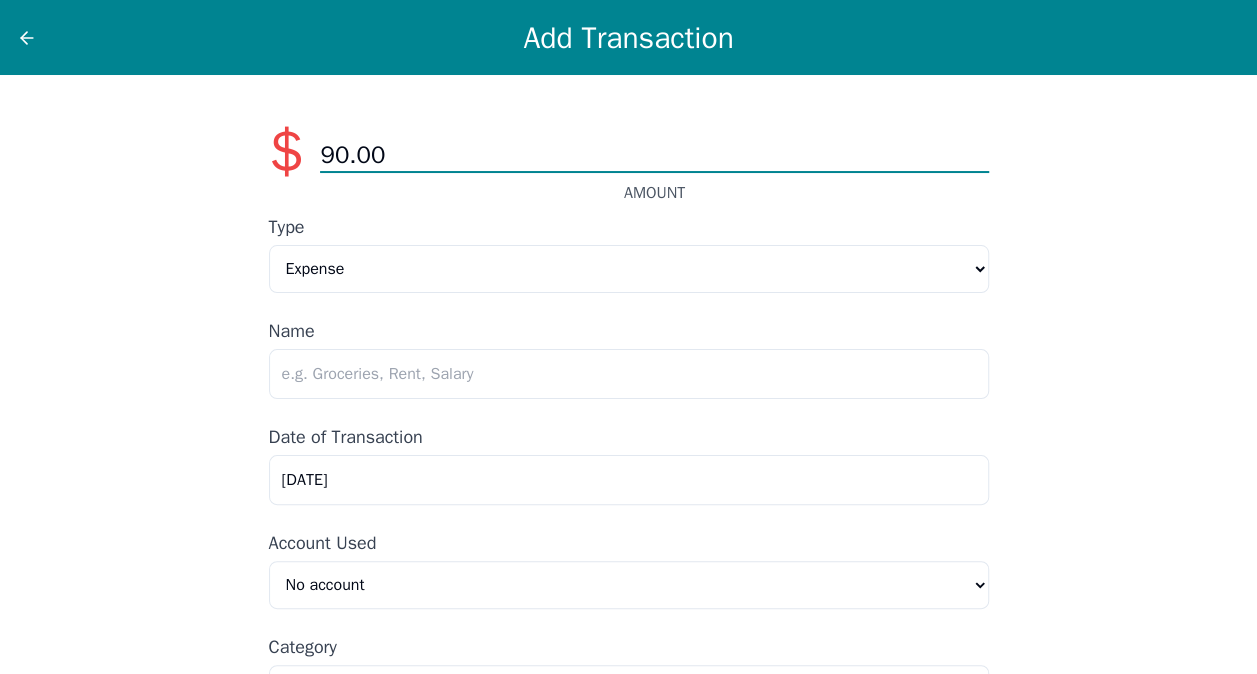 type on "90.00" 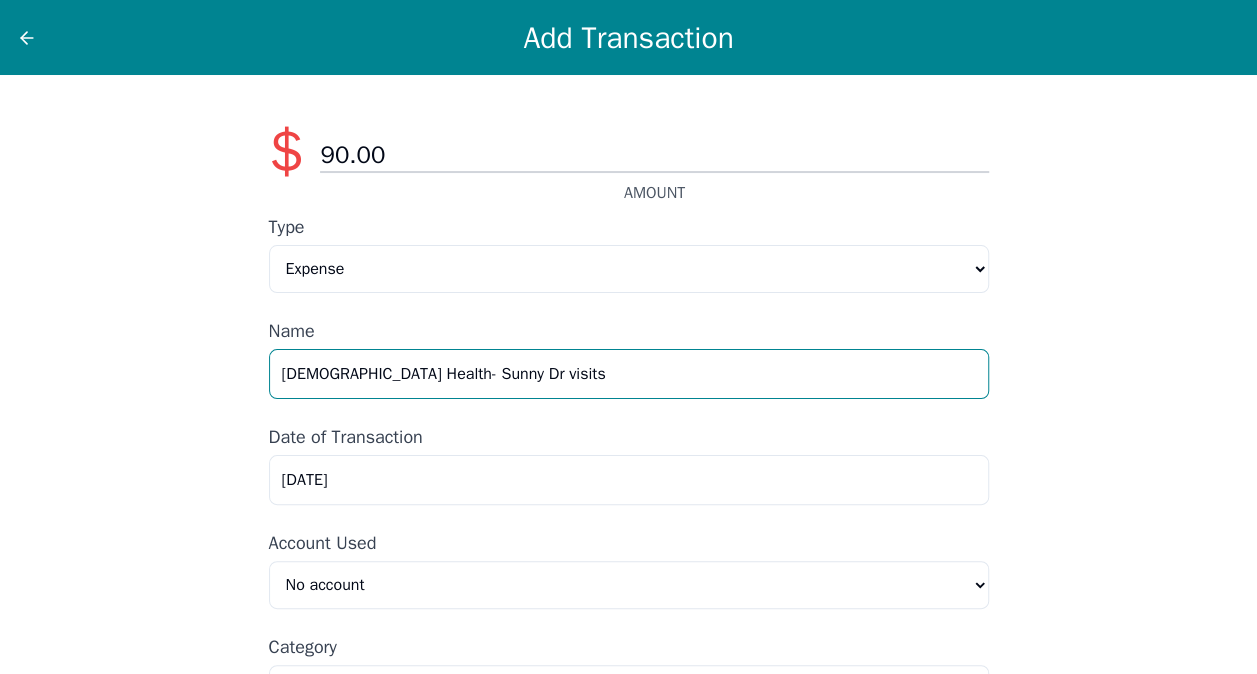 type on "[DEMOGRAPHIC_DATA] Health- Sunny Dr visits" 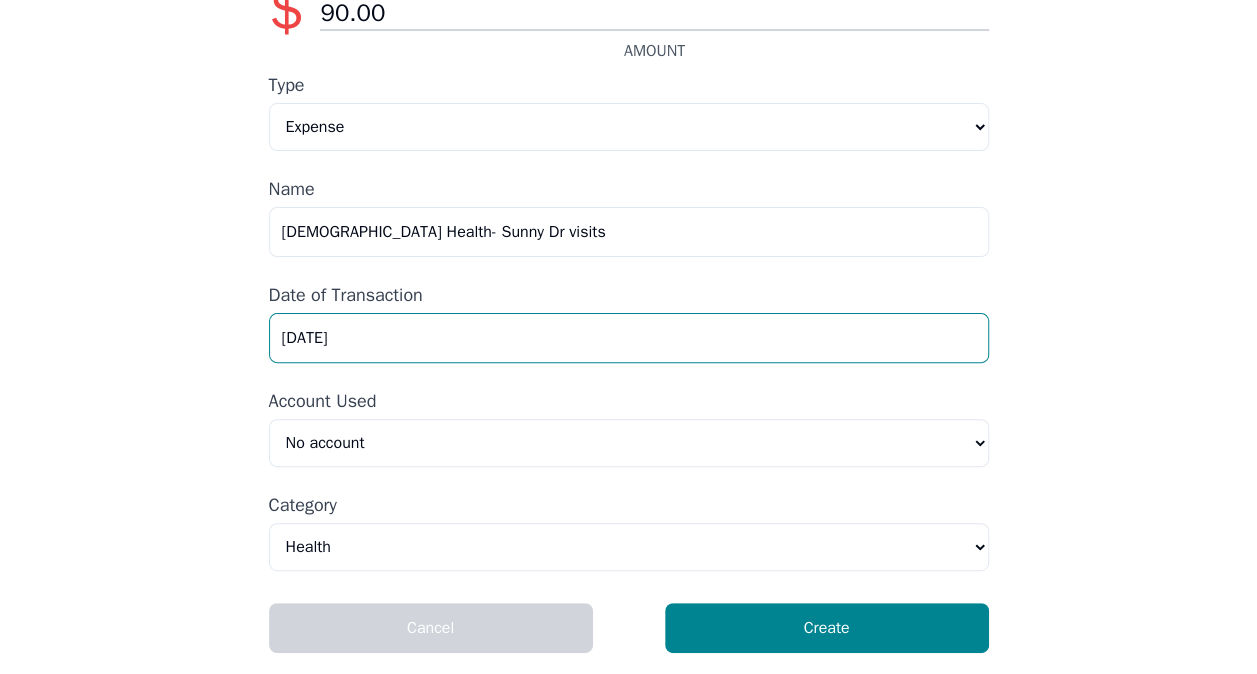 scroll, scrollTop: 143, scrollLeft: 0, axis: vertical 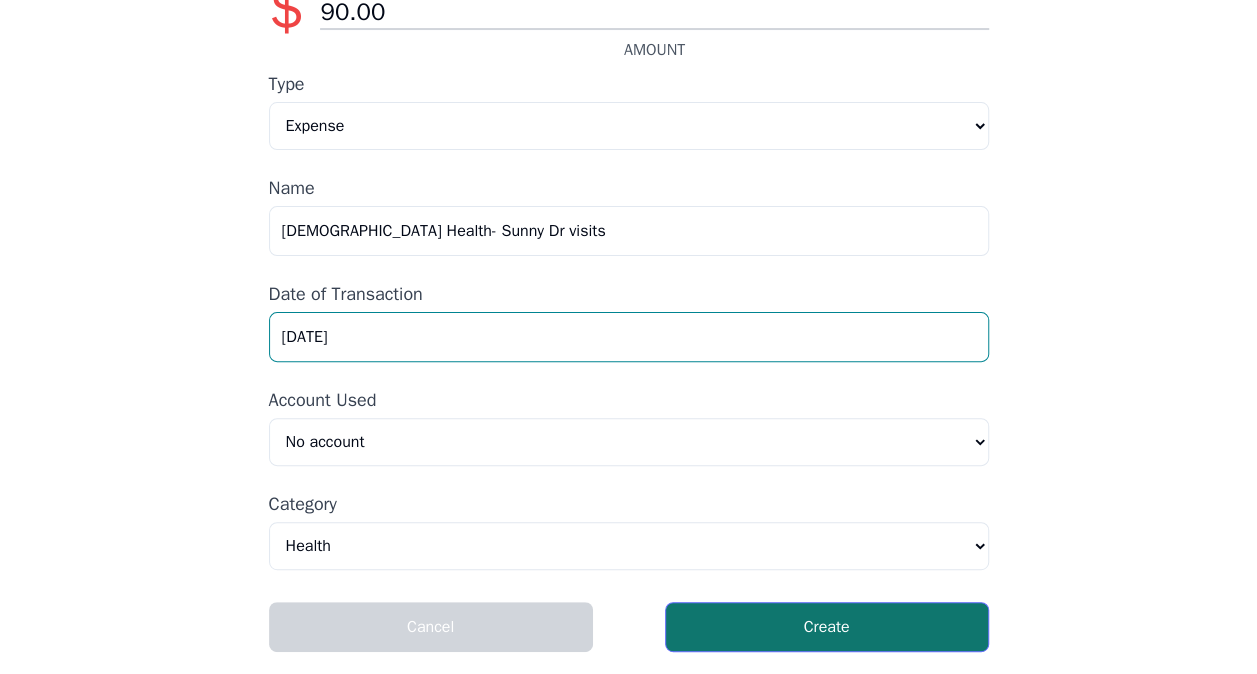 type on "[DATE]" 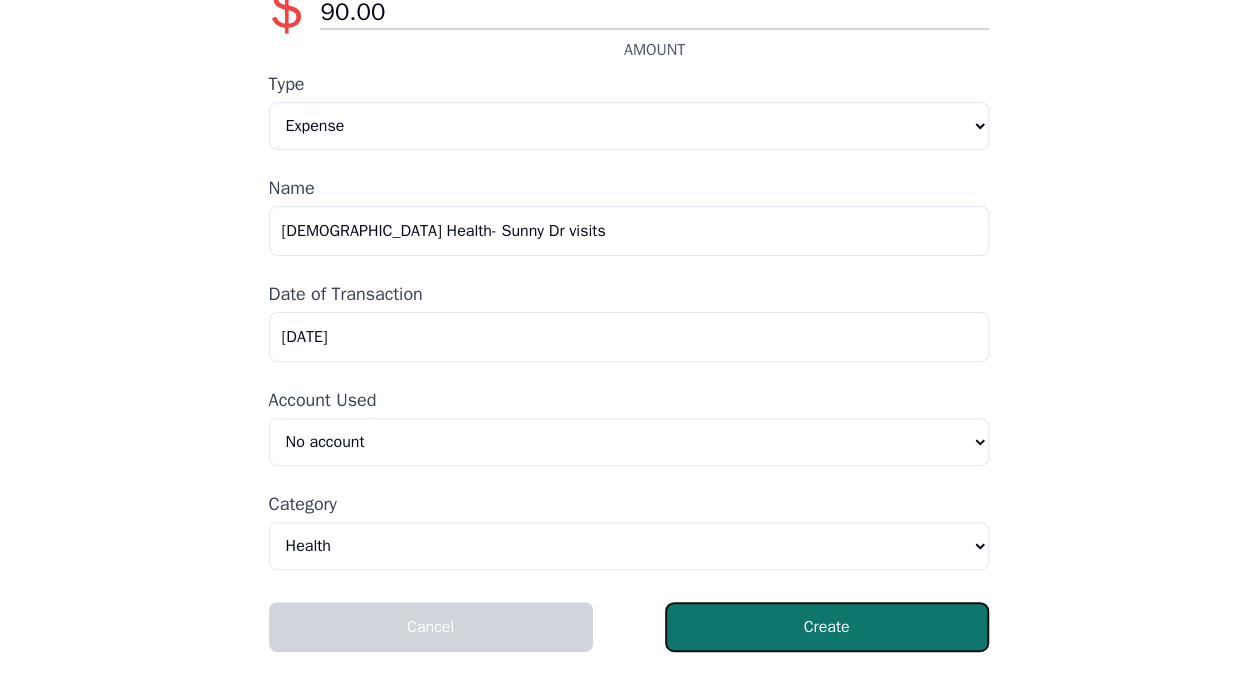 click on "Create" at bounding box center (827, 627) 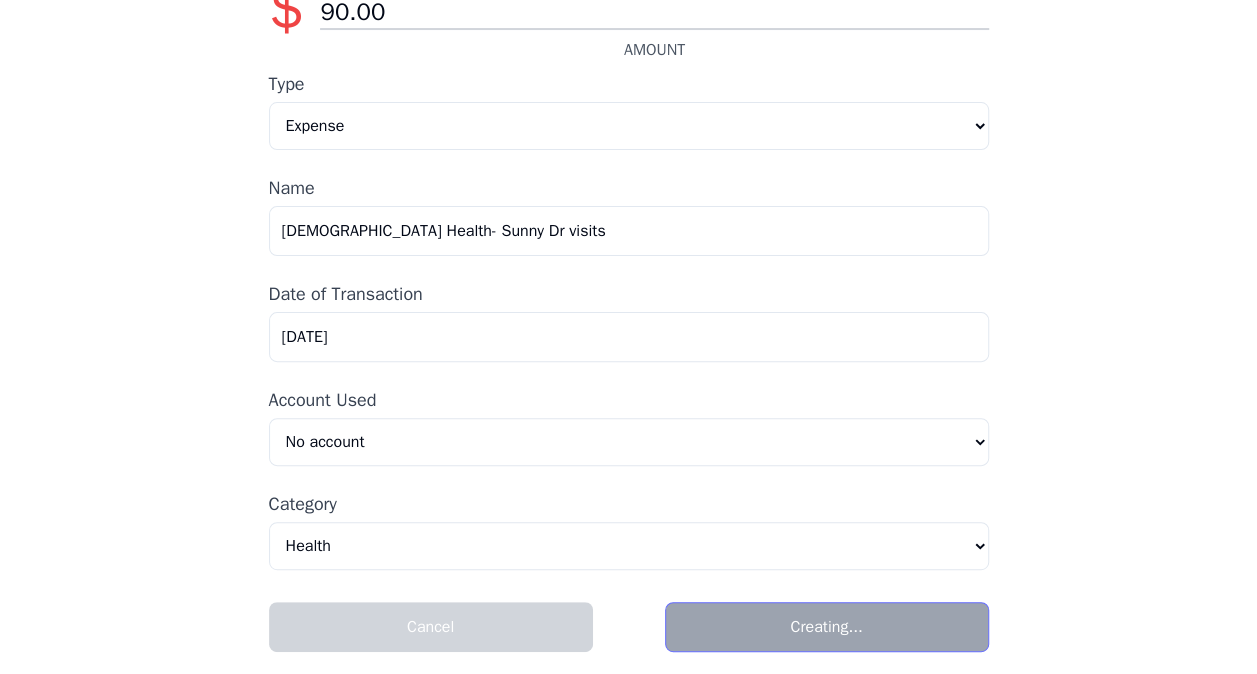 scroll, scrollTop: 0, scrollLeft: 0, axis: both 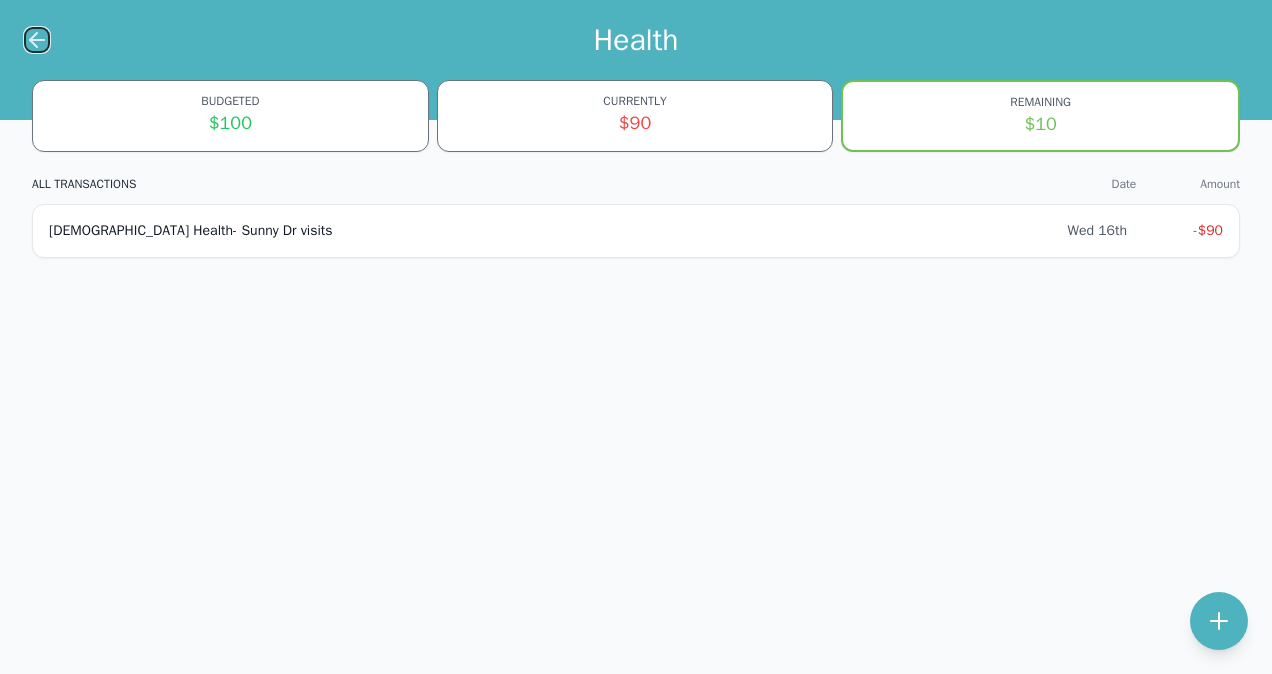 click 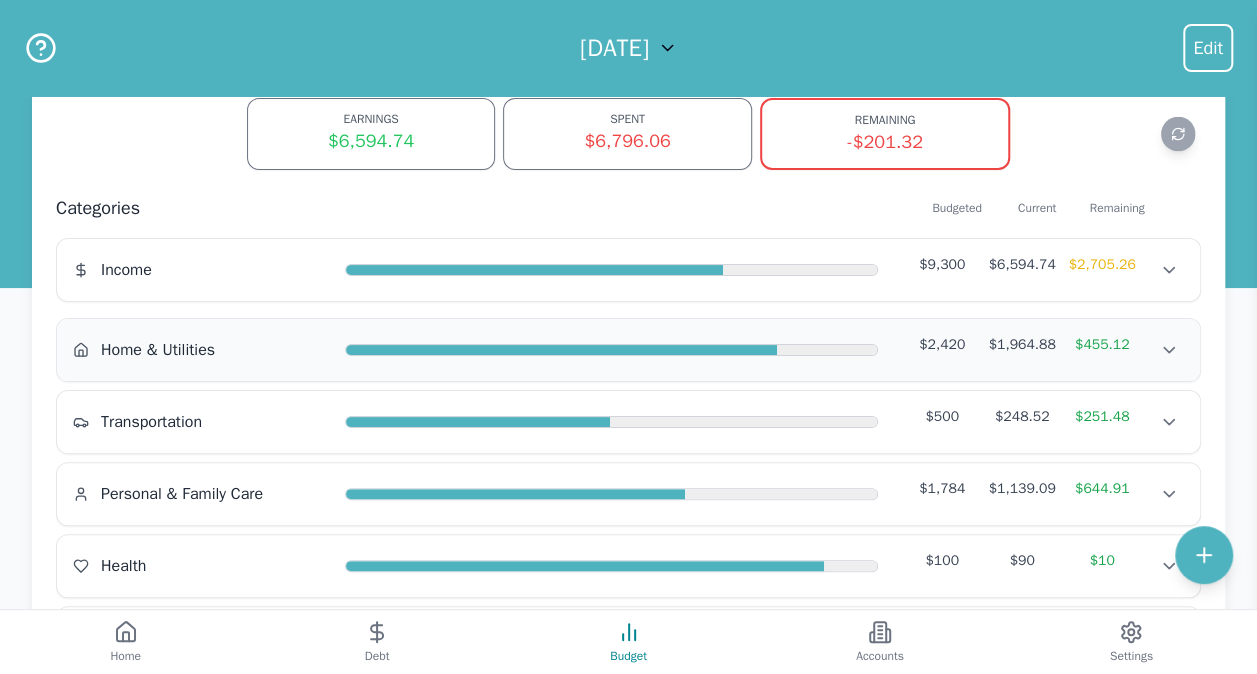 scroll, scrollTop: 0, scrollLeft: 0, axis: both 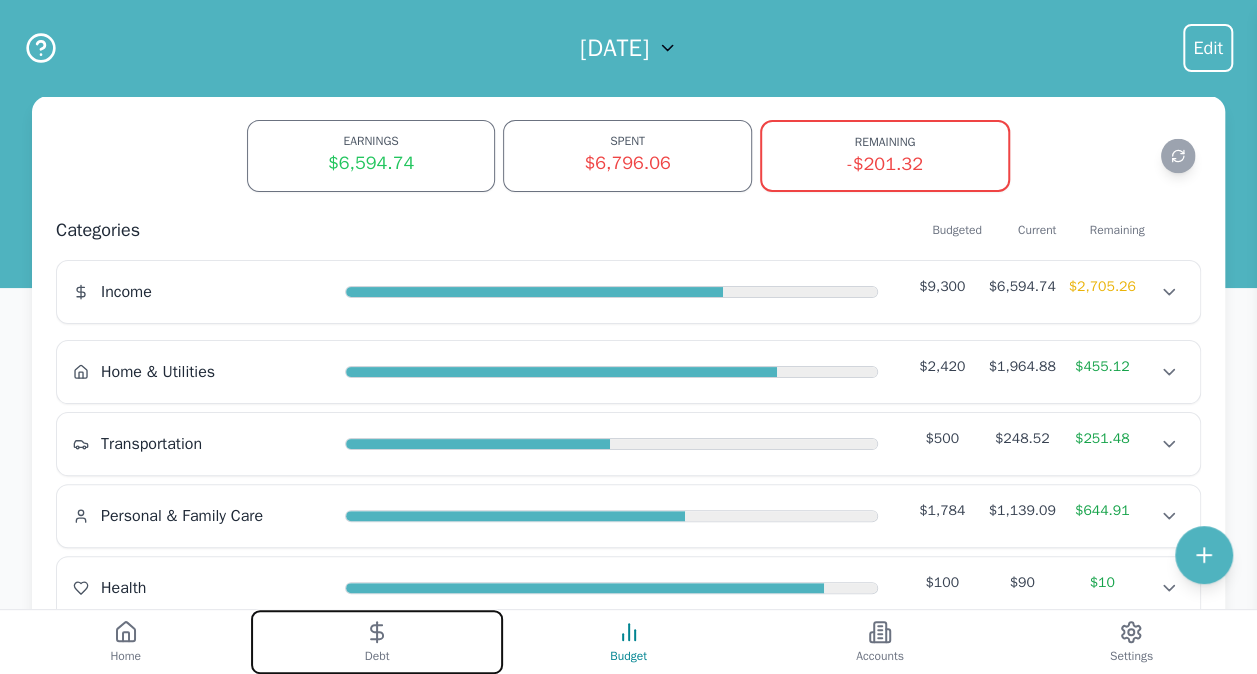 click on "Debt" at bounding box center [376, 642] 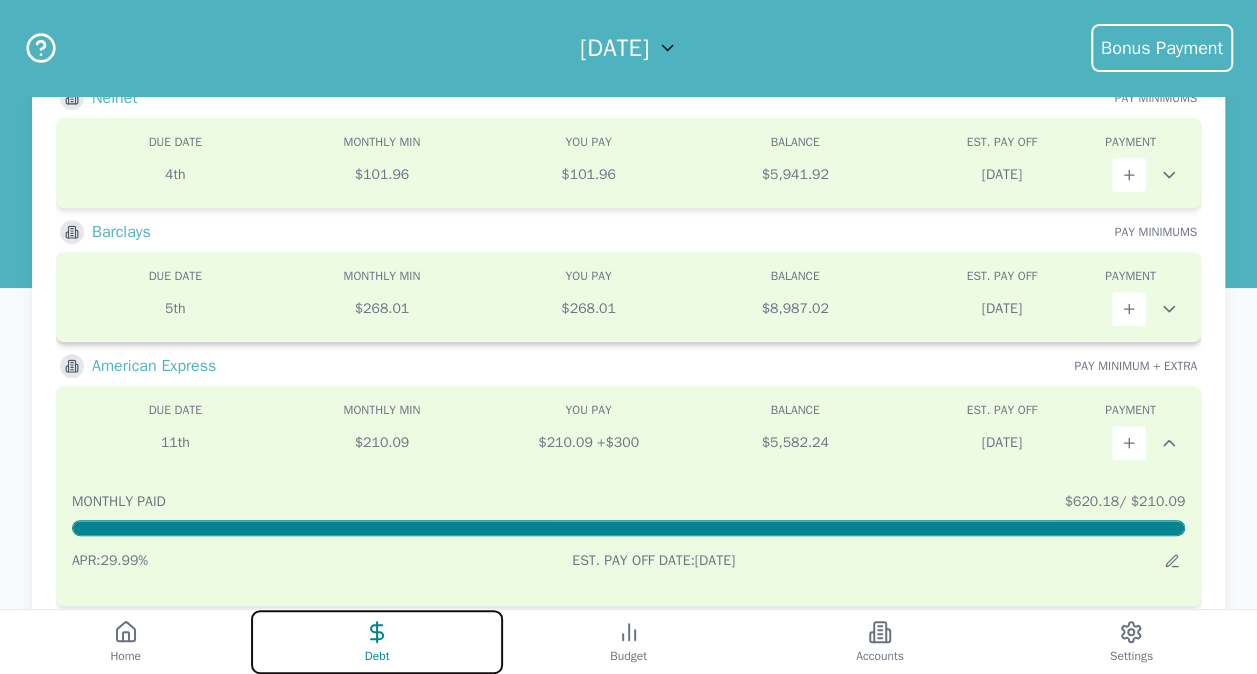 scroll, scrollTop: 400, scrollLeft: 0, axis: vertical 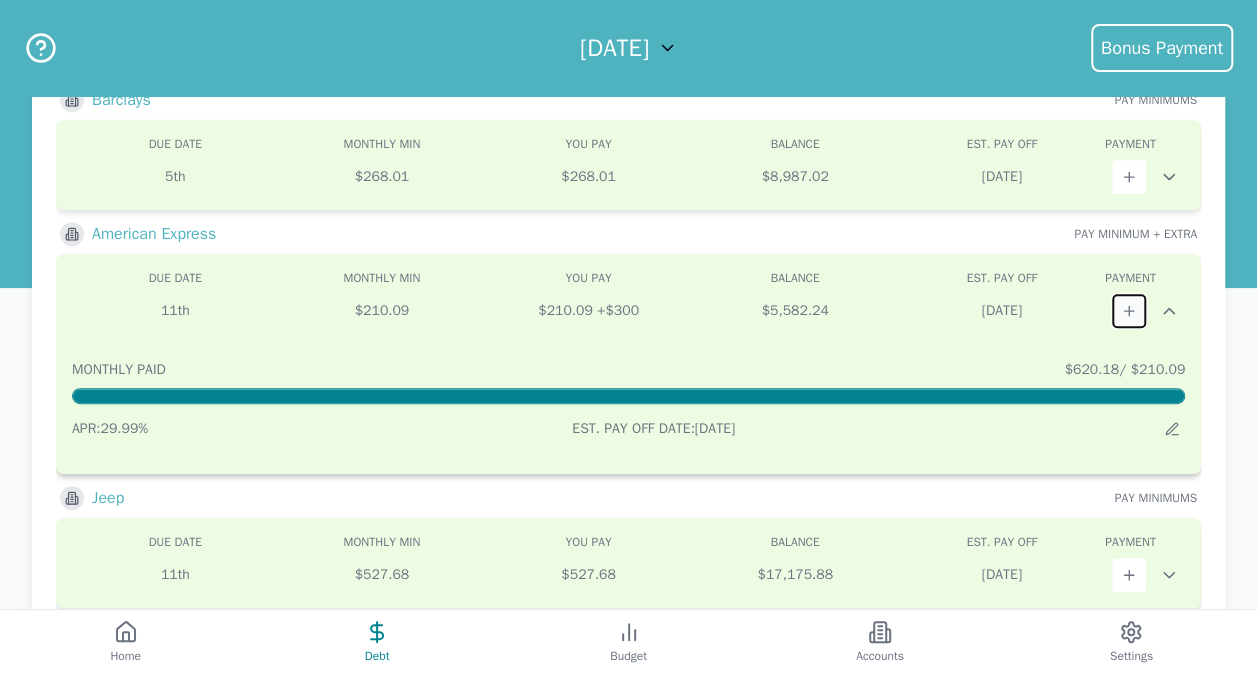 click at bounding box center (1129, 311) 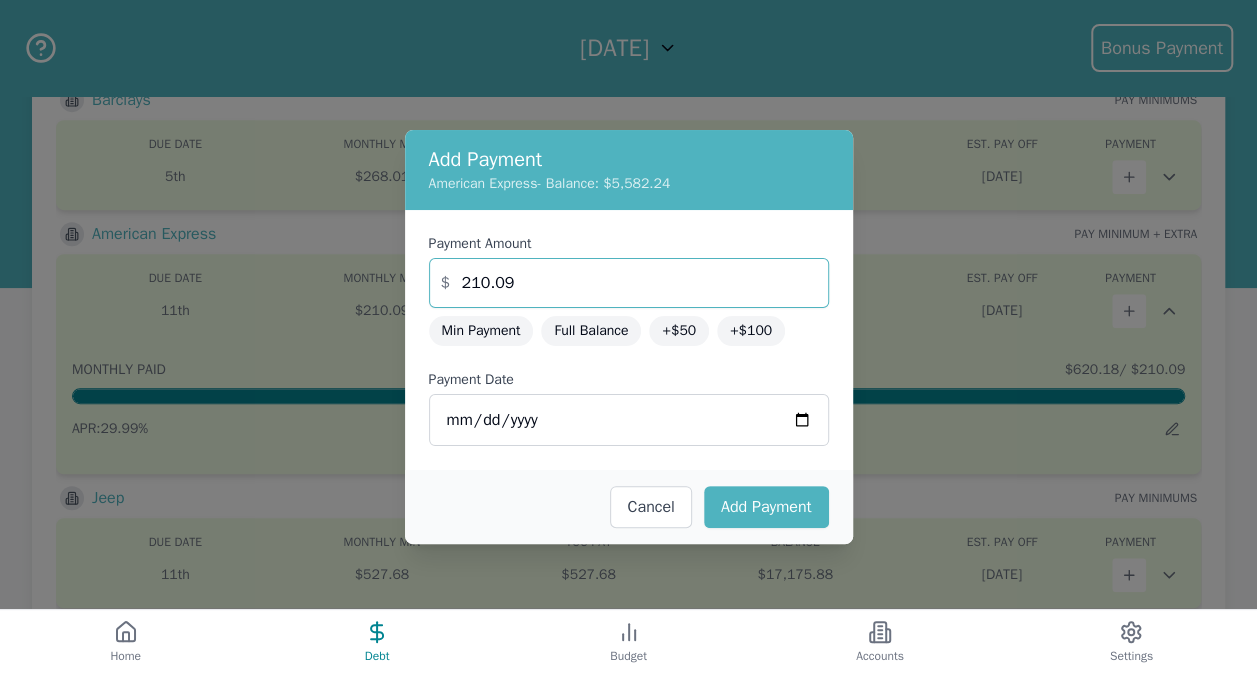 drag, startPoint x: 524, startPoint y: 282, endPoint x: 388, endPoint y: 280, distance: 136.01471 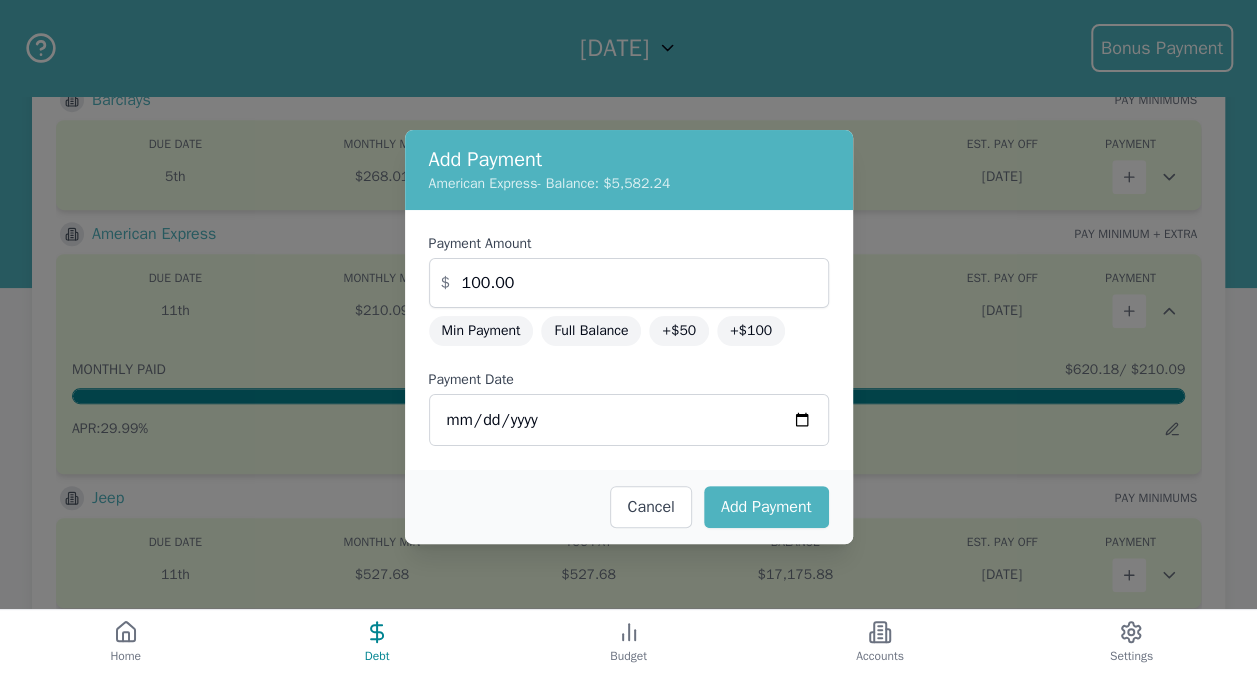 click on "Payment Amount $ 100.00 Min Payment Full Balance +$50 +$100 Payment Date [DATE]" at bounding box center (629, 340) 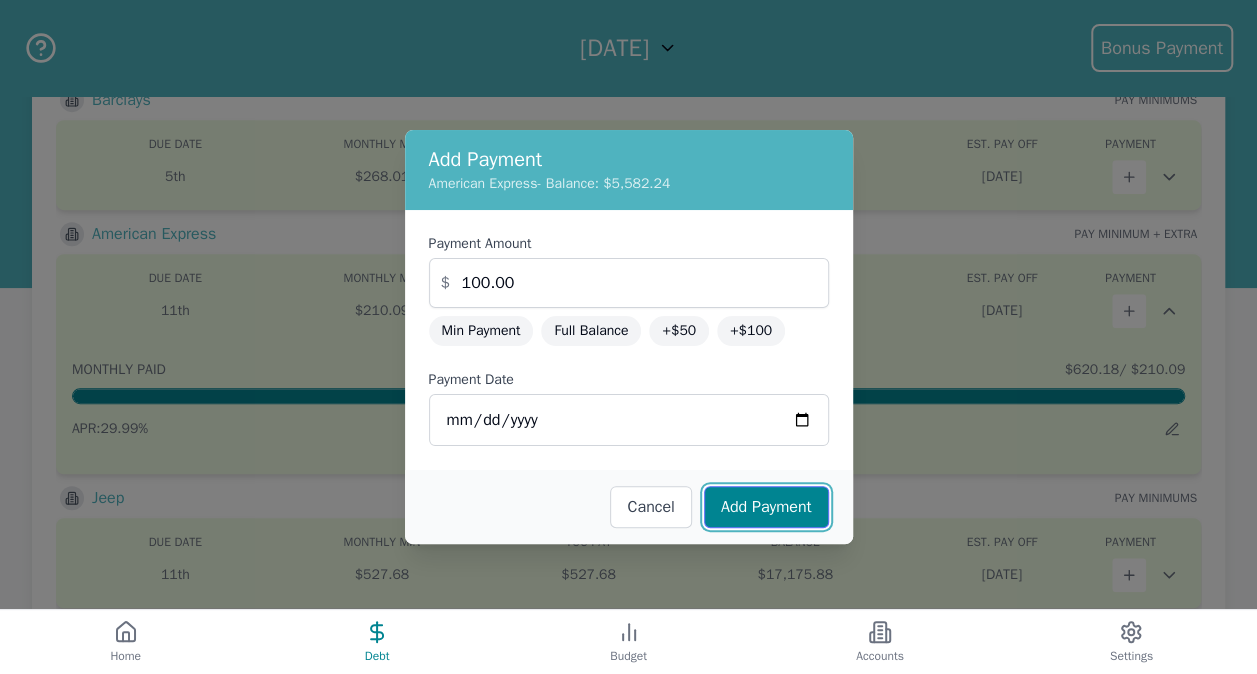 click on "Add Payment" at bounding box center (766, 507) 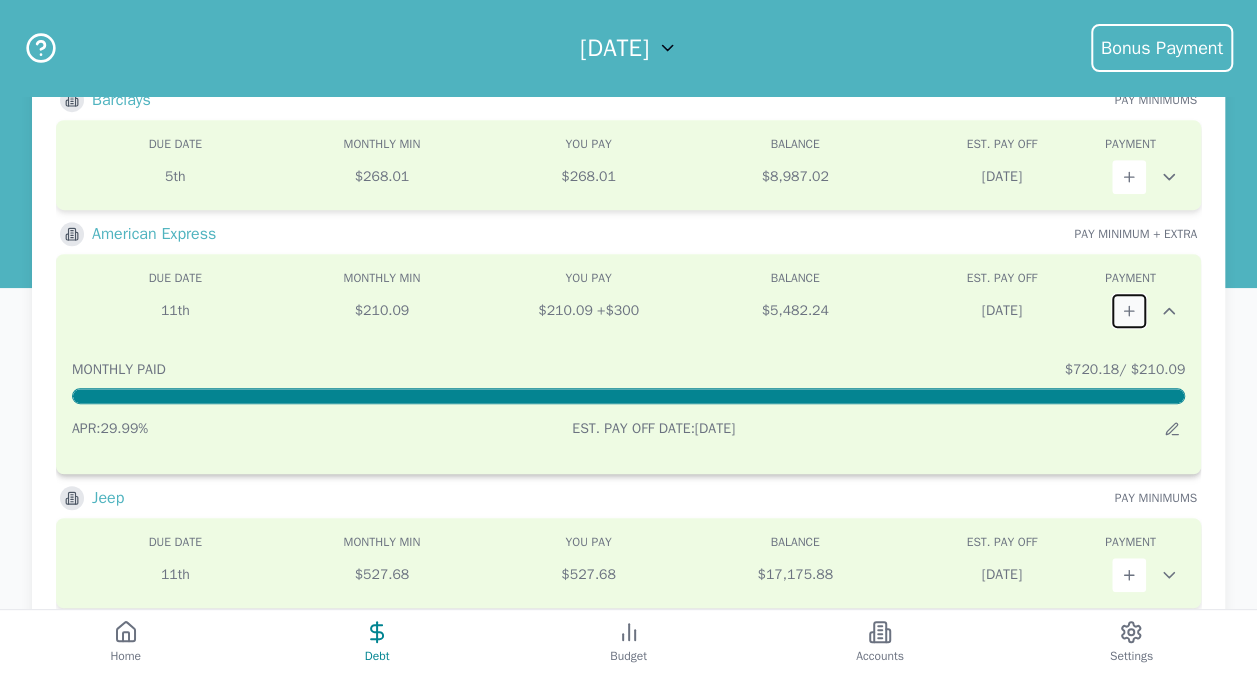 click 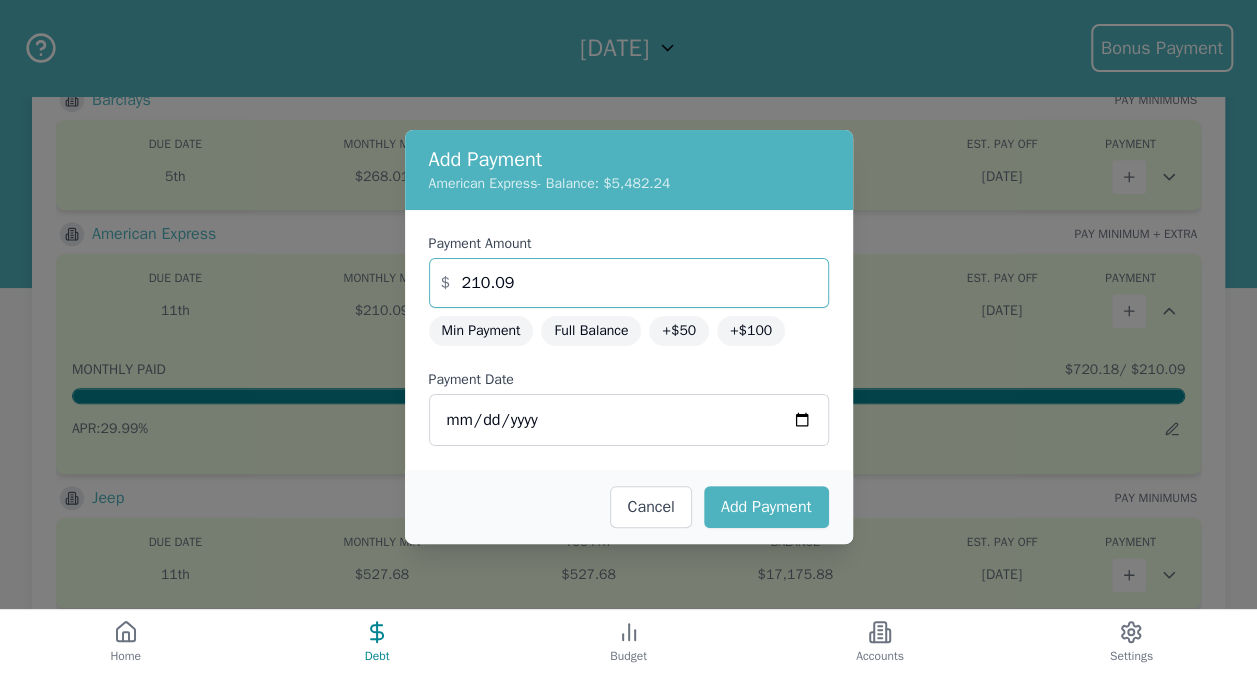 drag, startPoint x: 523, startPoint y: 290, endPoint x: 354, endPoint y: 290, distance: 169 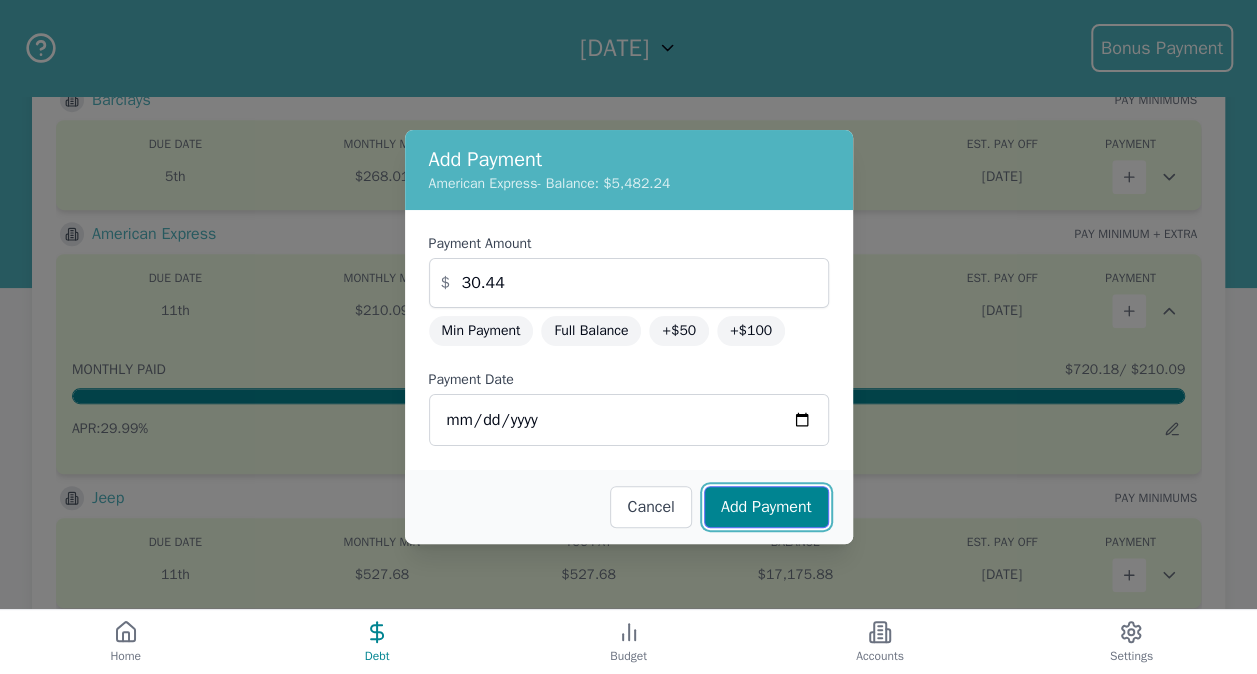 click on "Add Payment" at bounding box center (766, 507) 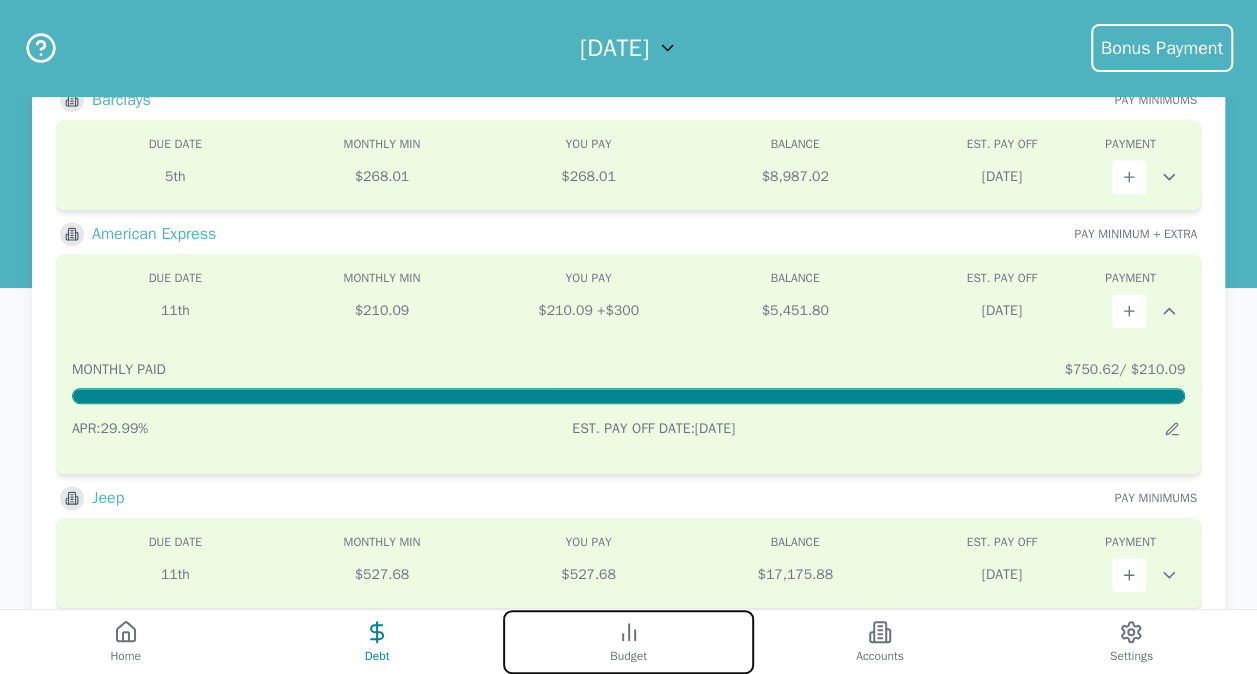 click on "Budget" at bounding box center (628, 642) 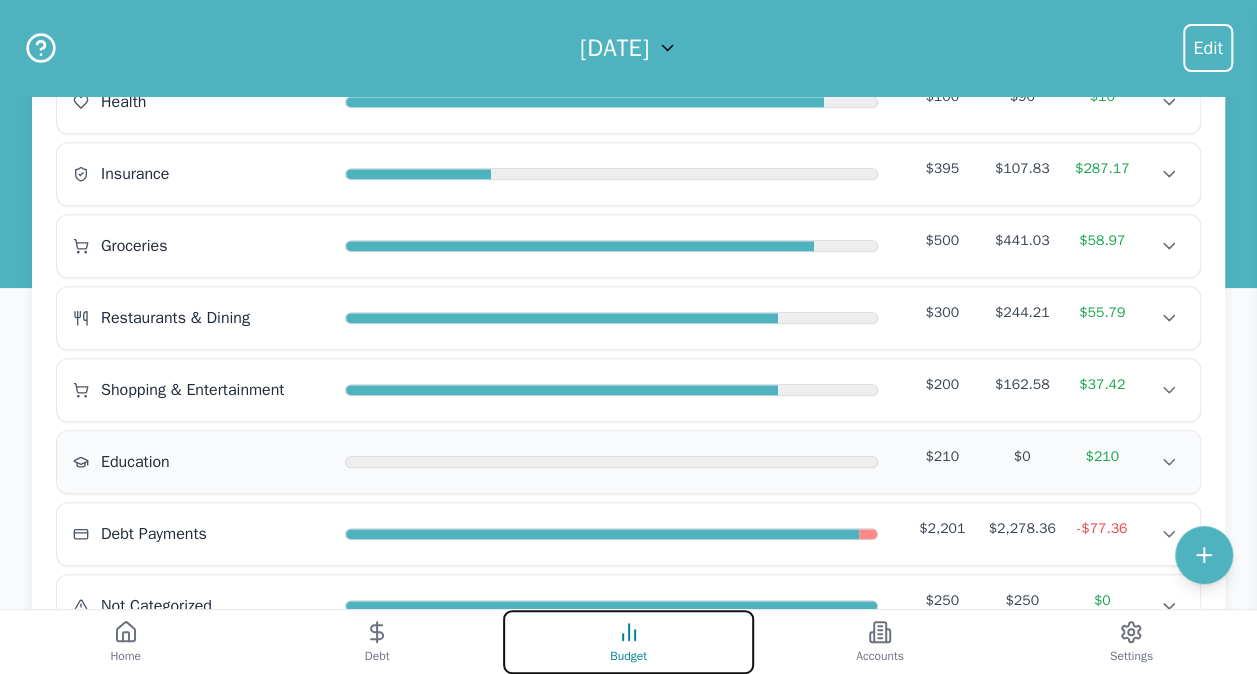 scroll, scrollTop: 0, scrollLeft: 0, axis: both 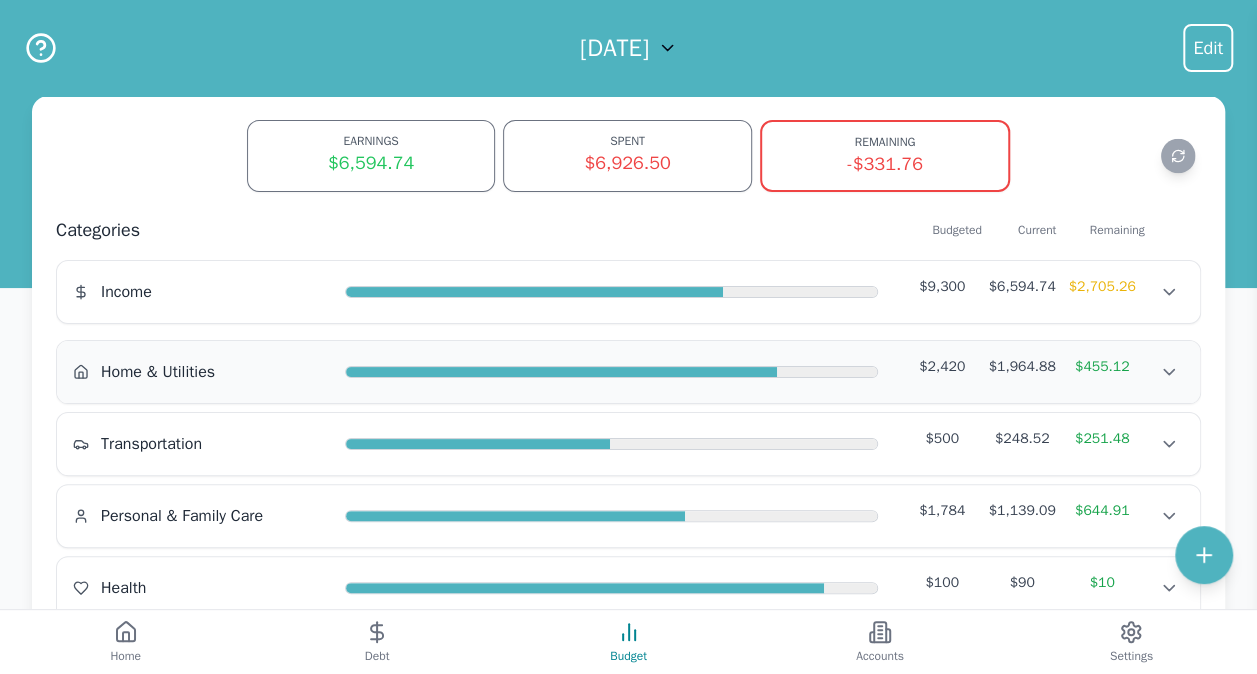 click on "Home & Utilities" at bounding box center [158, 372] 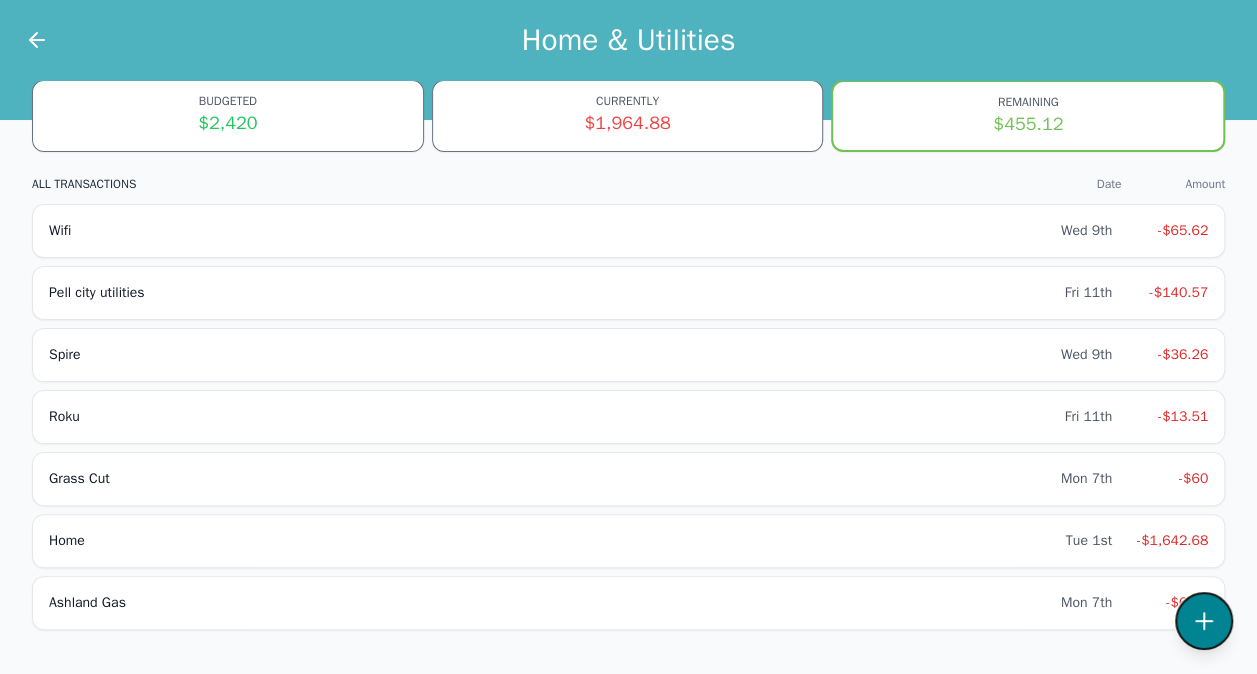 click 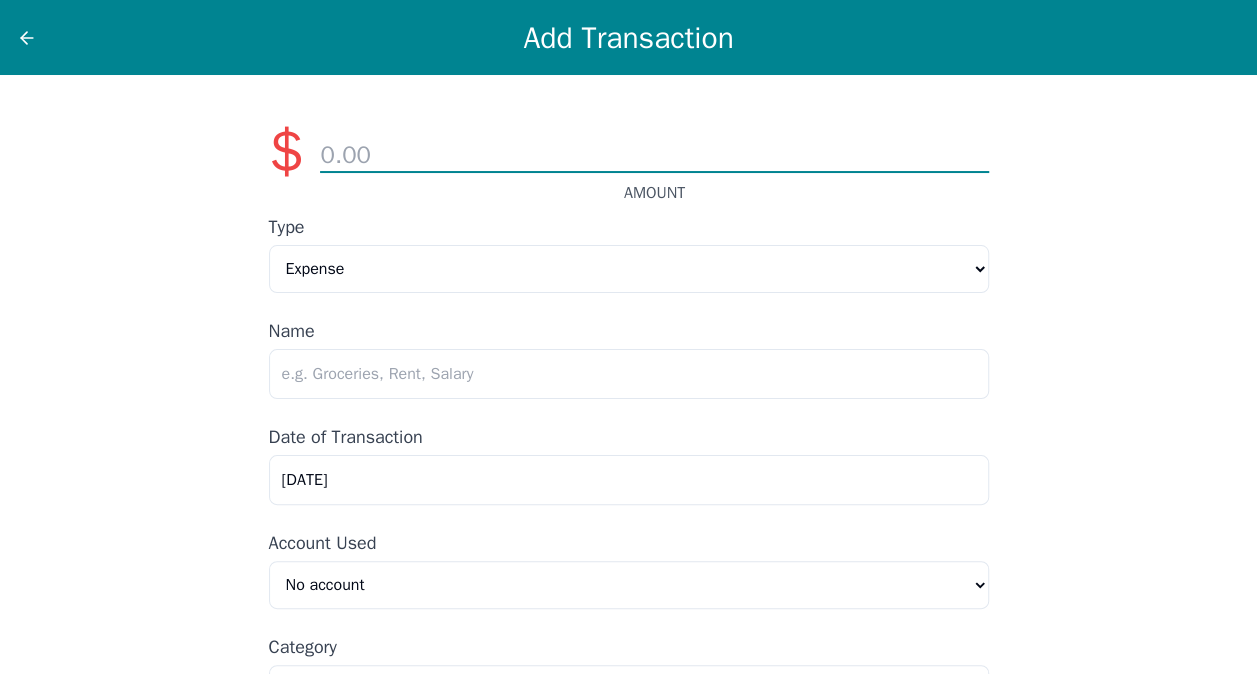 click at bounding box center (654, 156) 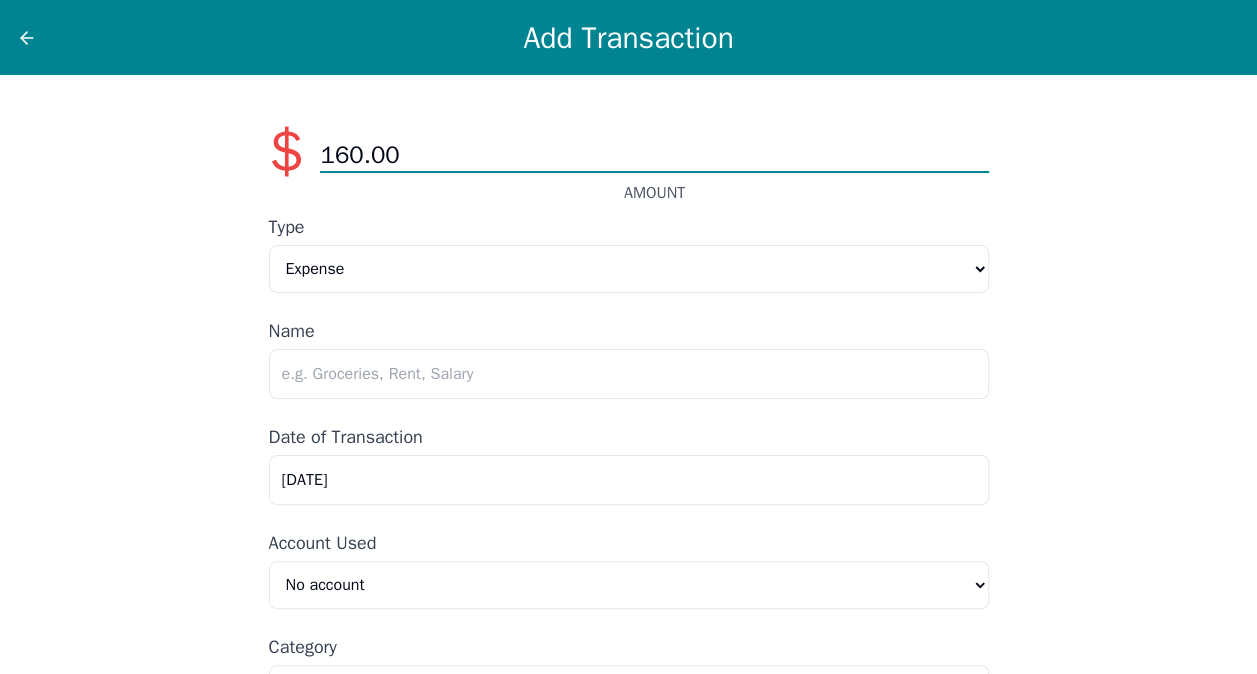 type on "160.00" 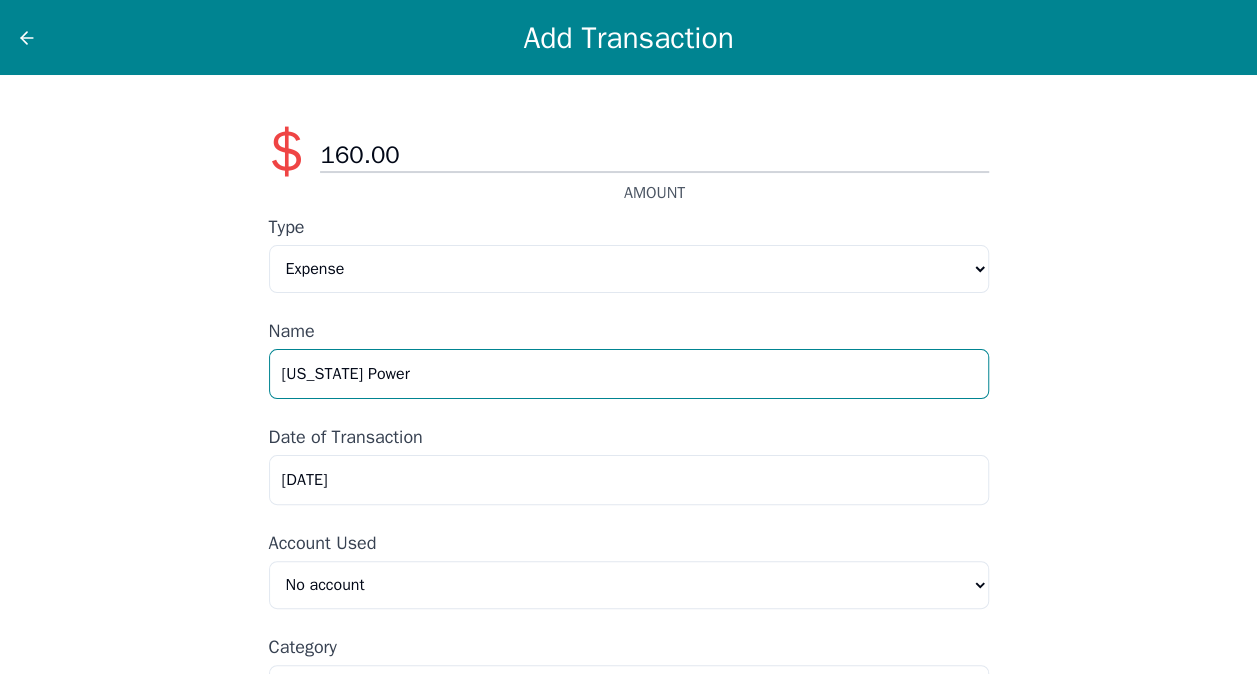 type on "[US_STATE] Power" 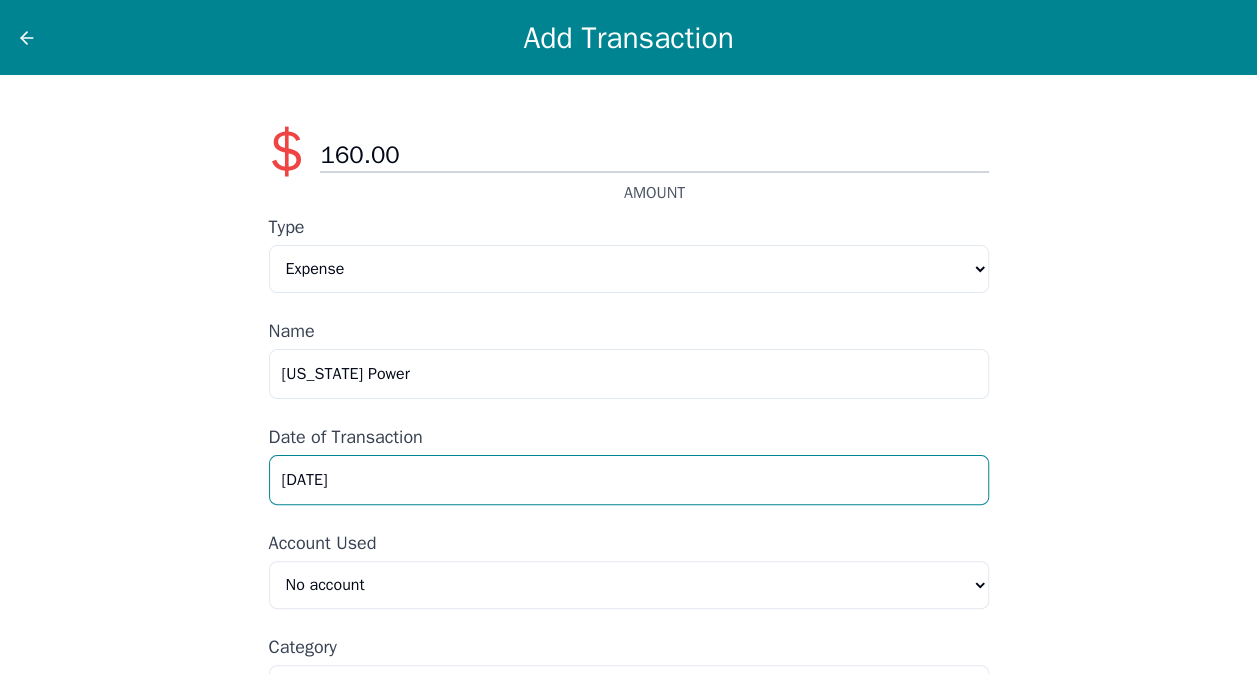 drag, startPoint x: 322, startPoint y: 492, endPoint x: 36, endPoint y: 514, distance: 286.8449 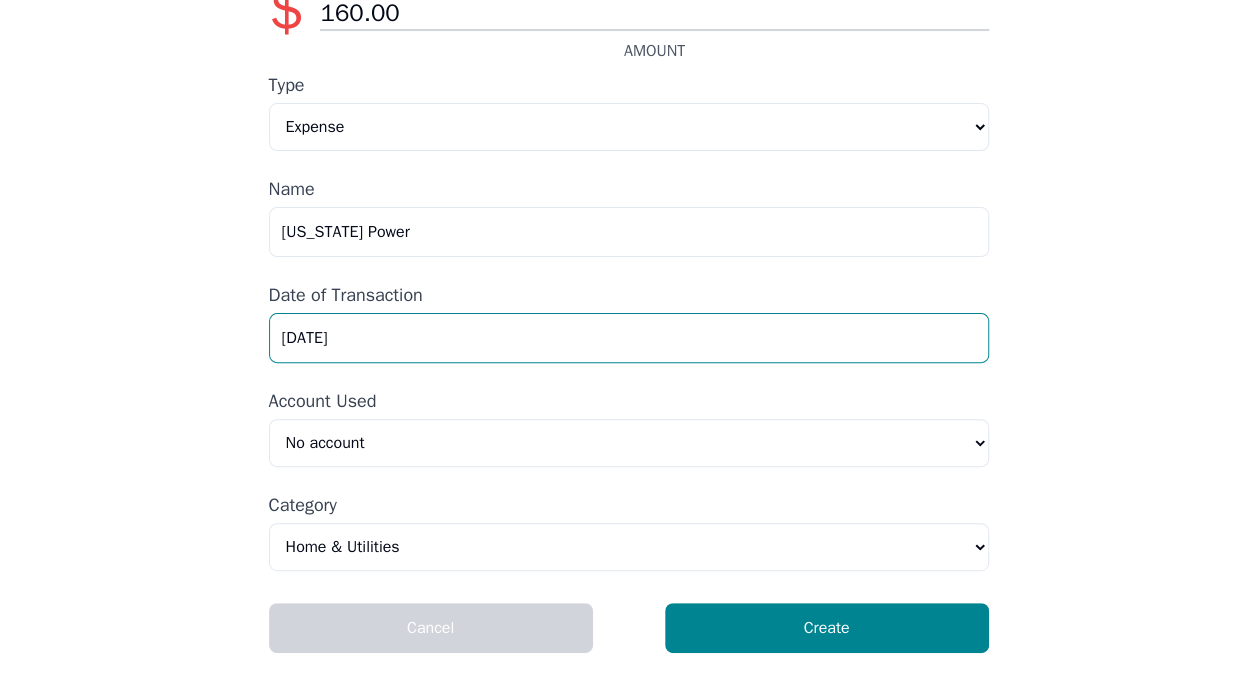 scroll, scrollTop: 143, scrollLeft: 0, axis: vertical 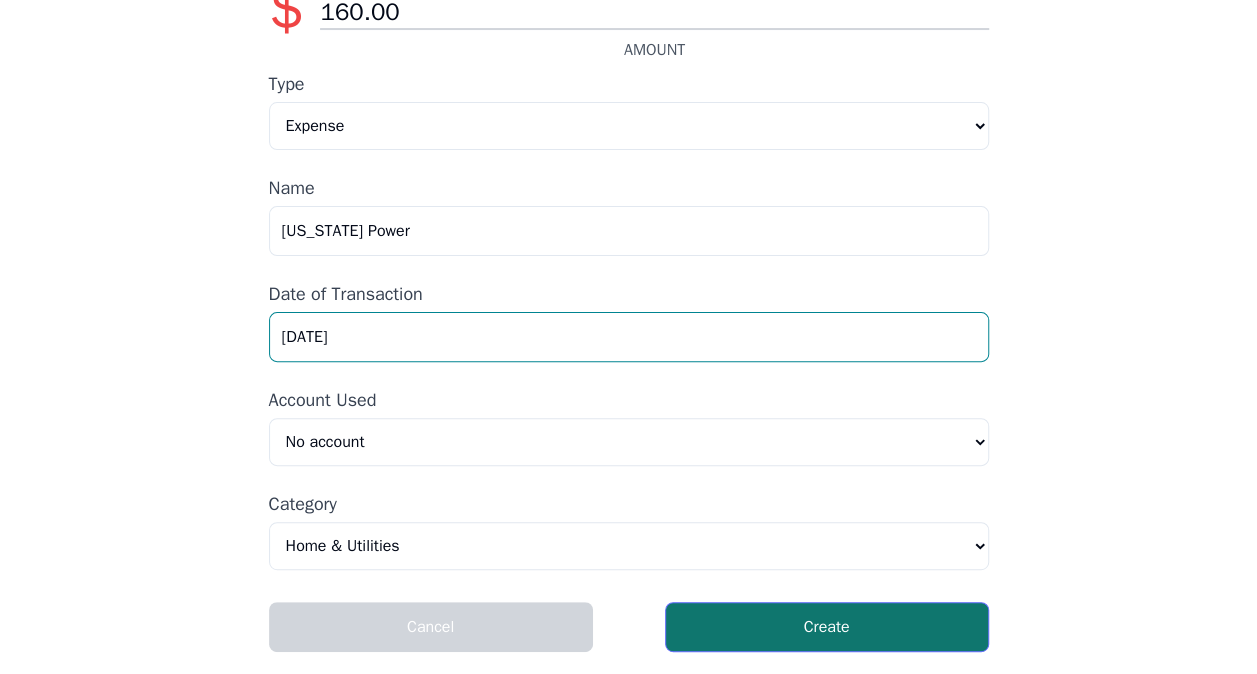 type on "[DATE]" 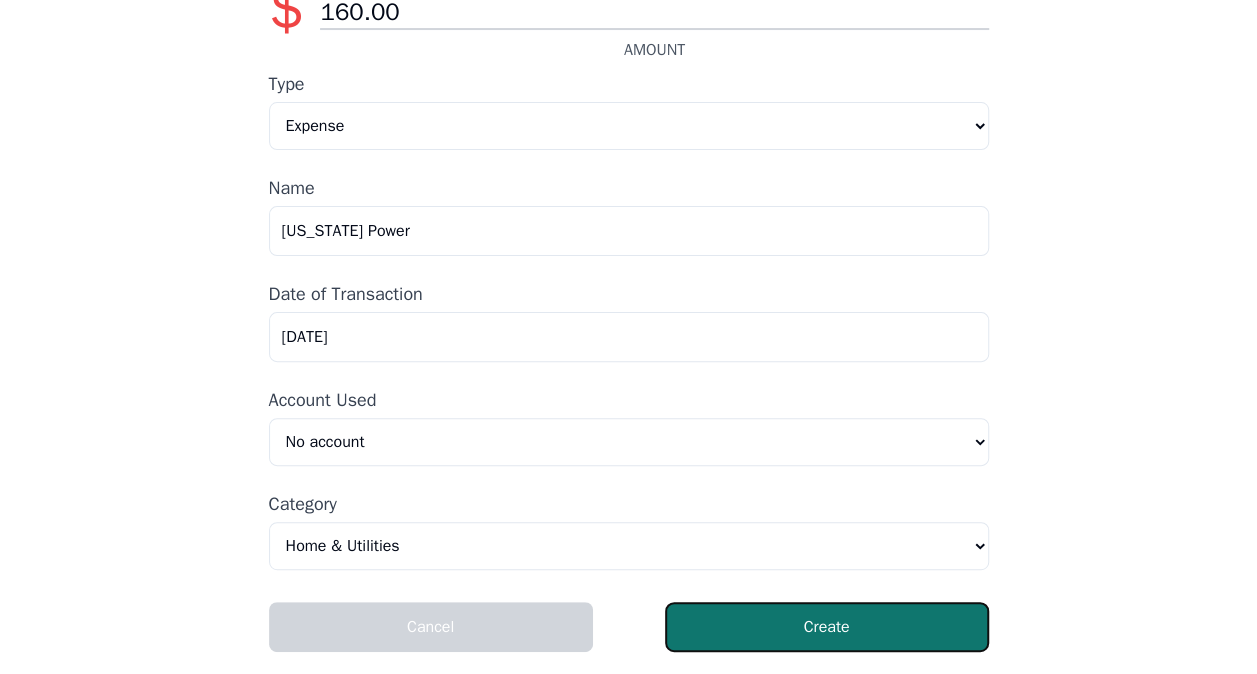 click on "Create" at bounding box center [827, 627] 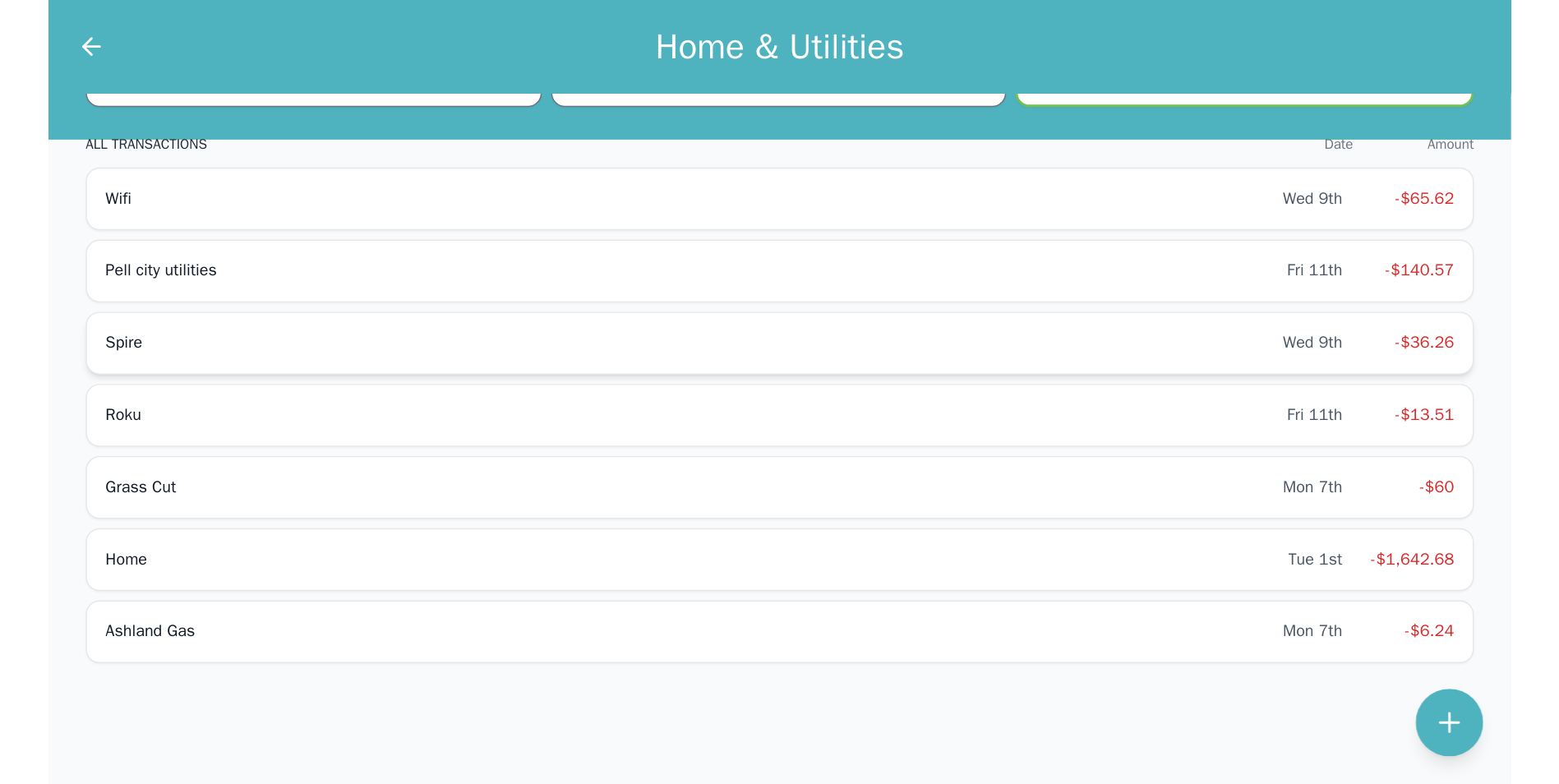 scroll, scrollTop: 0, scrollLeft: 0, axis: both 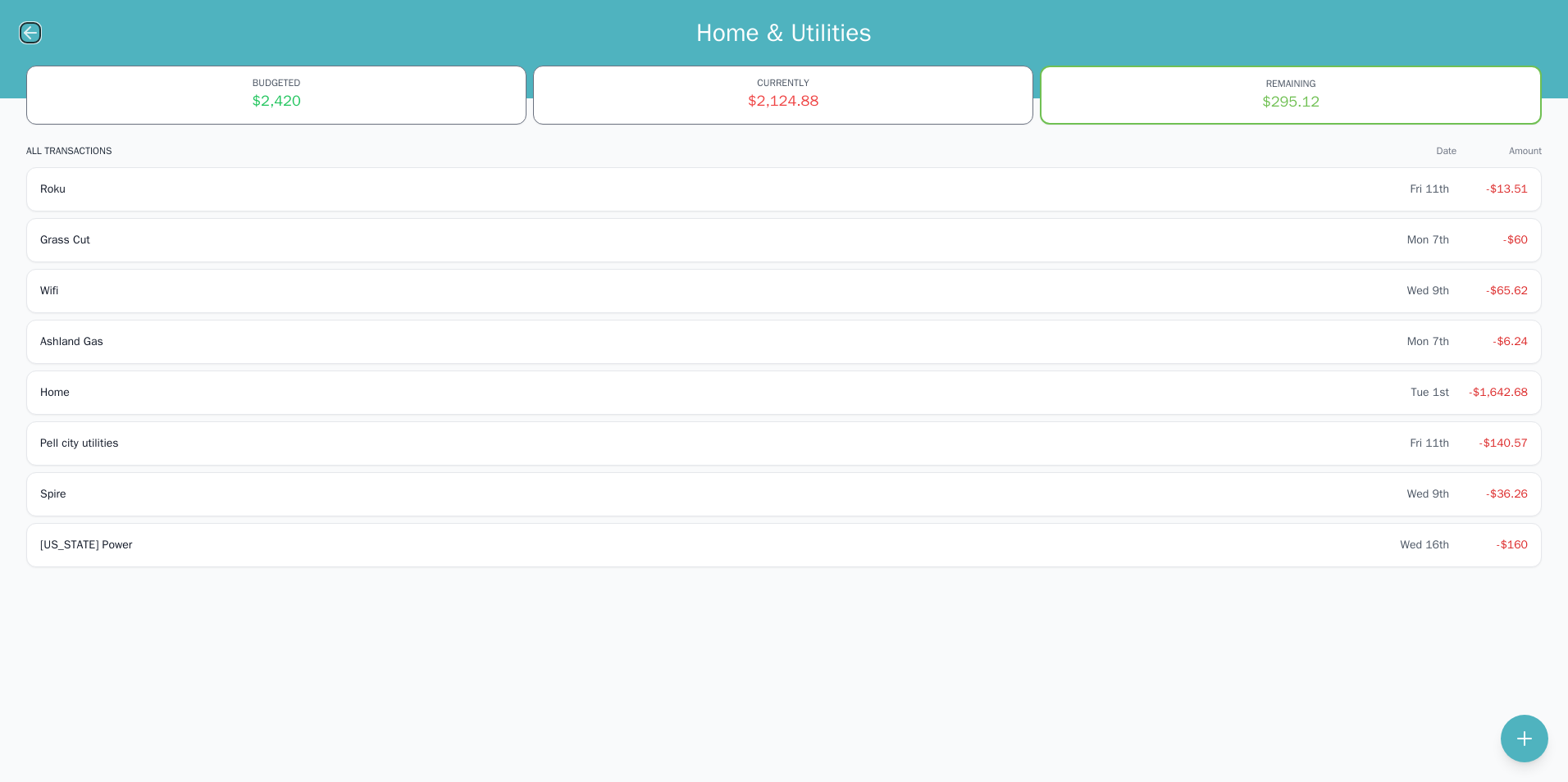 click 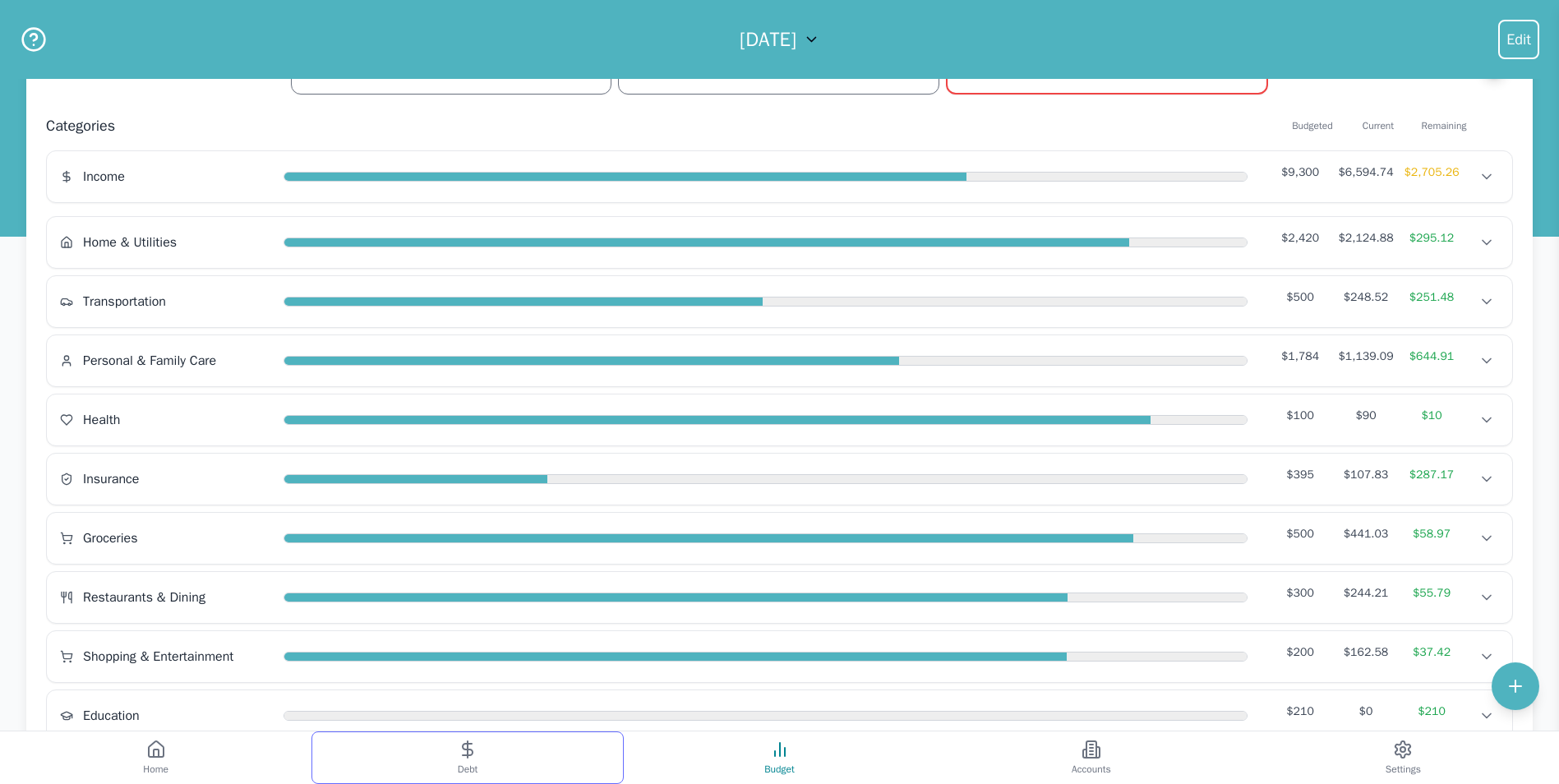 scroll, scrollTop: 82, scrollLeft: 0, axis: vertical 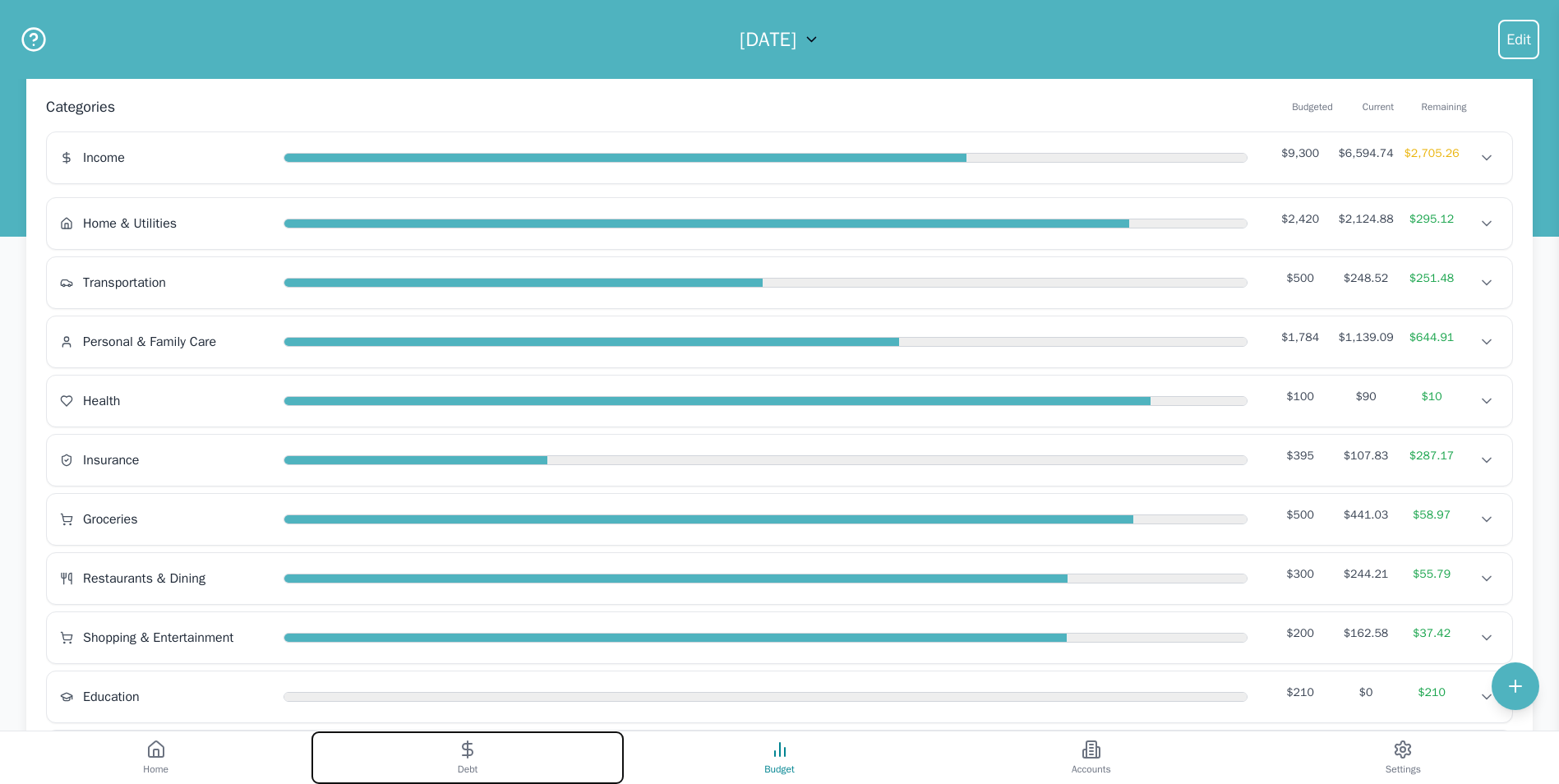 click on "Debt" at bounding box center [467, 758] 